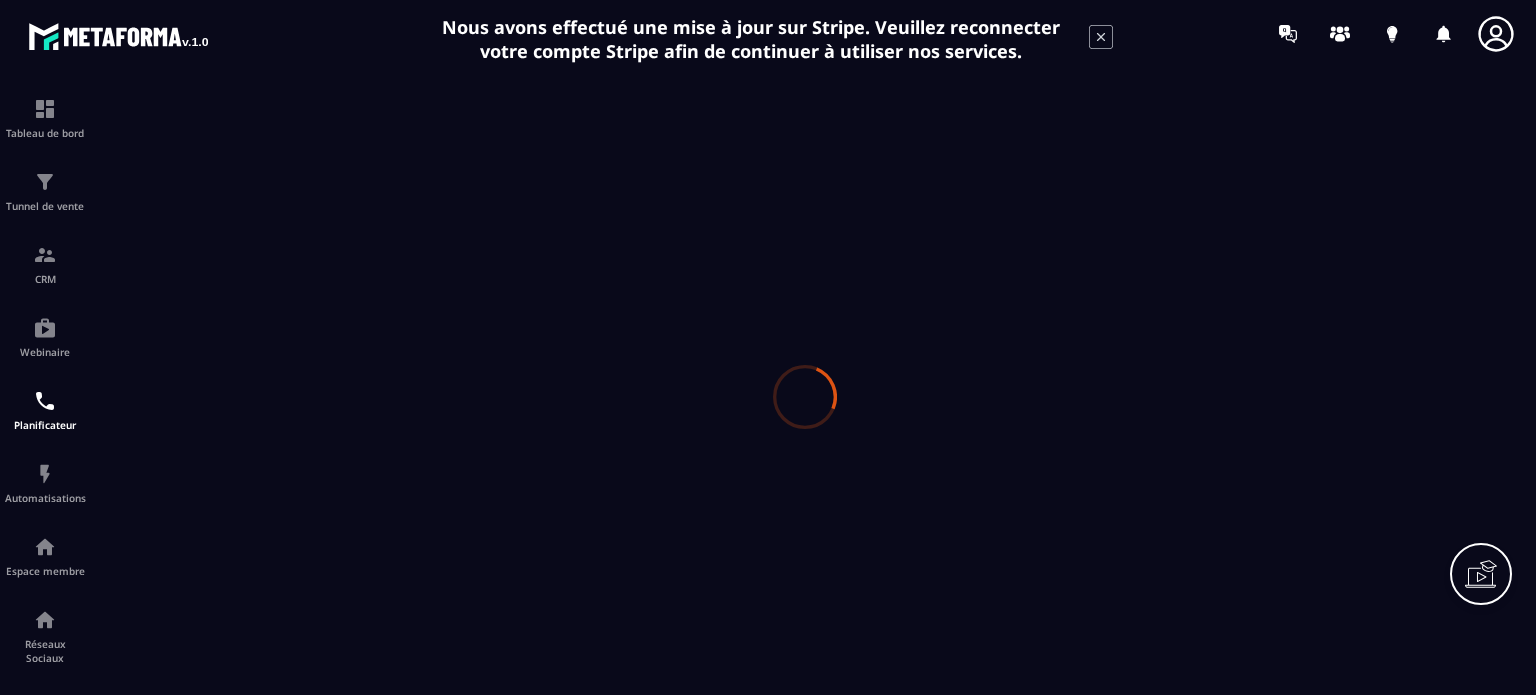 scroll, scrollTop: 0, scrollLeft: 0, axis: both 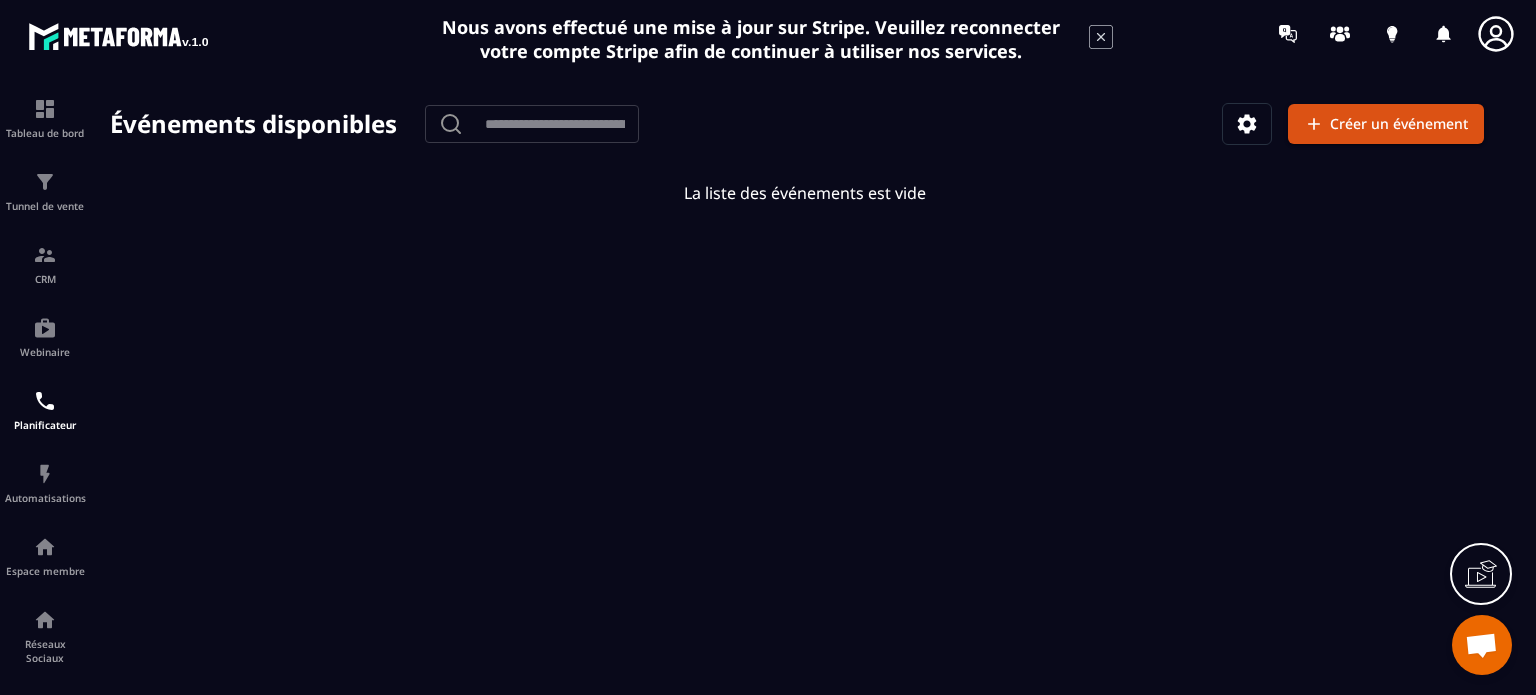 click on "Événements disponibles ​ ​ Créer un événement La liste des événements est vide" at bounding box center [805, 397] 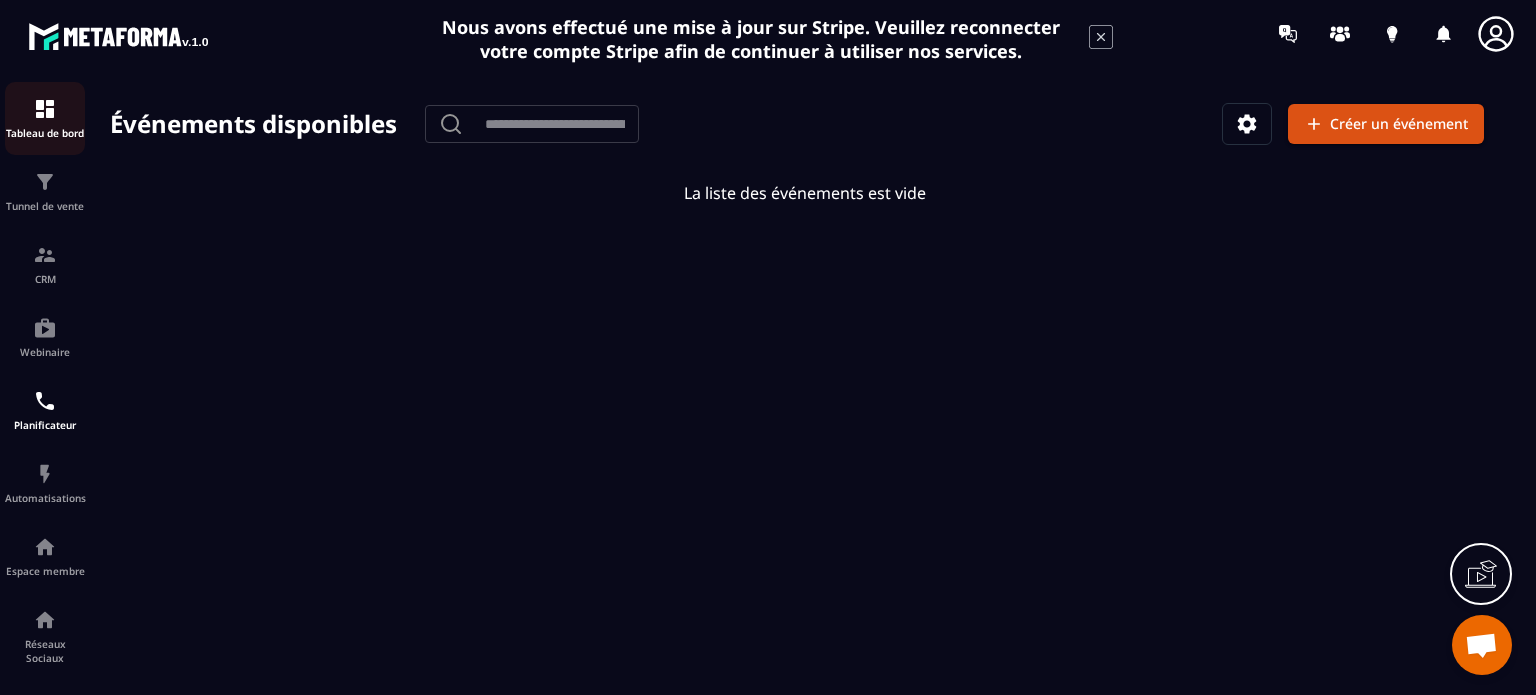 click on "Tableau de bord" at bounding box center [45, 118] 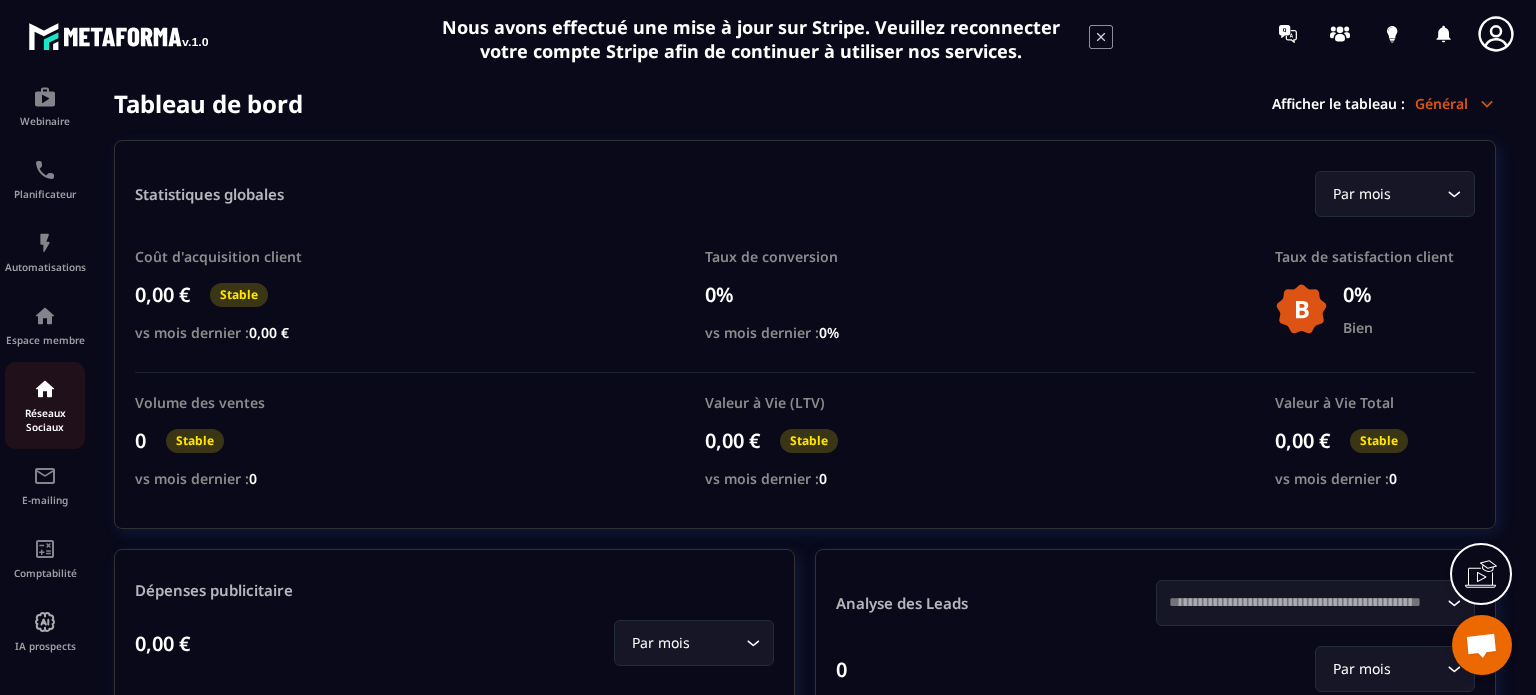 scroll, scrollTop: 232, scrollLeft: 0, axis: vertical 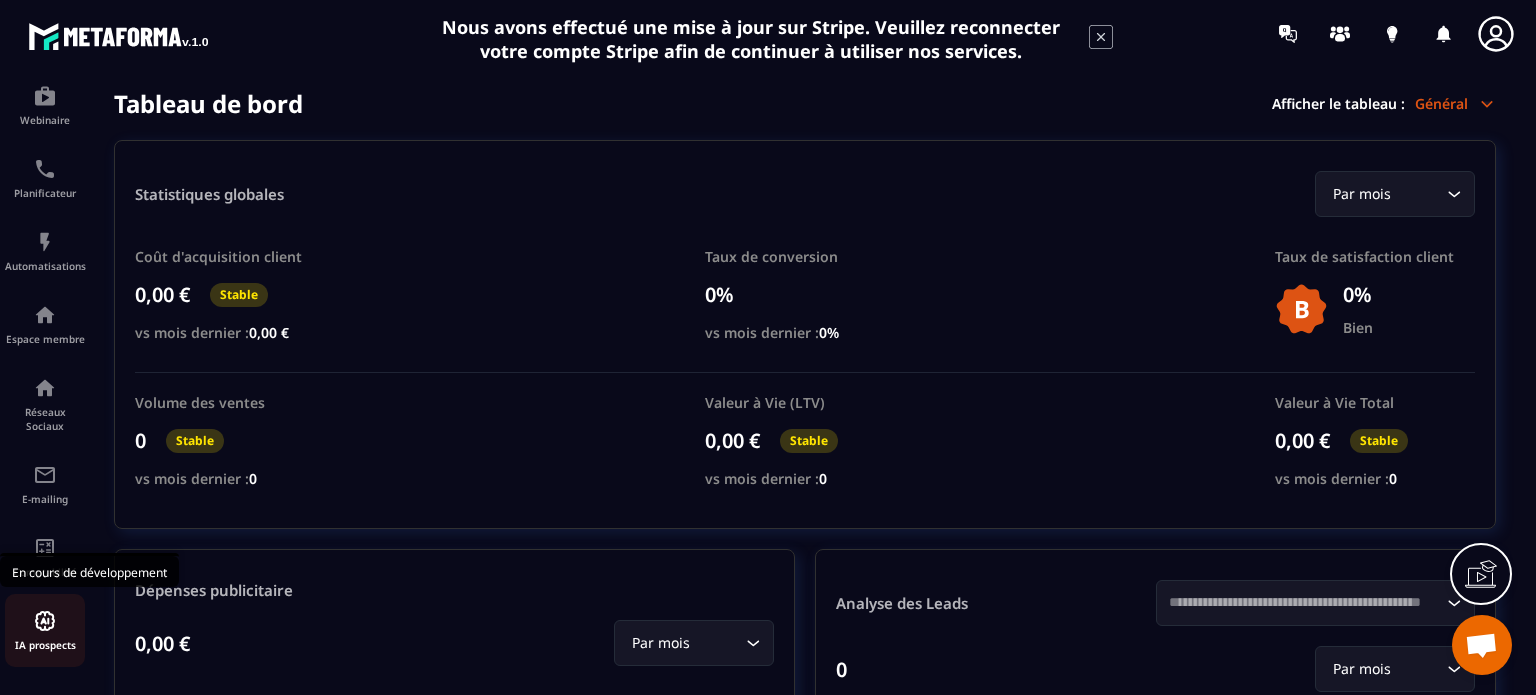 click at bounding box center [45, 621] 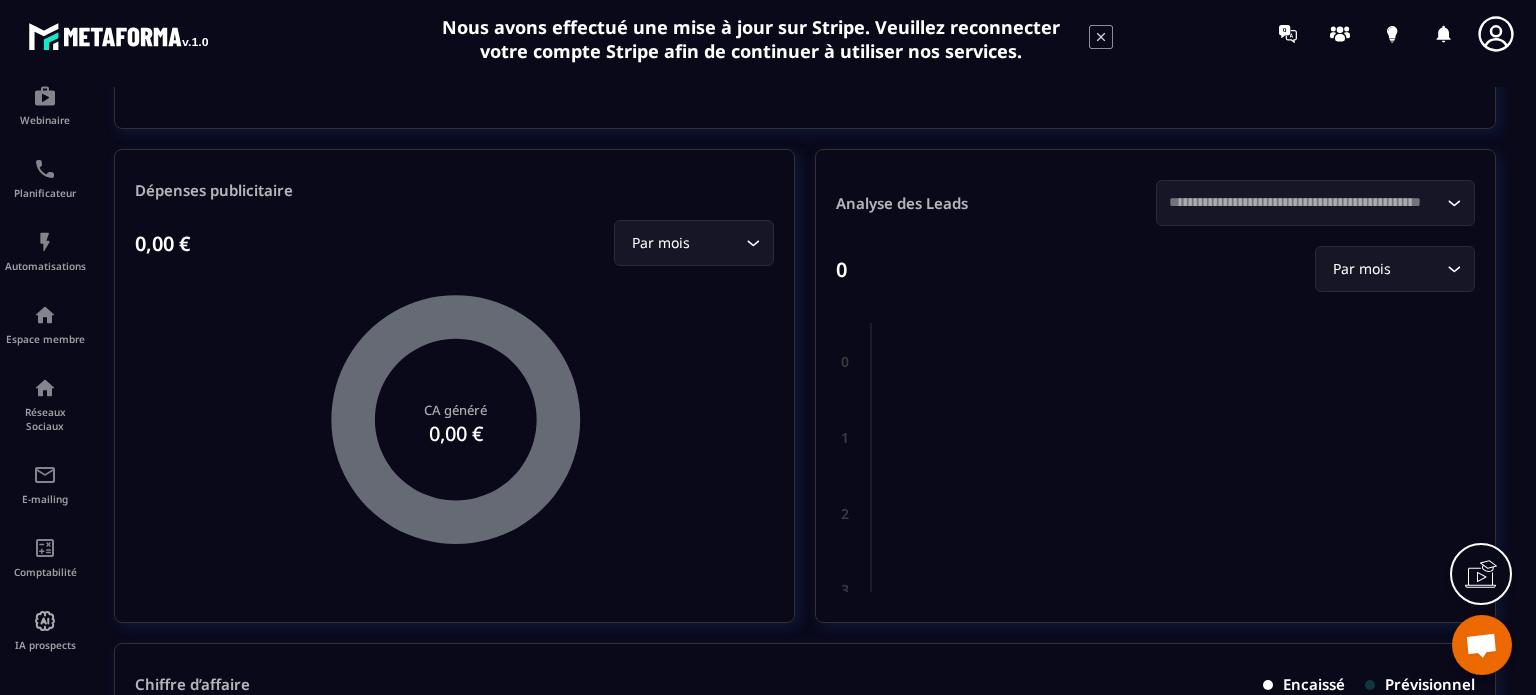 scroll, scrollTop: 300, scrollLeft: 0, axis: vertical 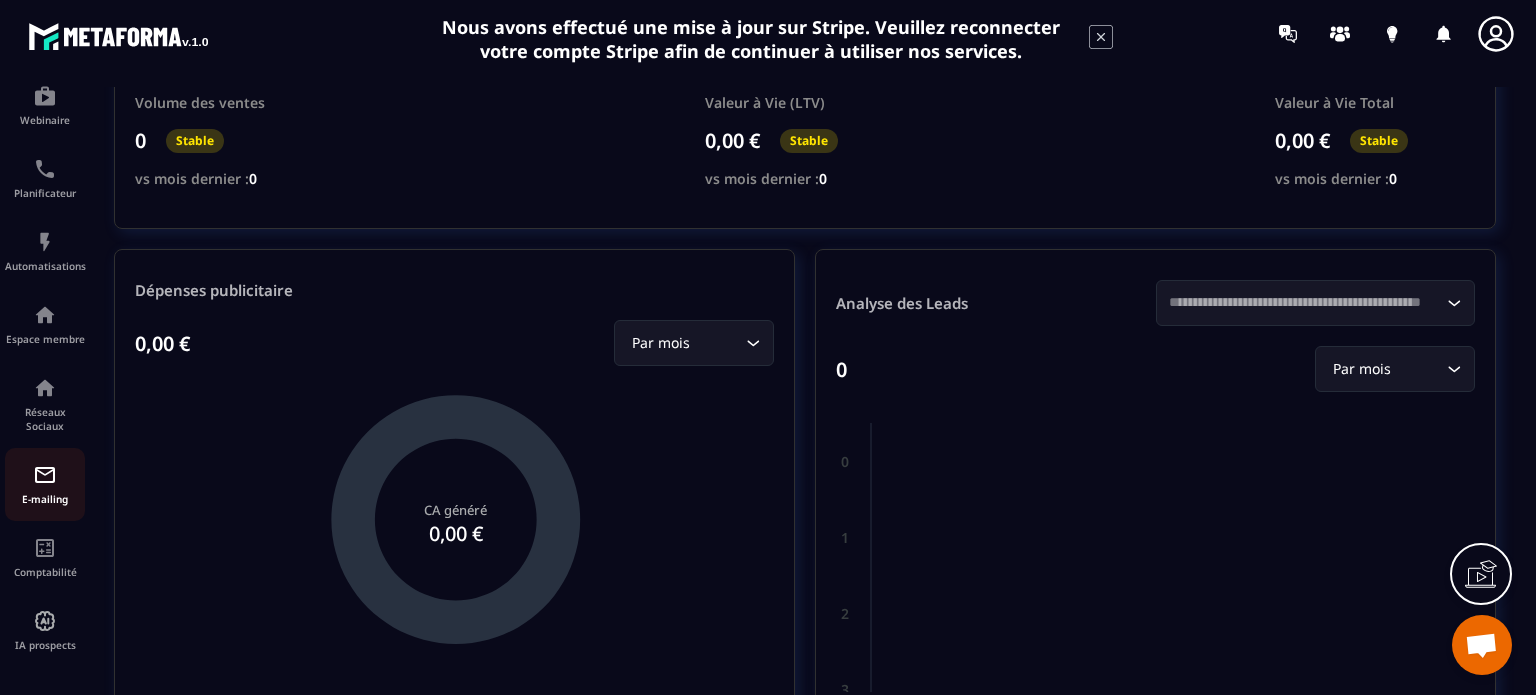 click at bounding box center [45, 475] 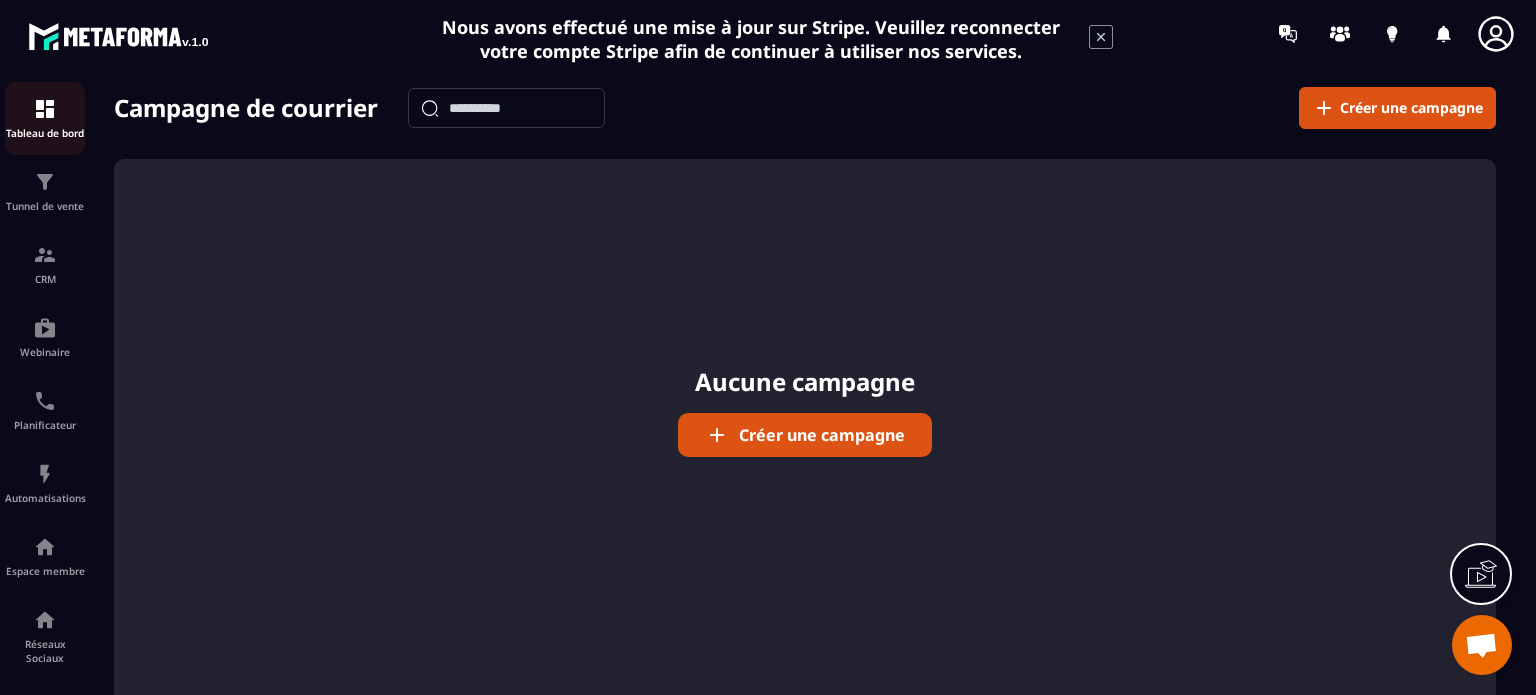 click on "Tableau de bord" at bounding box center (45, 133) 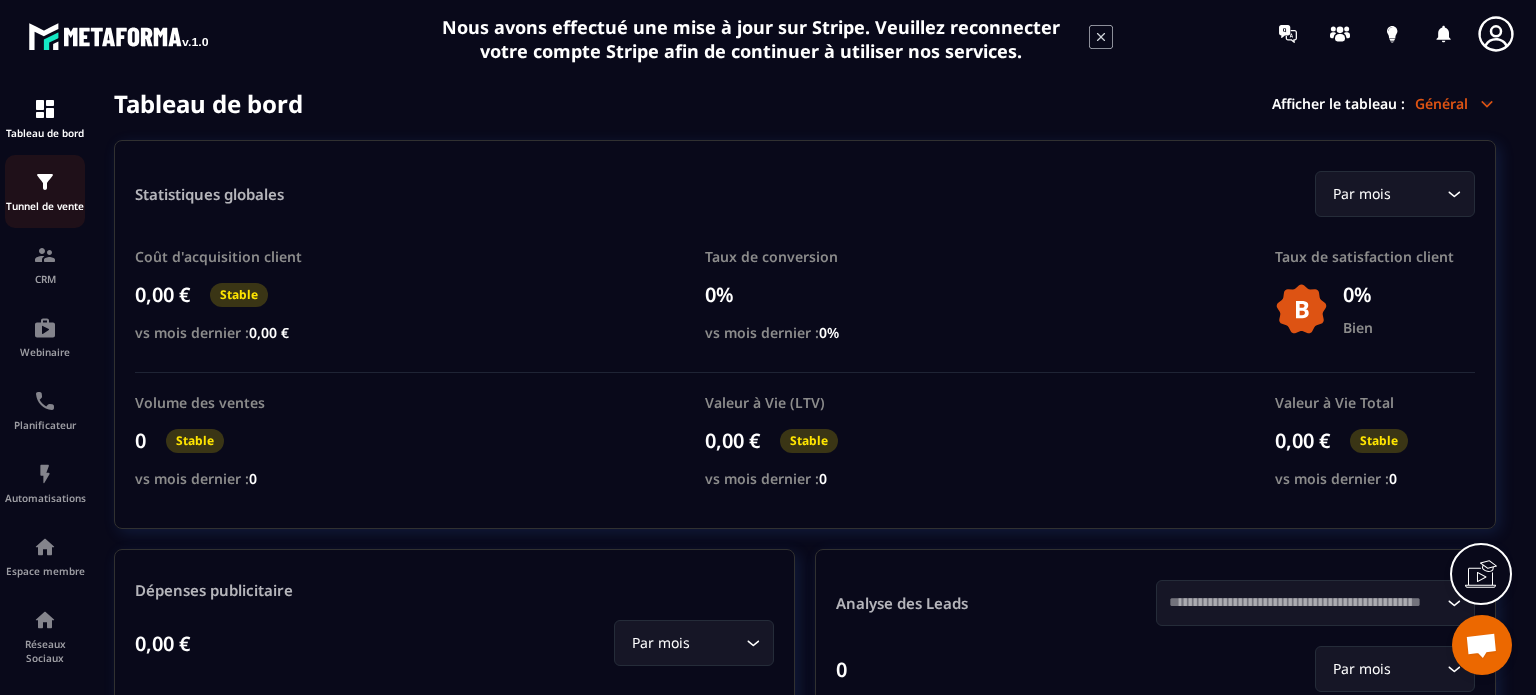 click at bounding box center [45, 182] 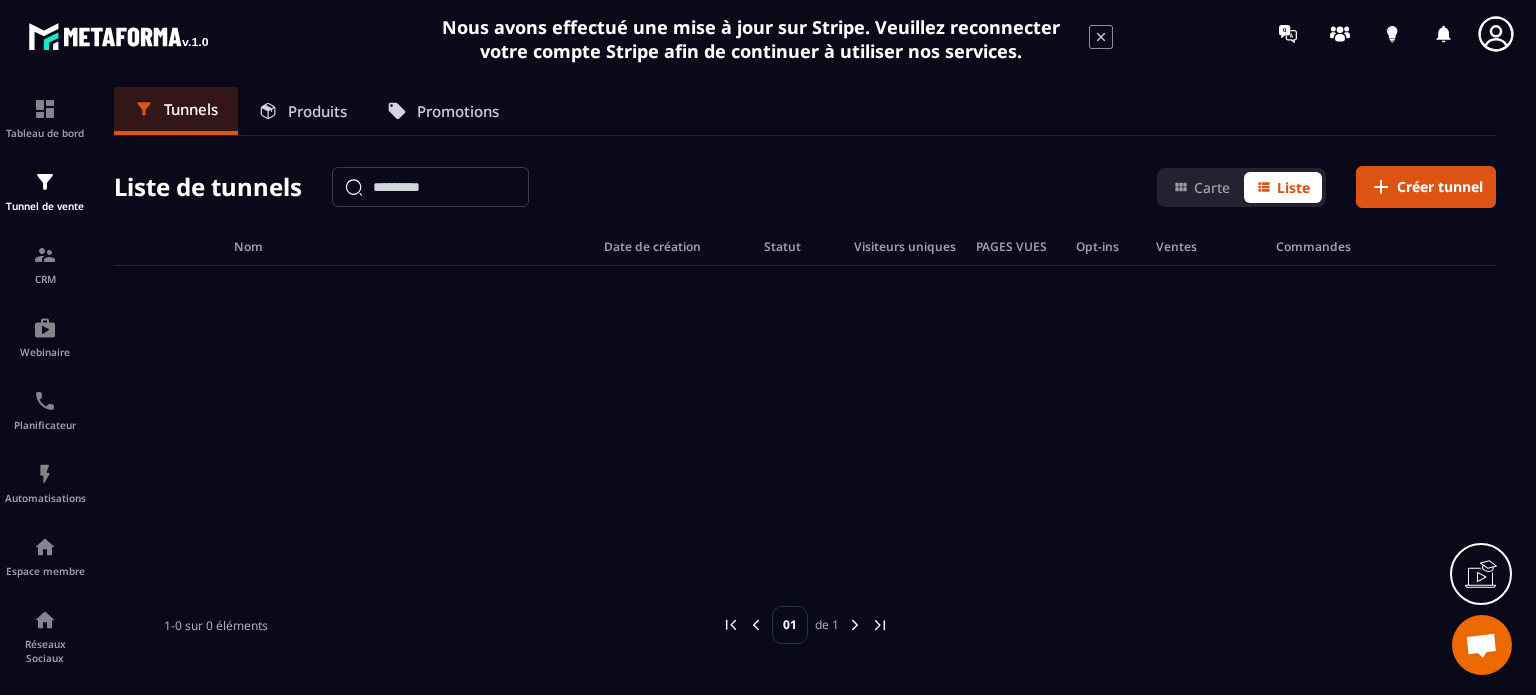 click on "Produits" at bounding box center [302, 111] 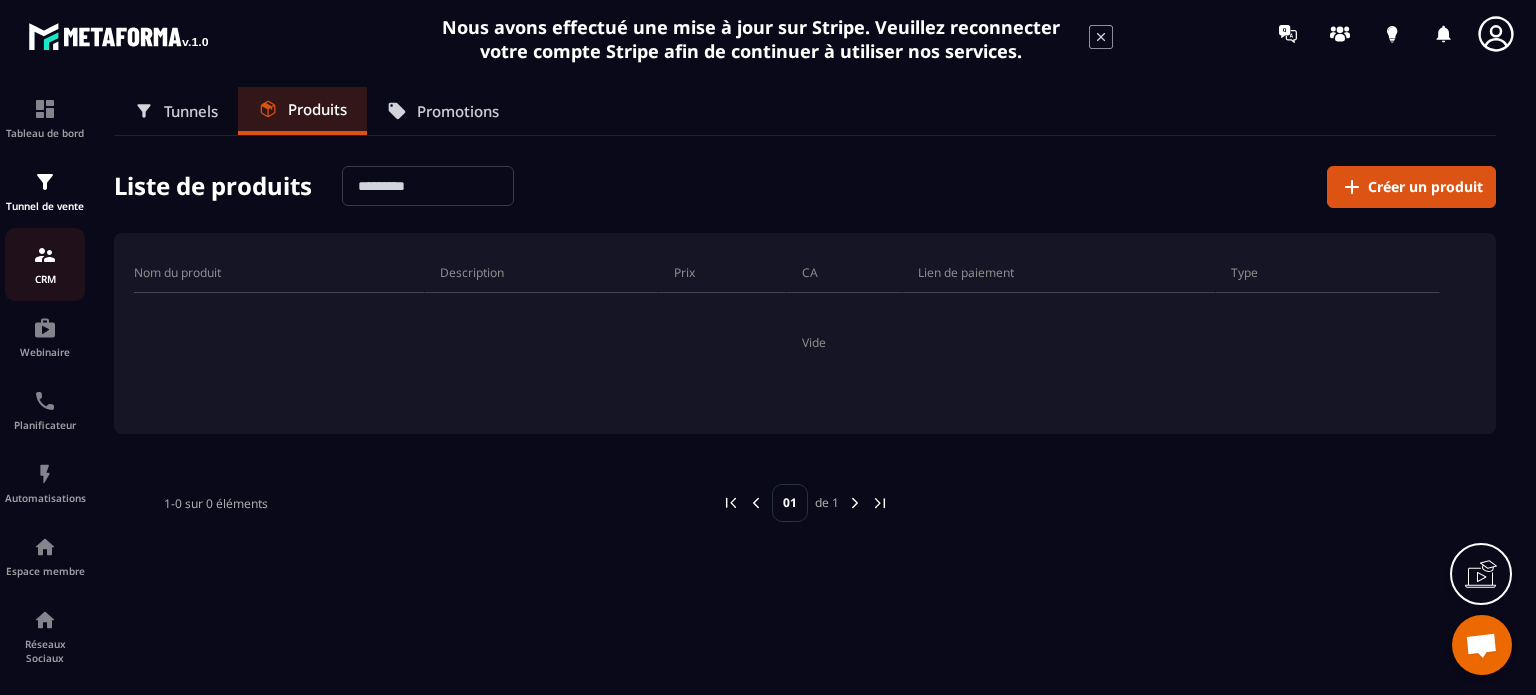 click on "CRM" at bounding box center (45, 264) 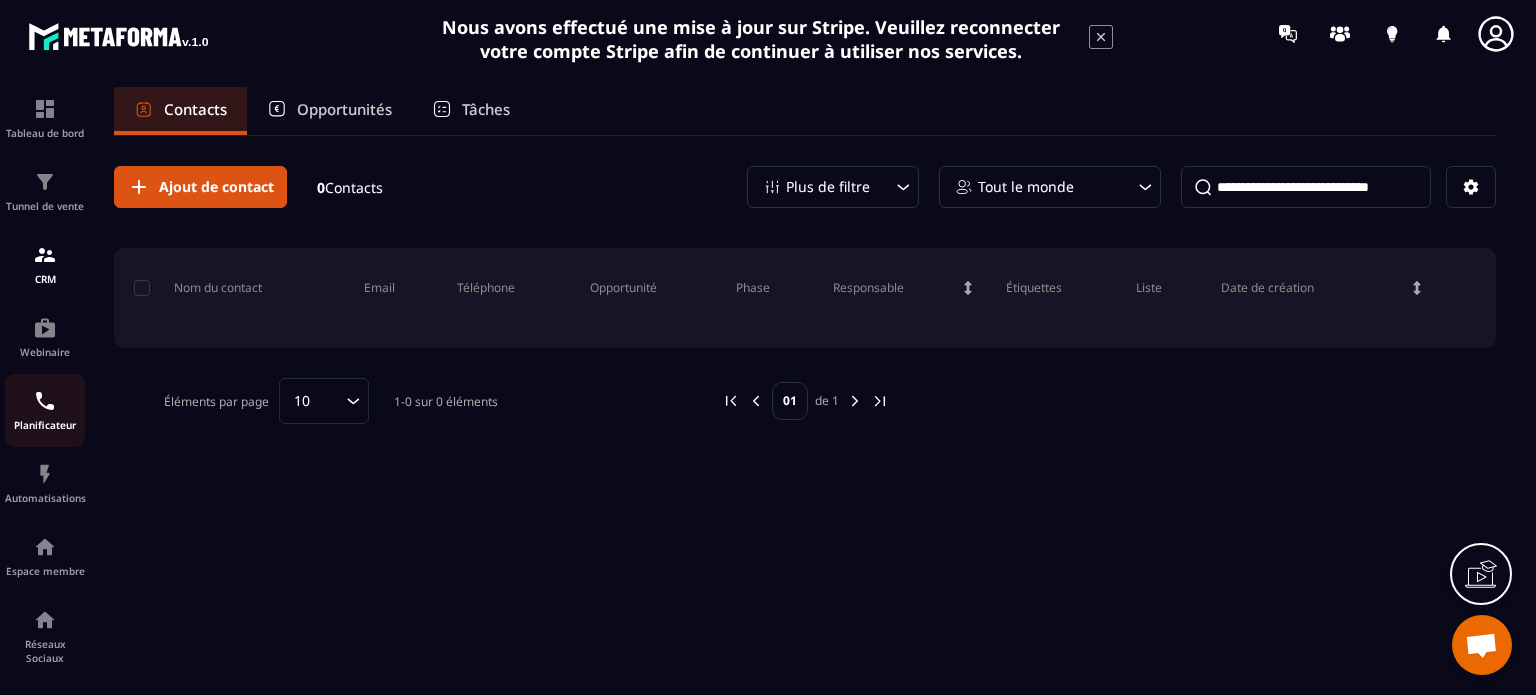 click on "Planificateur" at bounding box center [45, 410] 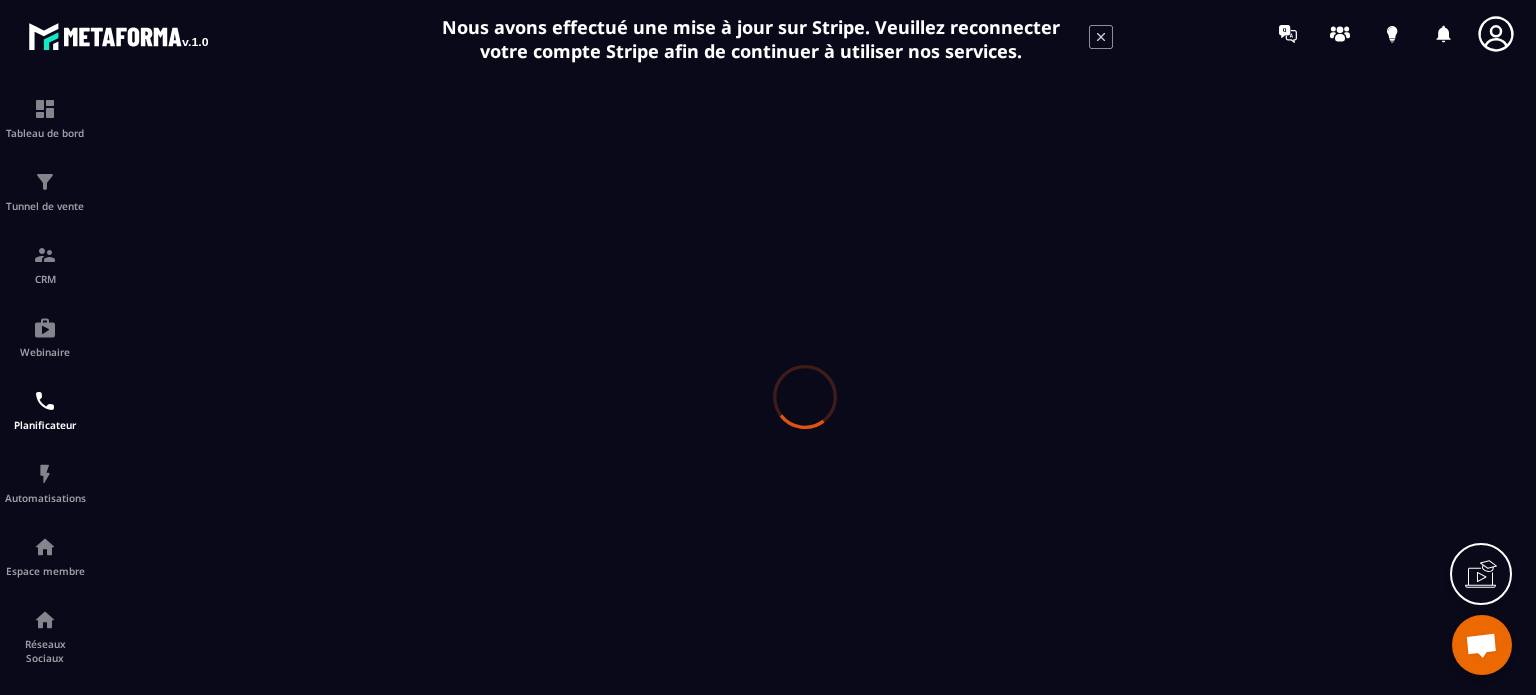 scroll, scrollTop: 0, scrollLeft: 0, axis: both 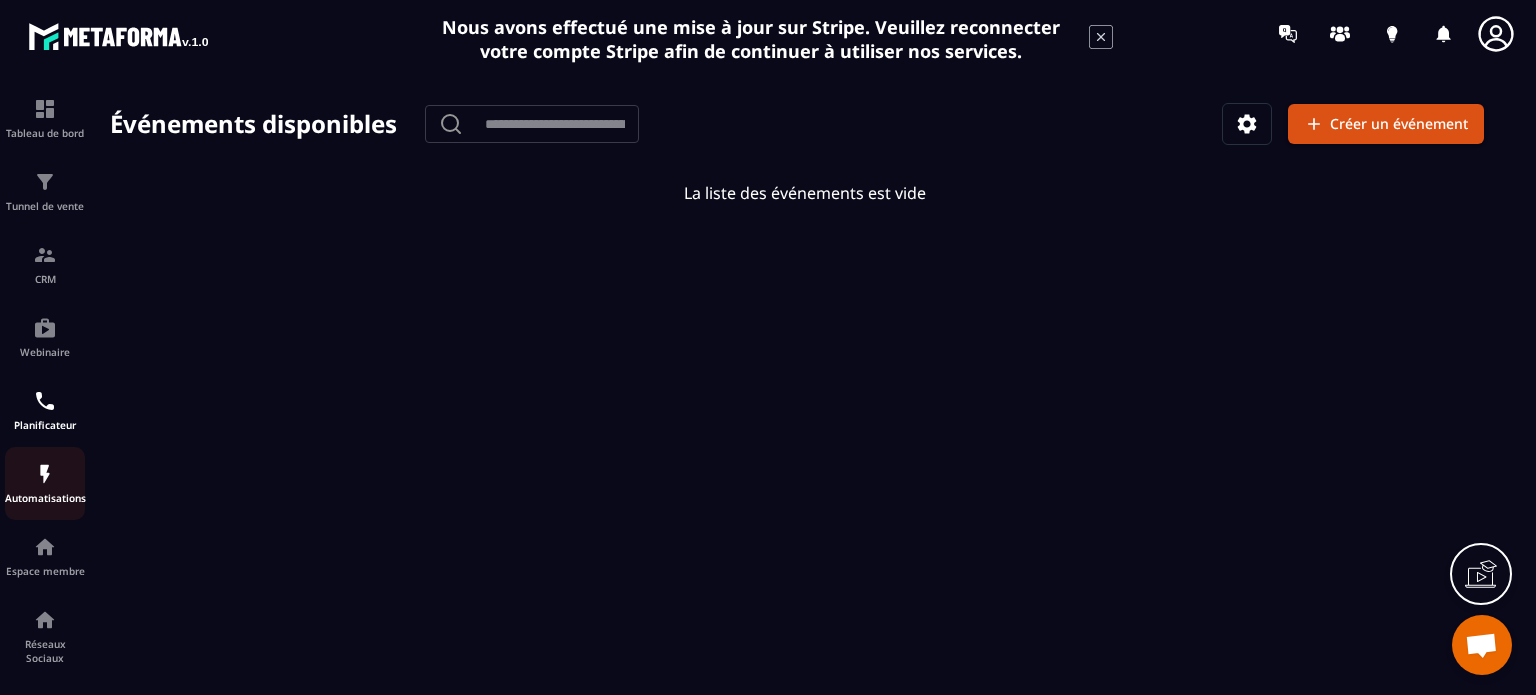 click at bounding box center [45, 474] 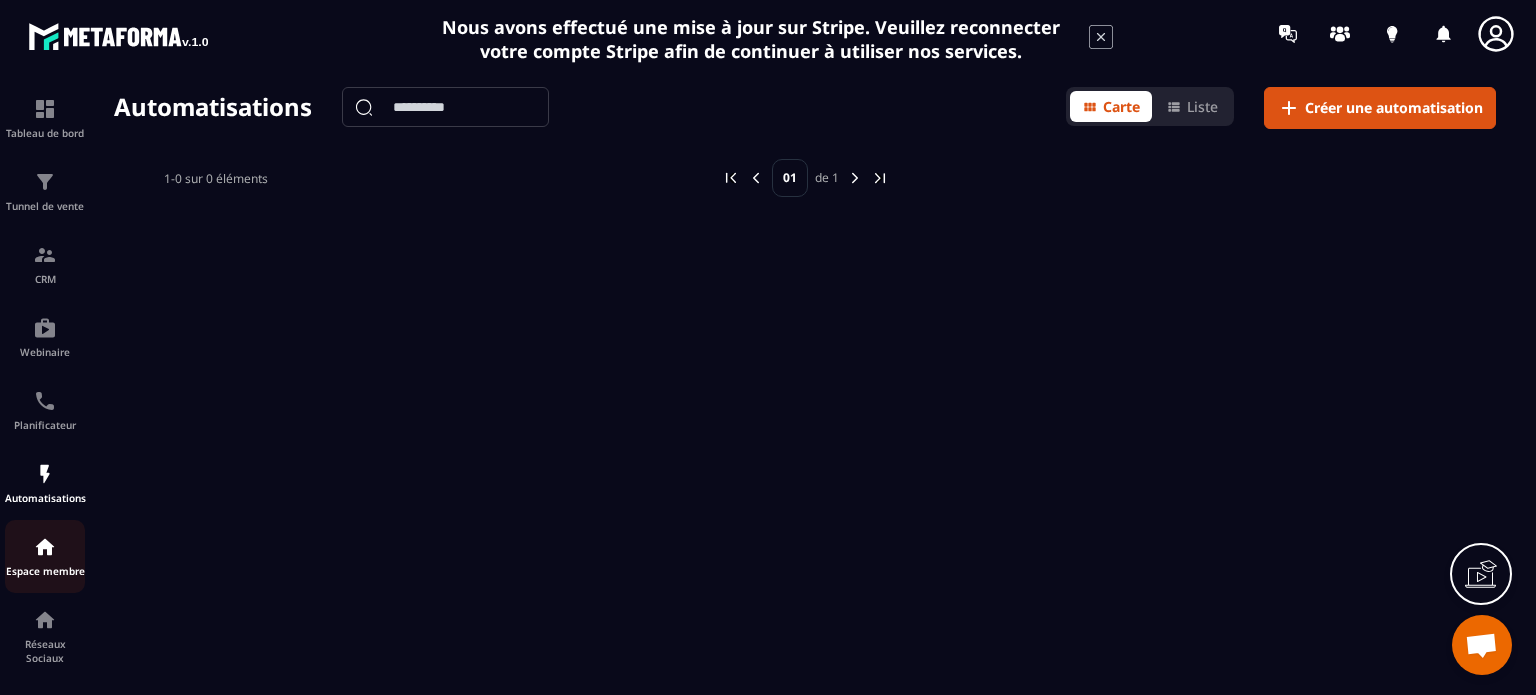 click at bounding box center [45, 547] 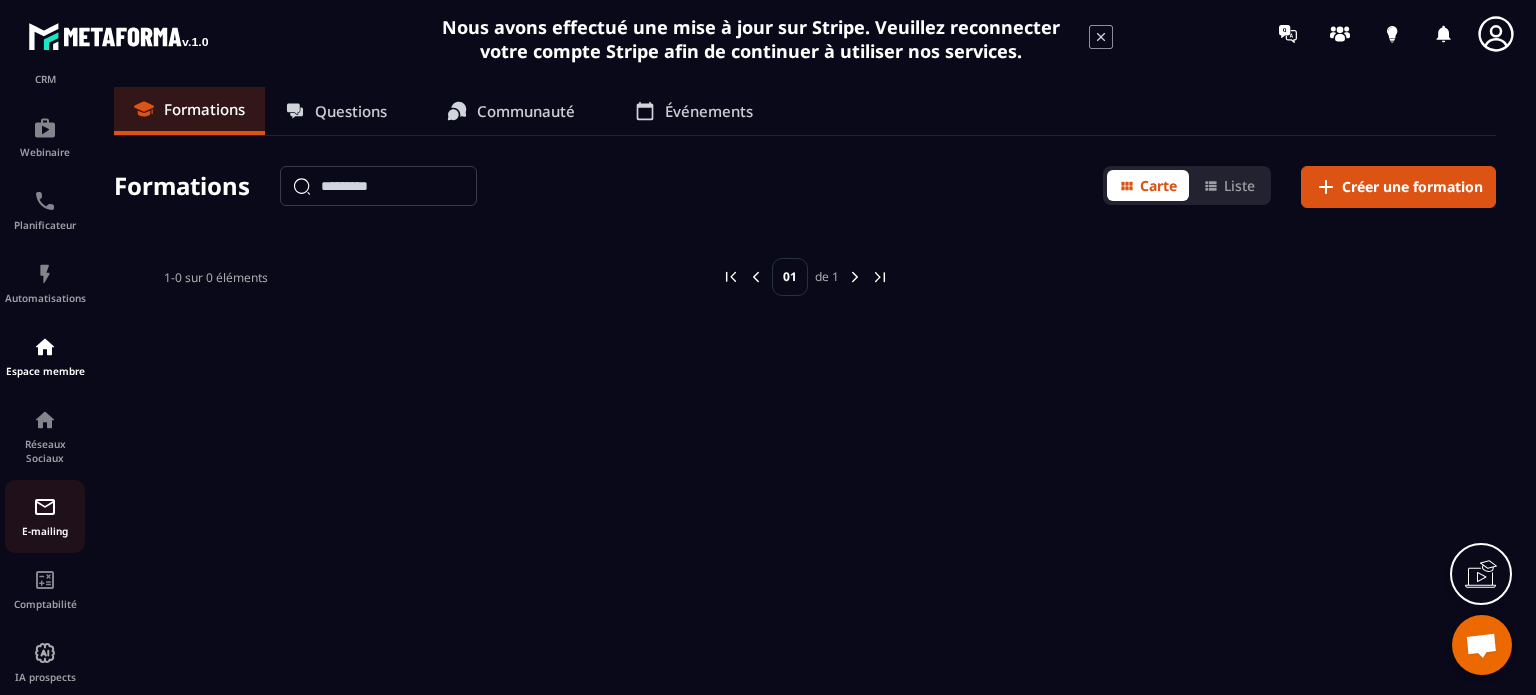scroll, scrollTop: 232, scrollLeft: 0, axis: vertical 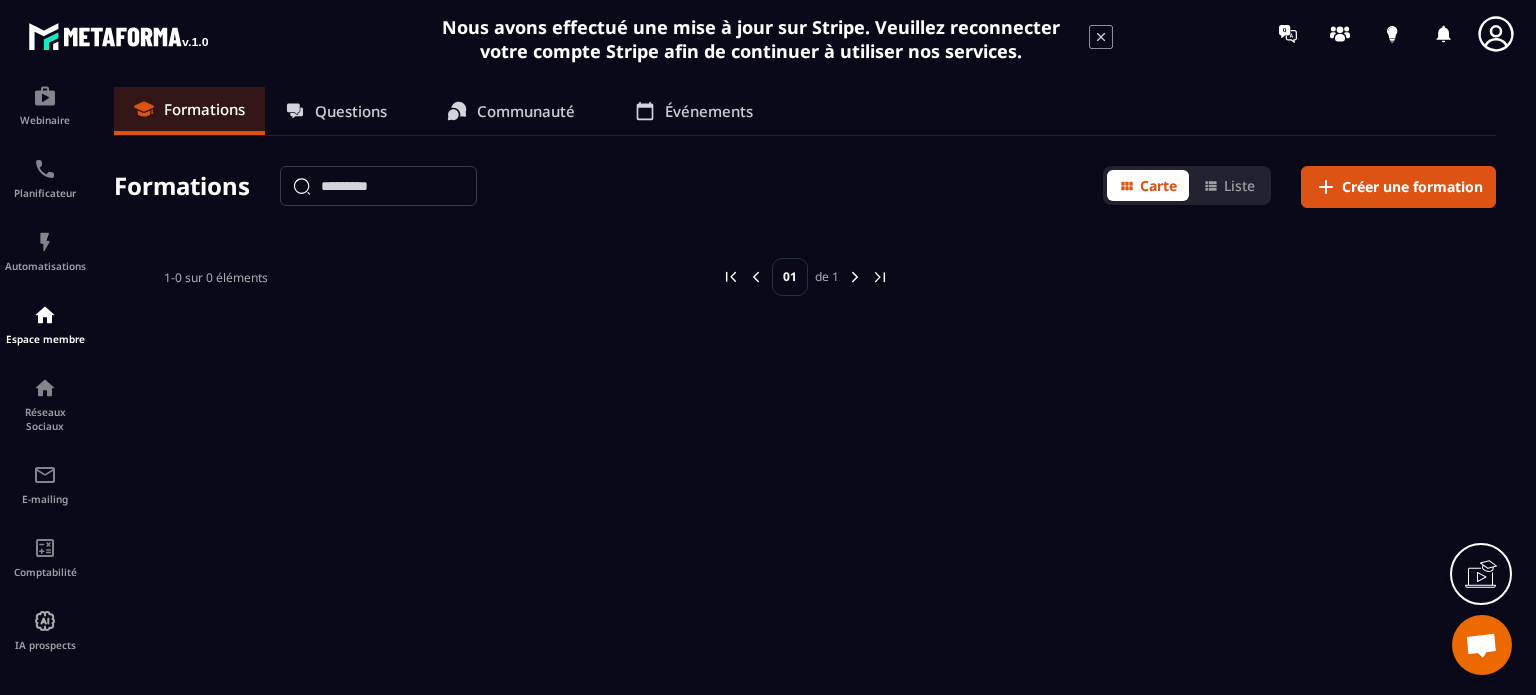 click 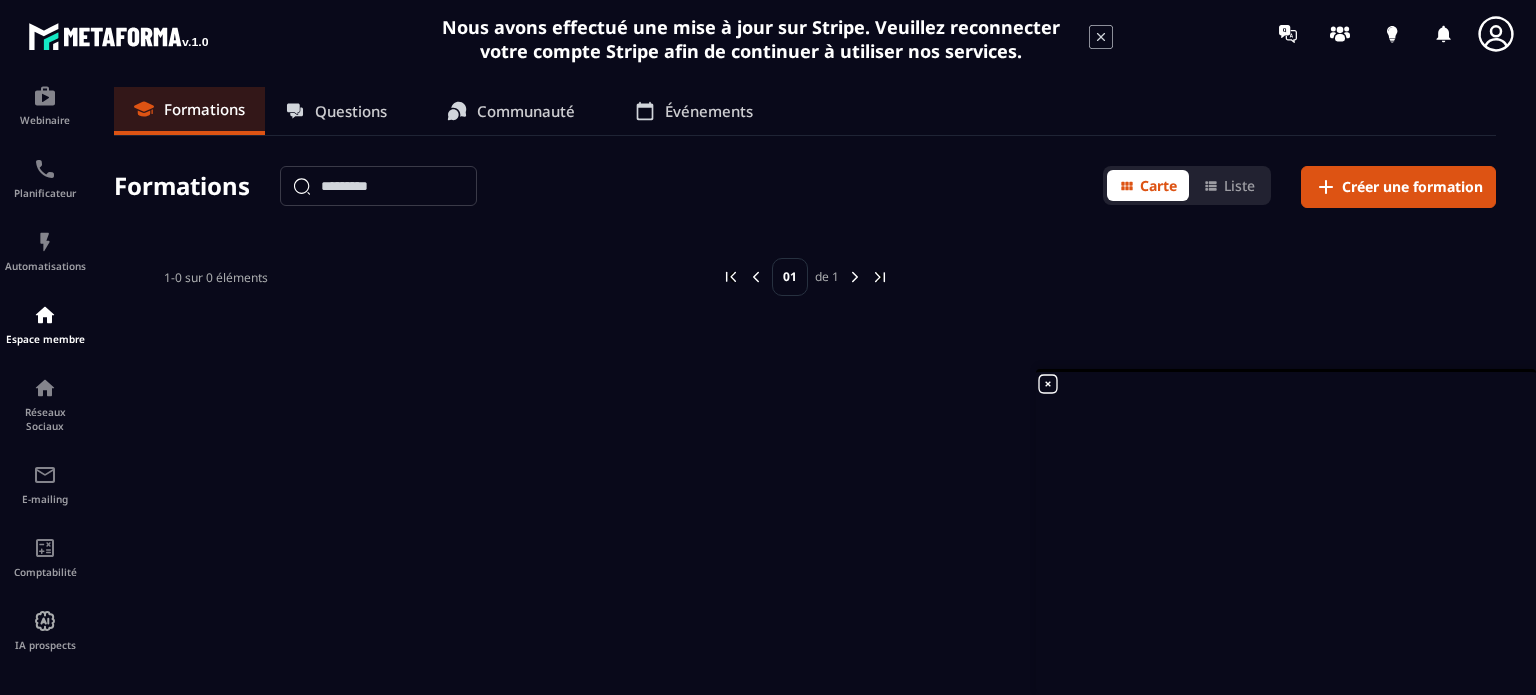 click 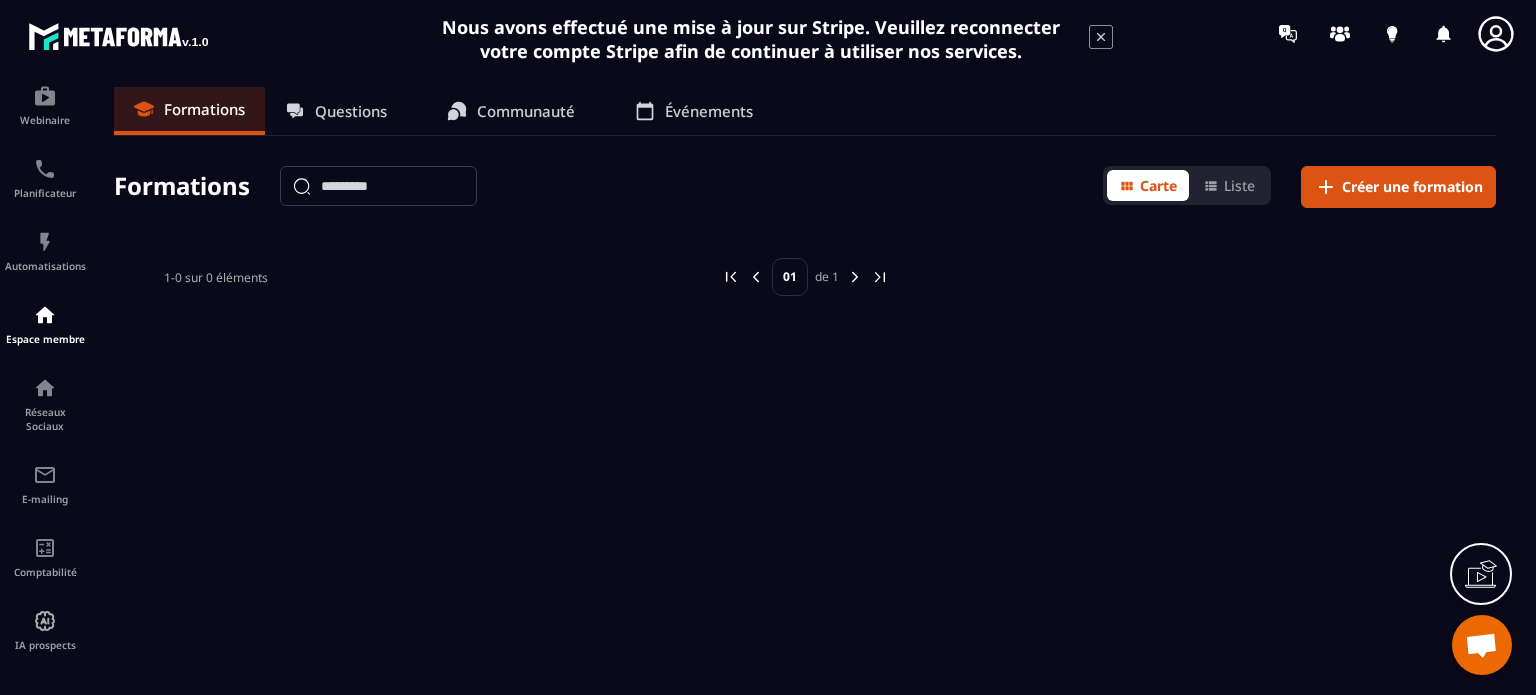 click on "Événements" at bounding box center [709, 111] 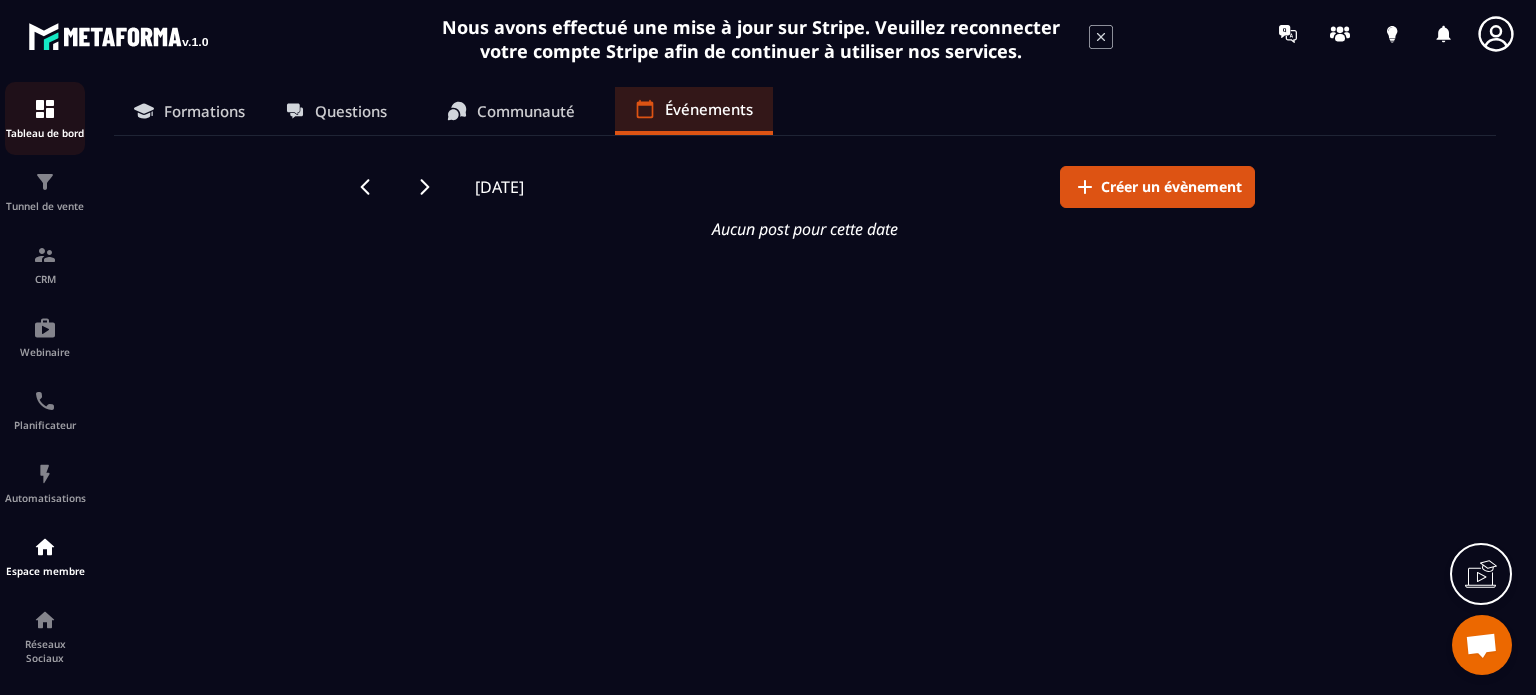 click on "Tableau de bord" at bounding box center (45, 118) 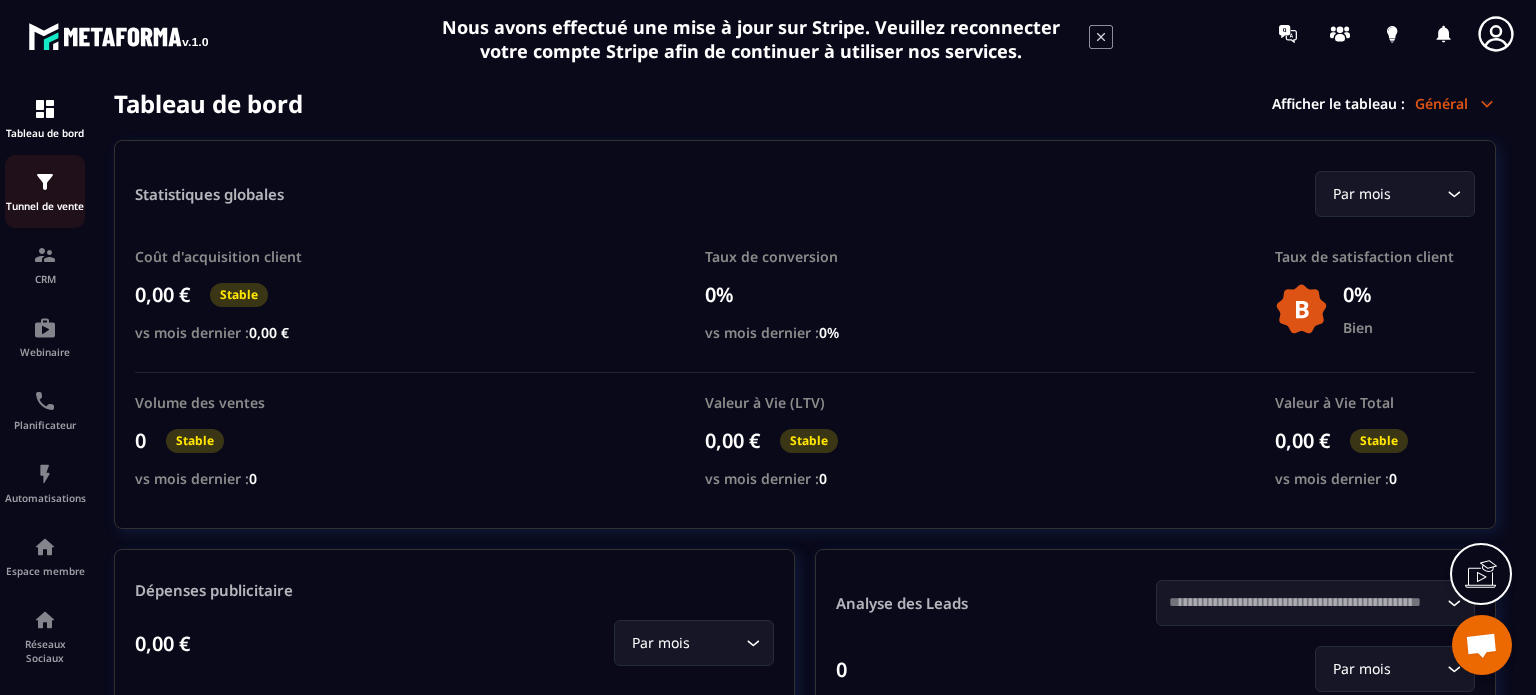 click on "Tunnel de vente" at bounding box center [45, 206] 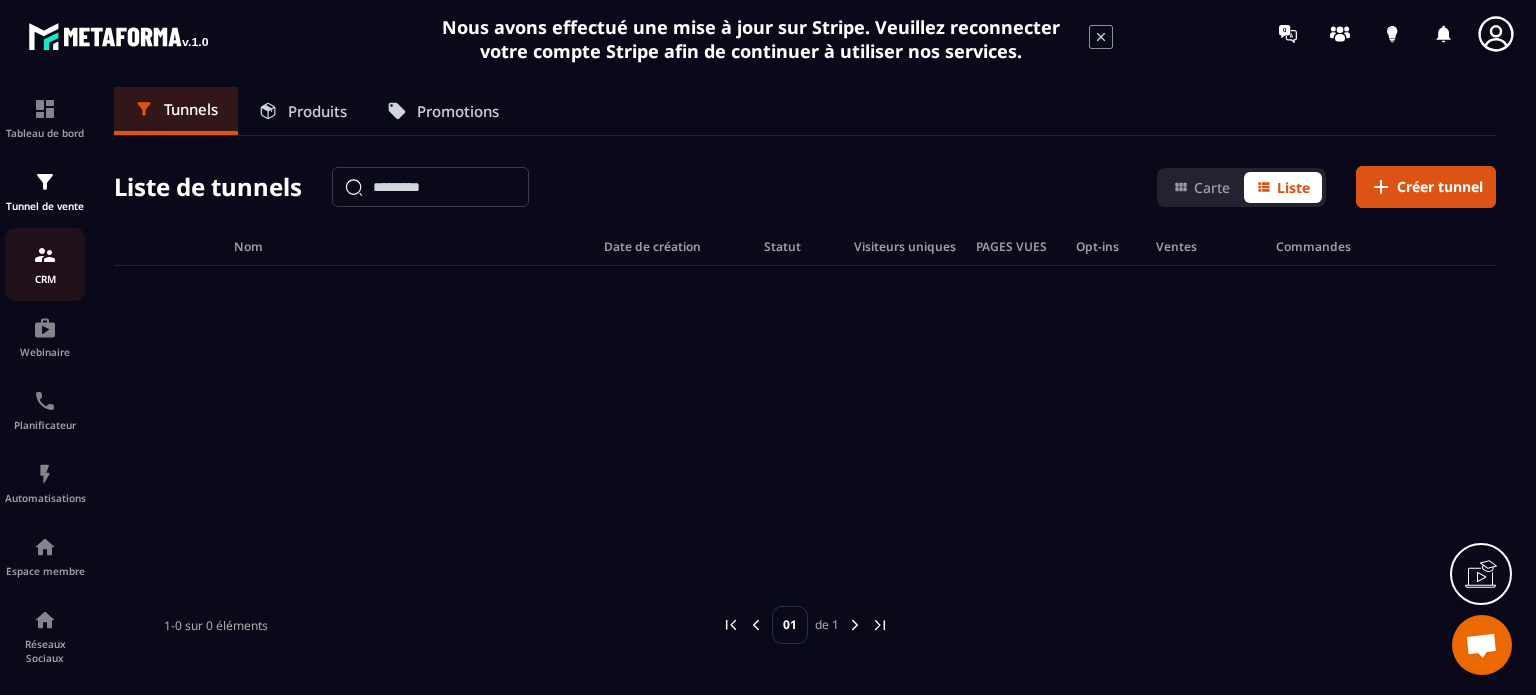 click at bounding box center (45, 255) 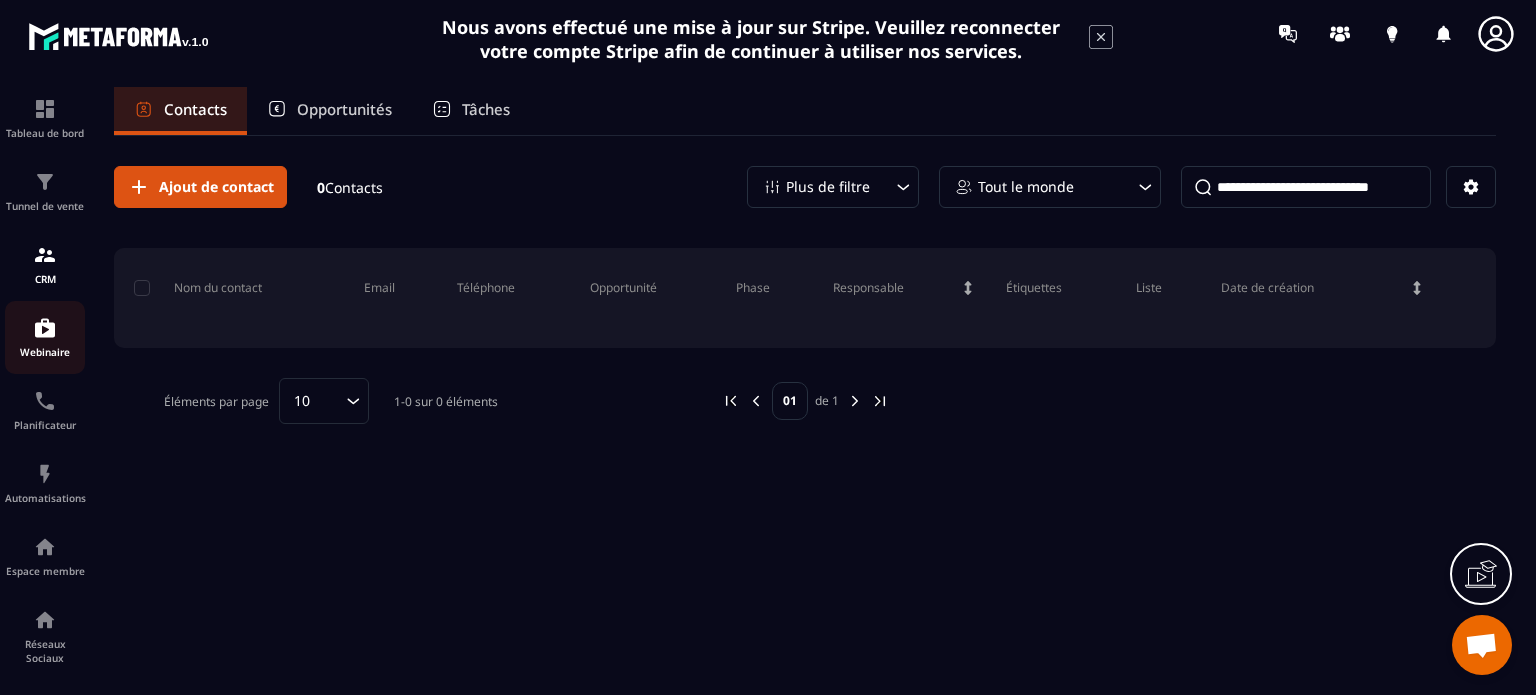 click at bounding box center [45, 328] 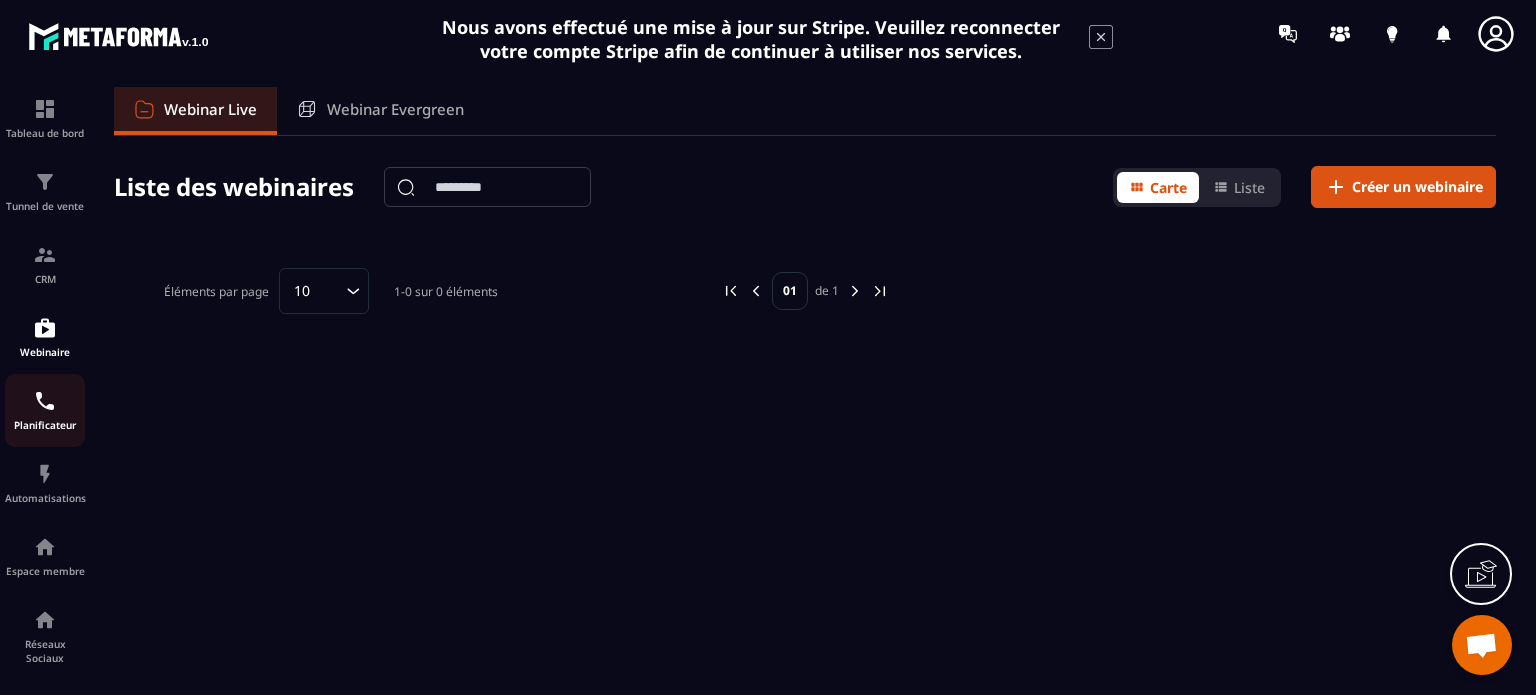 click at bounding box center (45, 401) 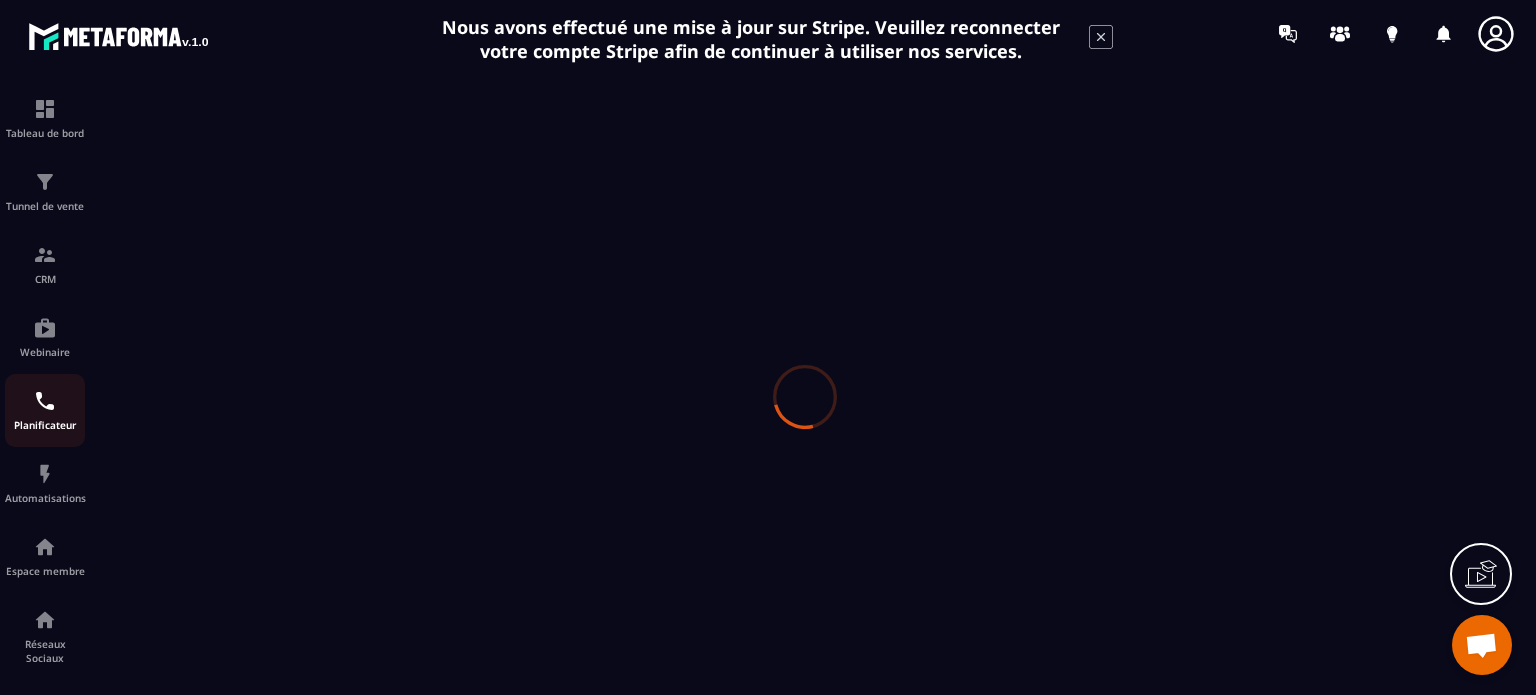 scroll, scrollTop: 0, scrollLeft: 0, axis: both 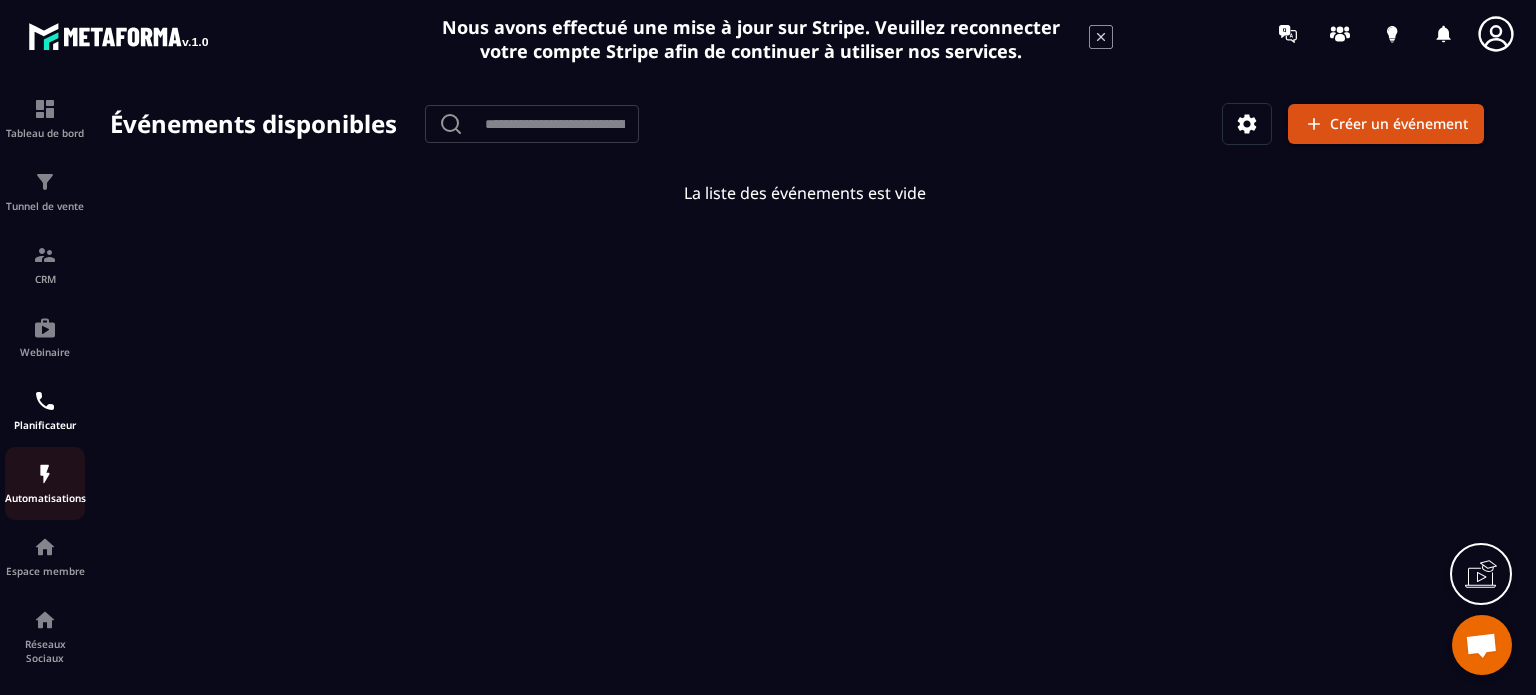 click at bounding box center (45, 474) 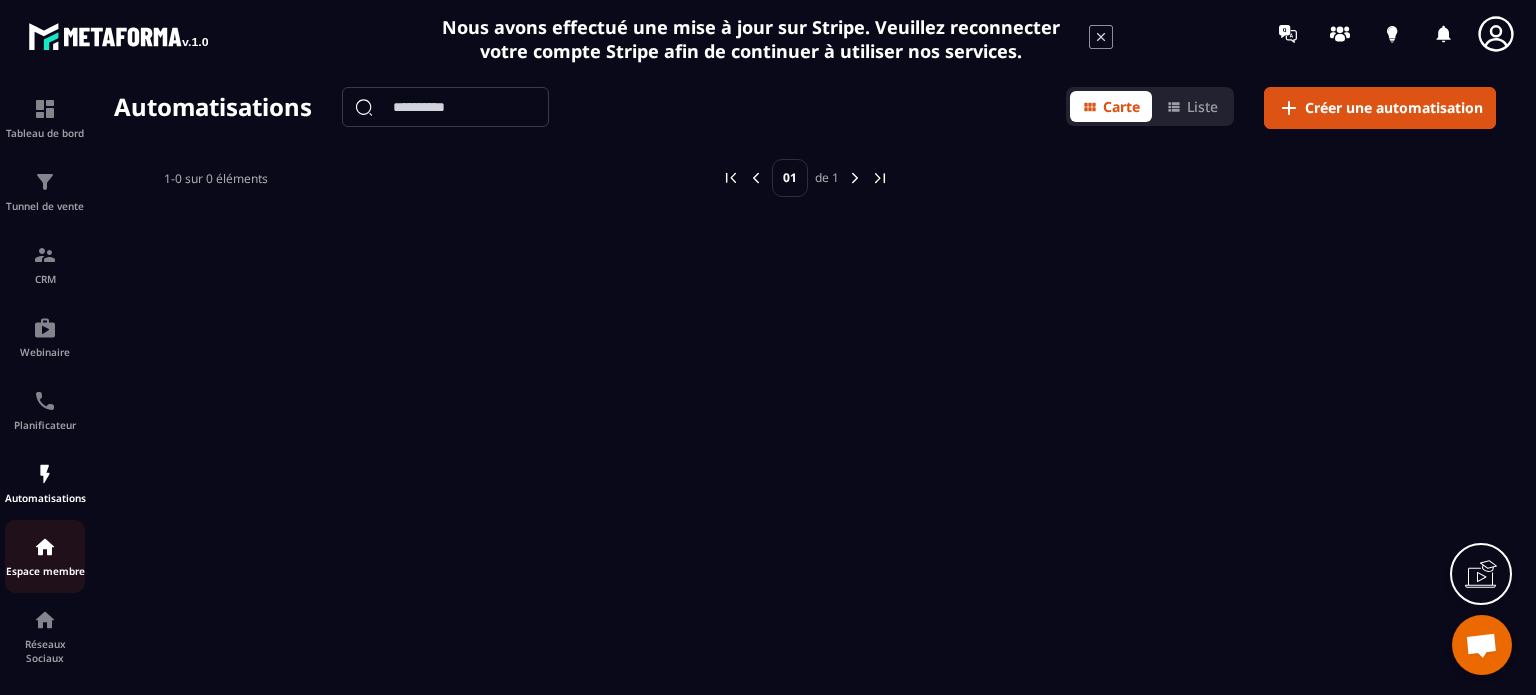 click at bounding box center (45, 547) 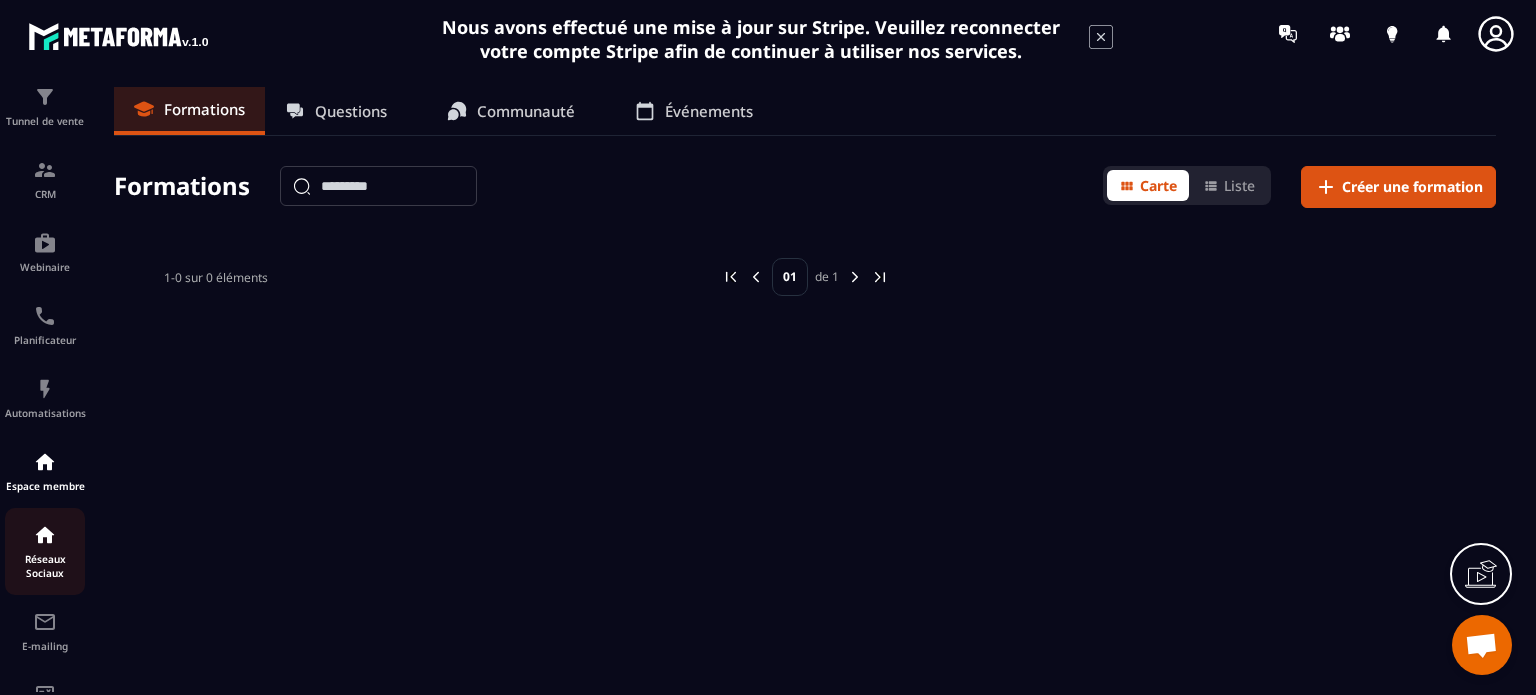 scroll, scrollTop: 100, scrollLeft: 0, axis: vertical 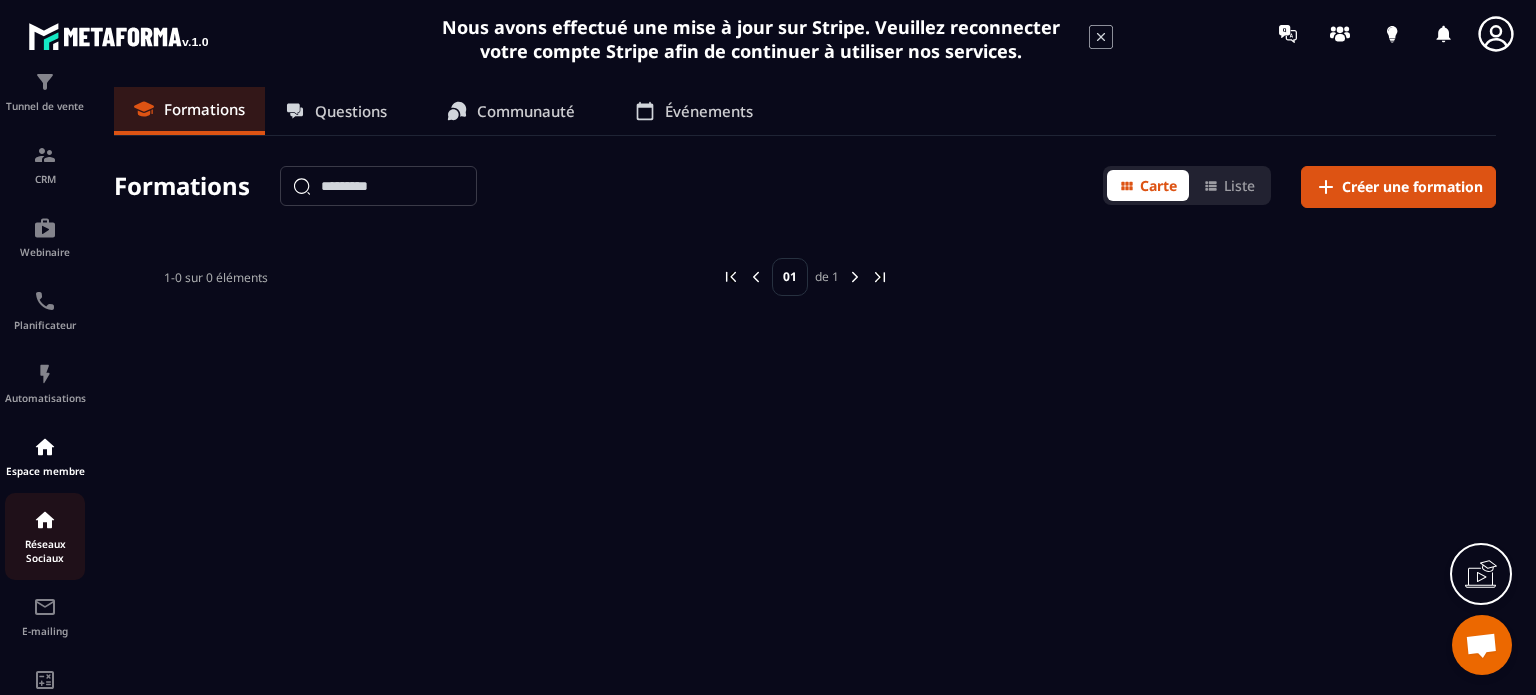 click at bounding box center (45, 520) 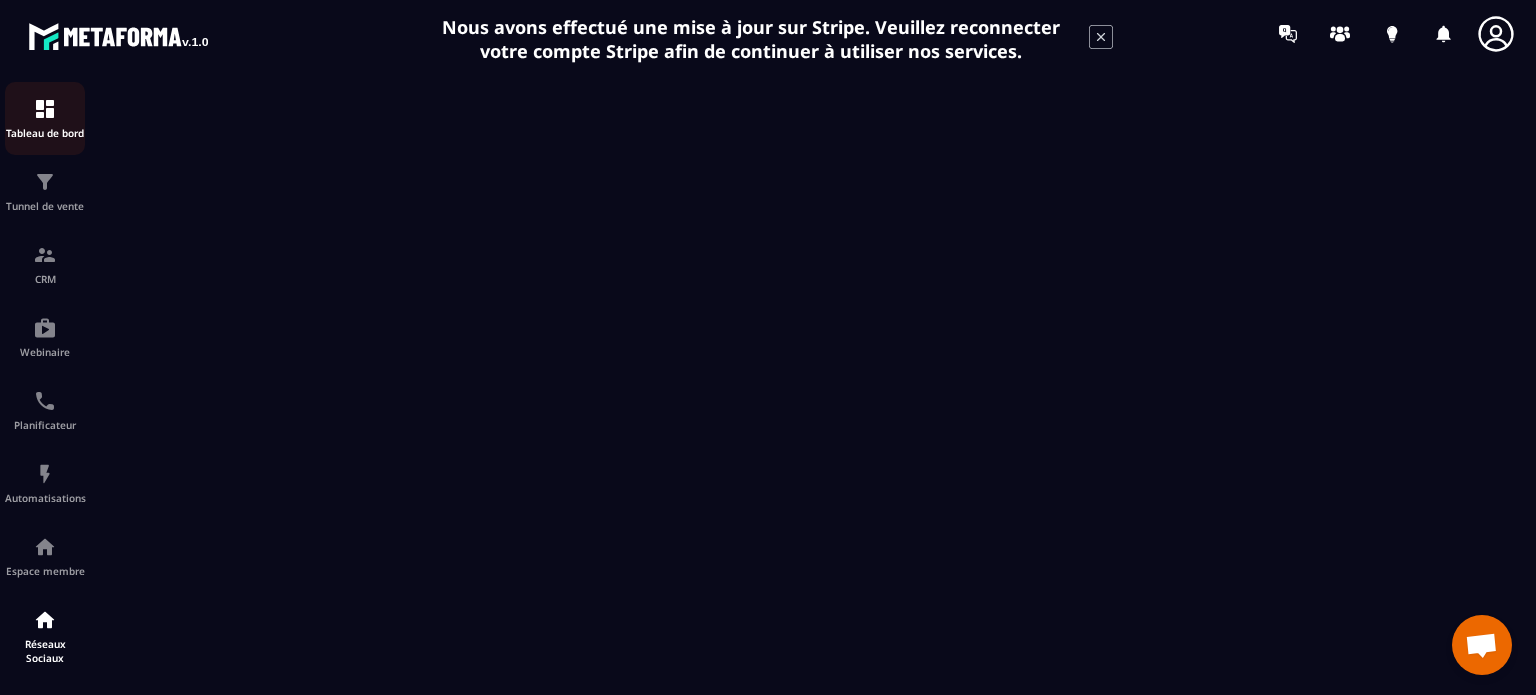 click on "Tableau de bord" at bounding box center [45, 118] 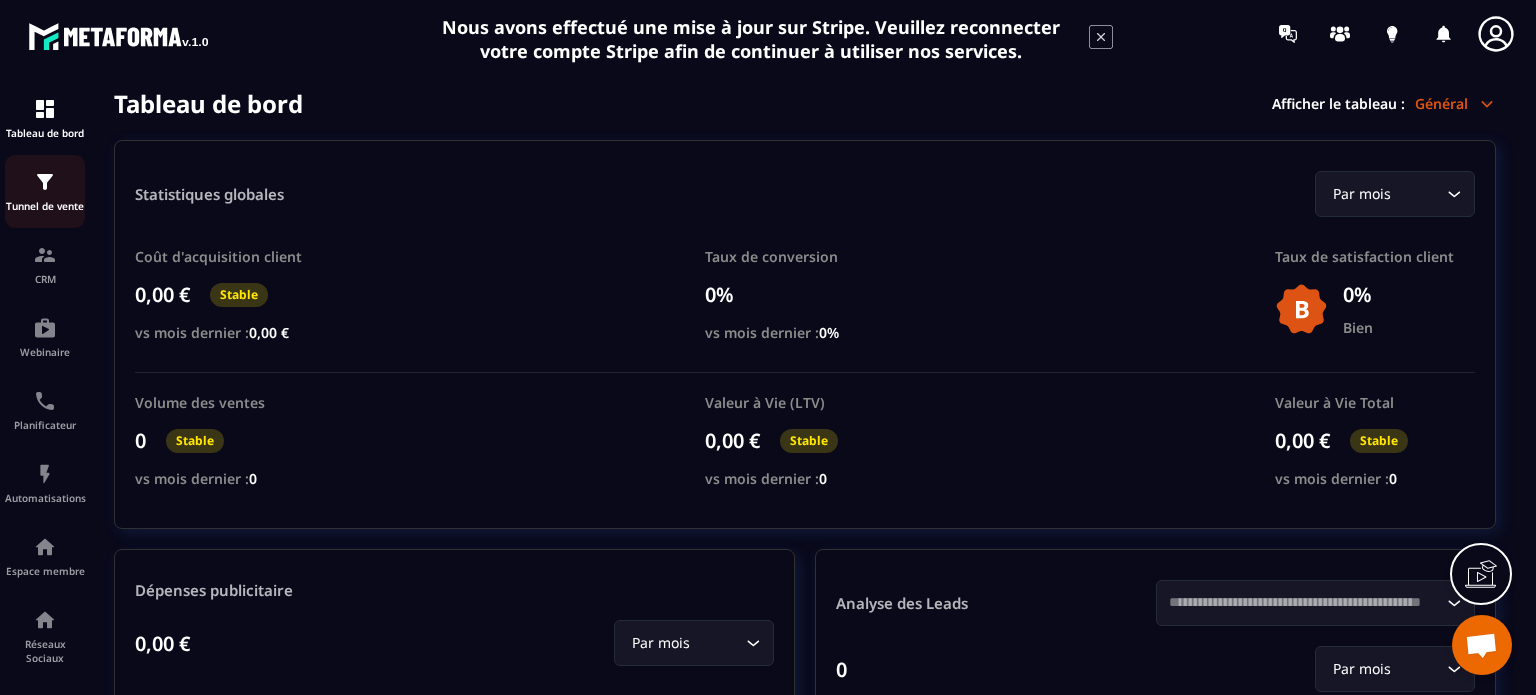 click at bounding box center (45, 182) 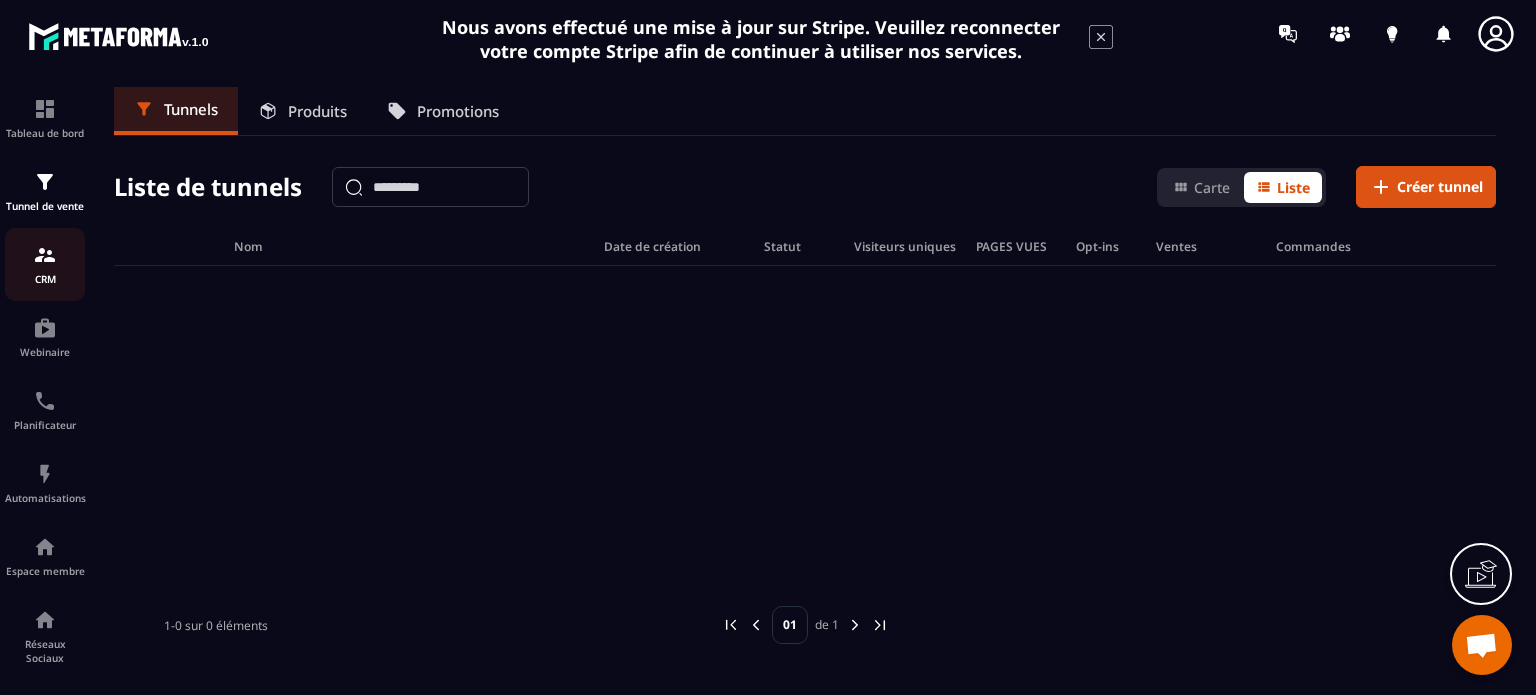 click on "CRM" at bounding box center (45, 264) 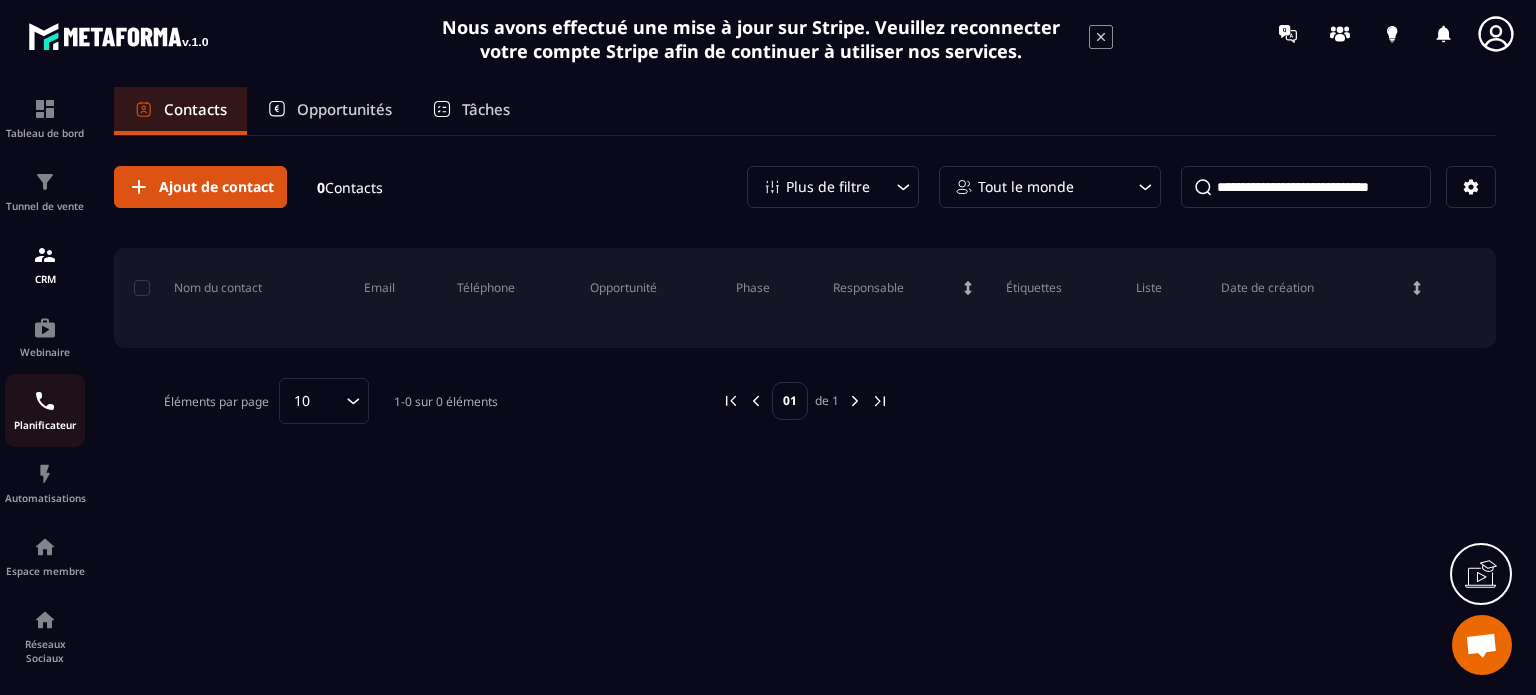click at bounding box center [45, 401] 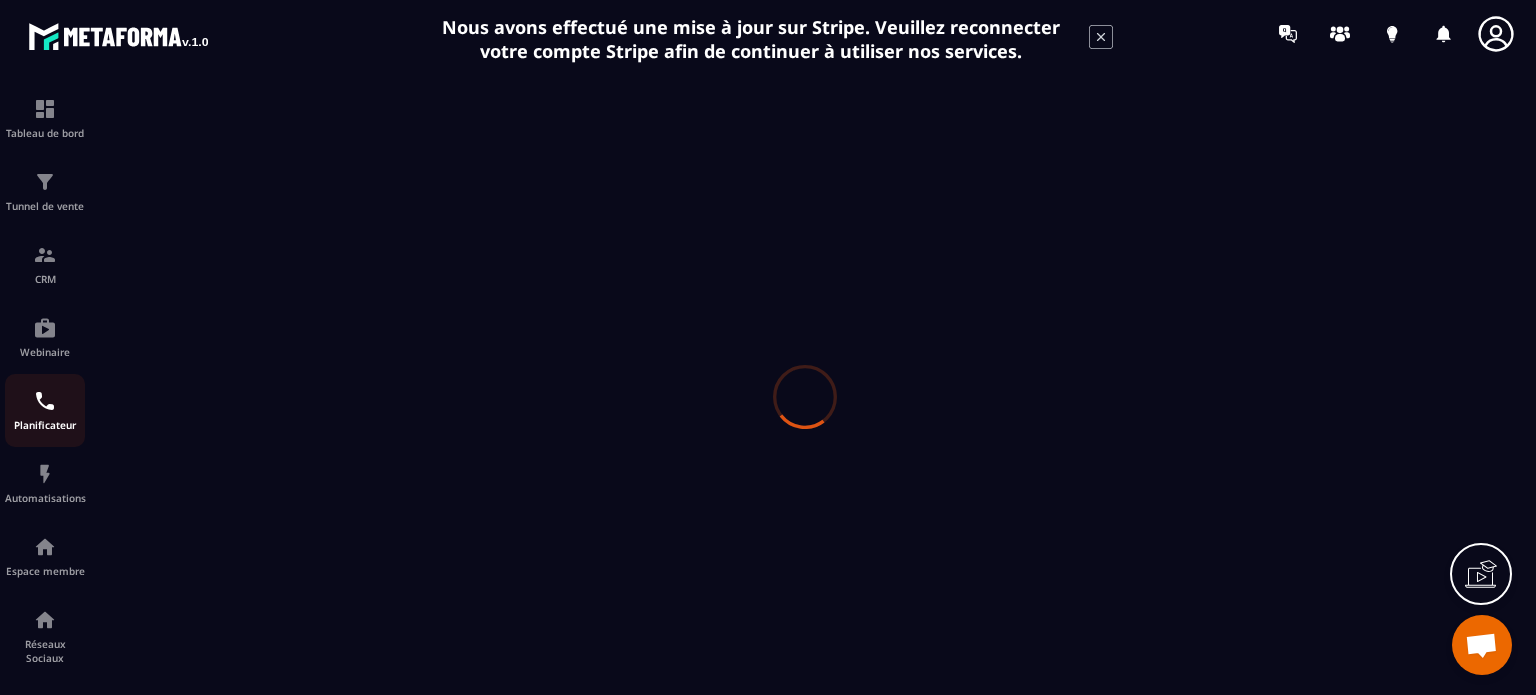 scroll, scrollTop: 0, scrollLeft: 0, axis: both 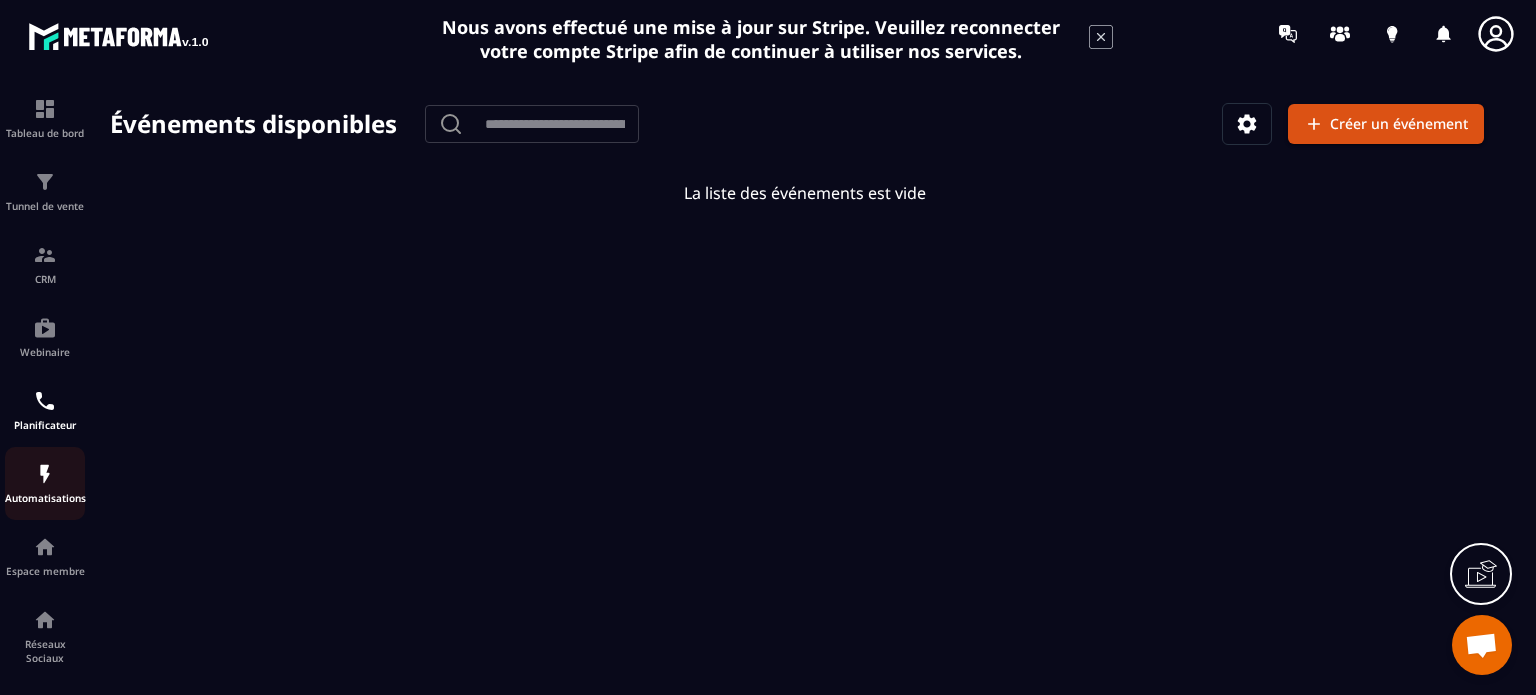 click at bounding box center [45, 474] 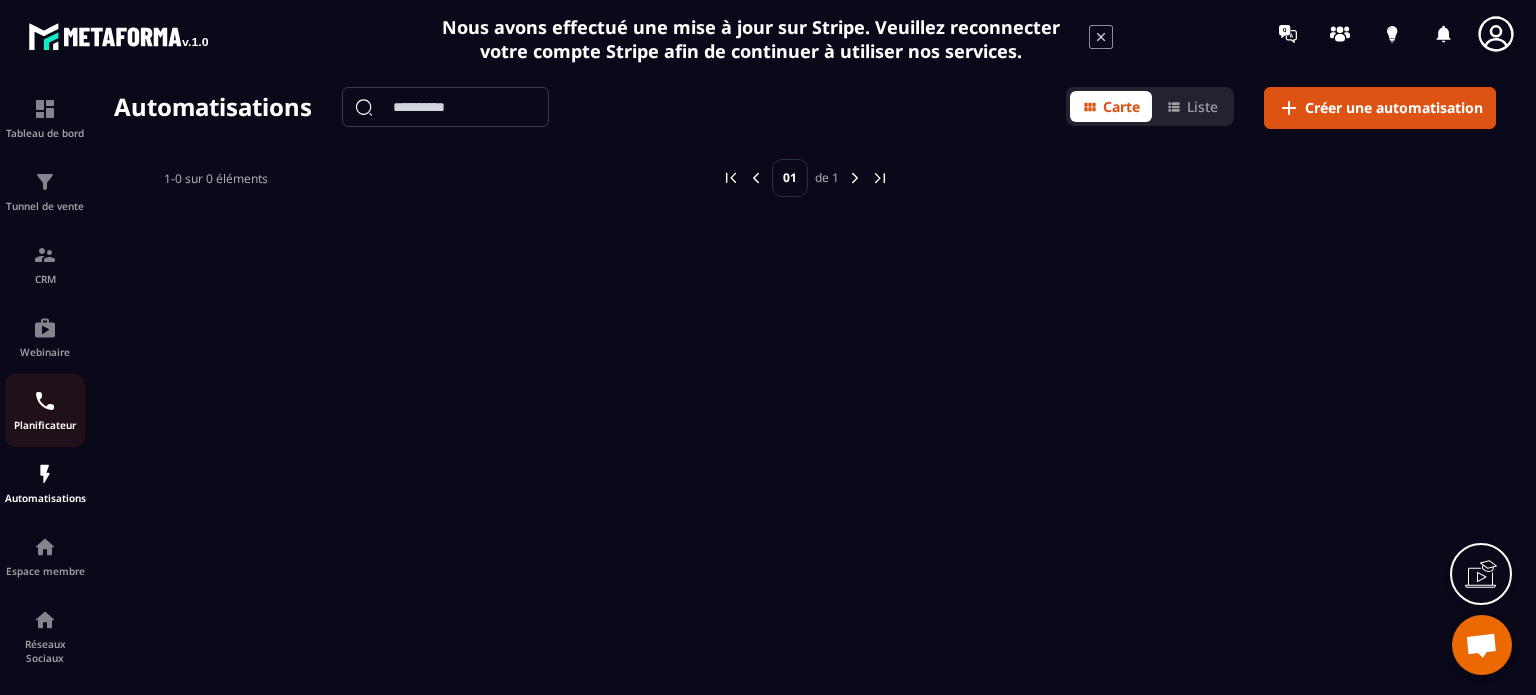 click at bounding box center [45, 401] 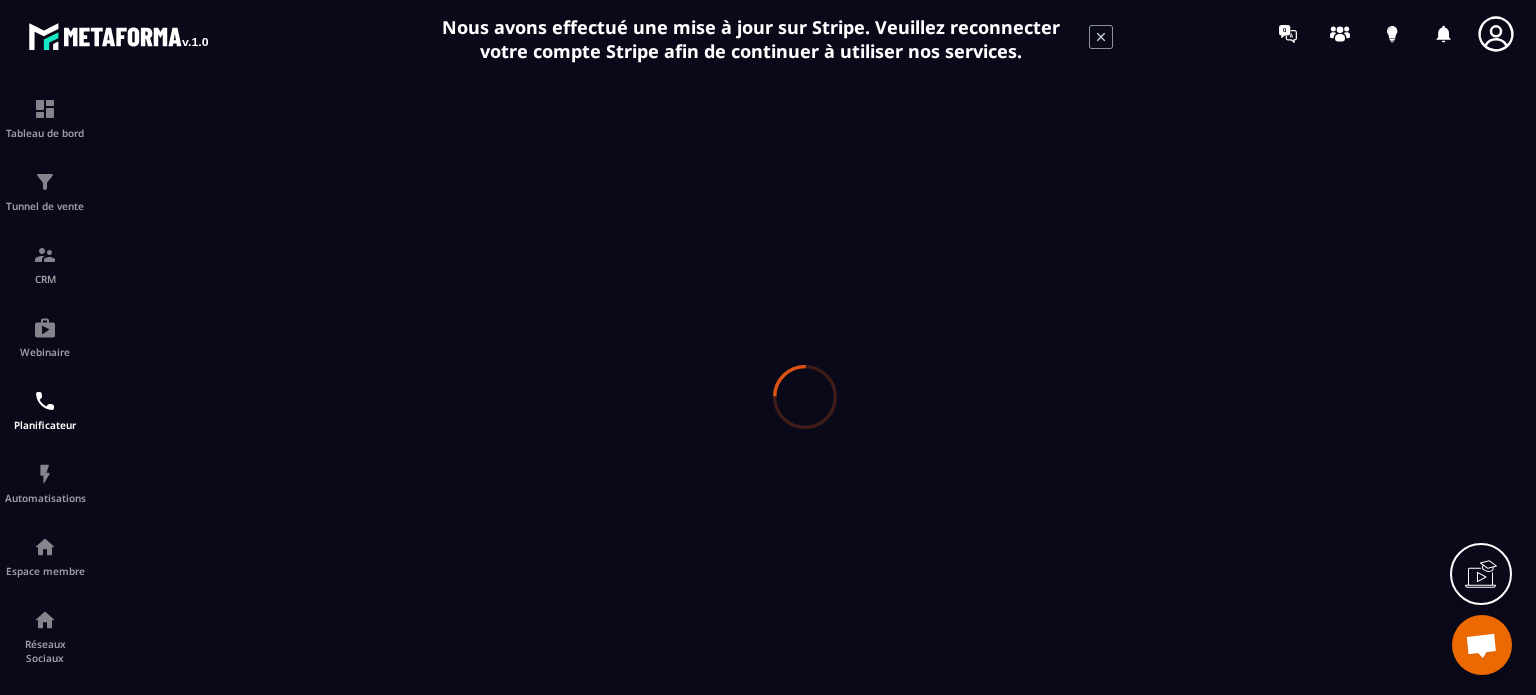 scroll, scrollTop: 0, scrollLeft: 0, axis: both 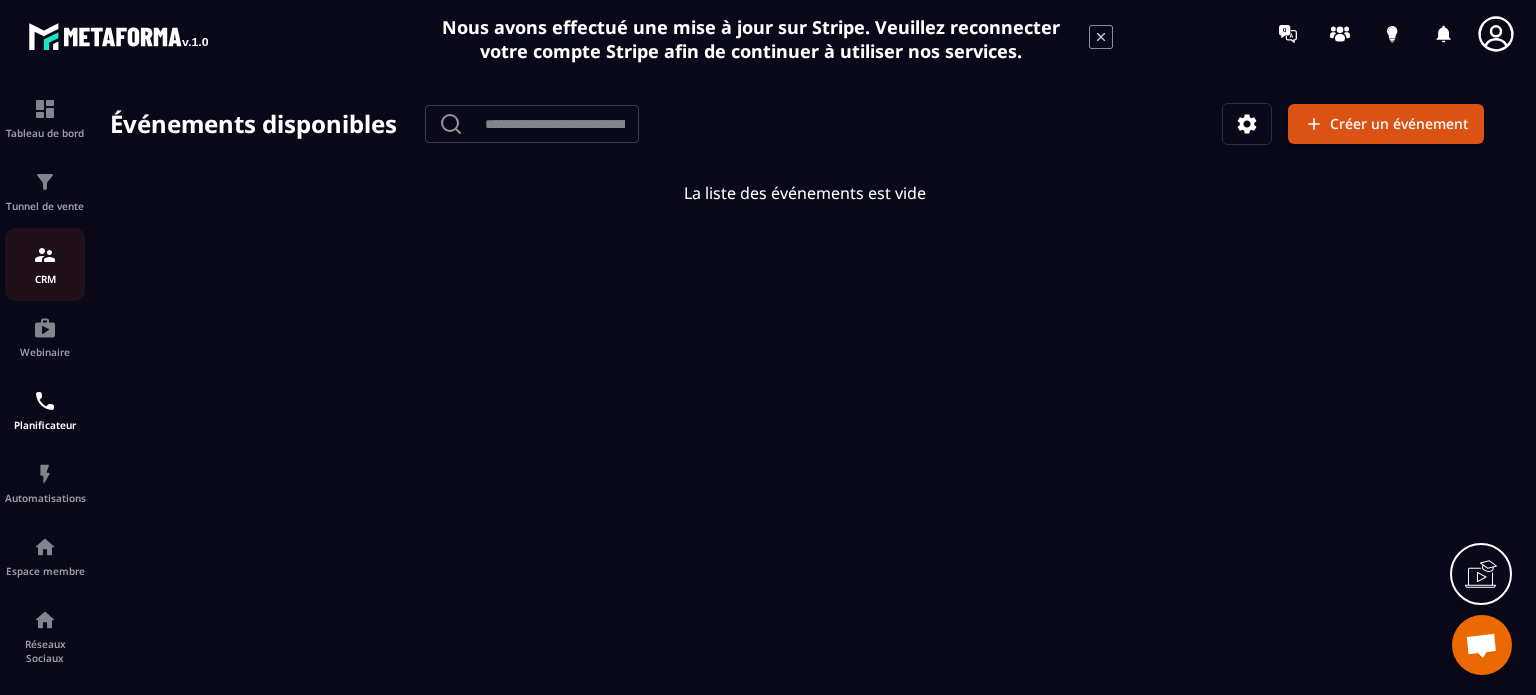 click on "CRM" at bounding box center (45, 279) 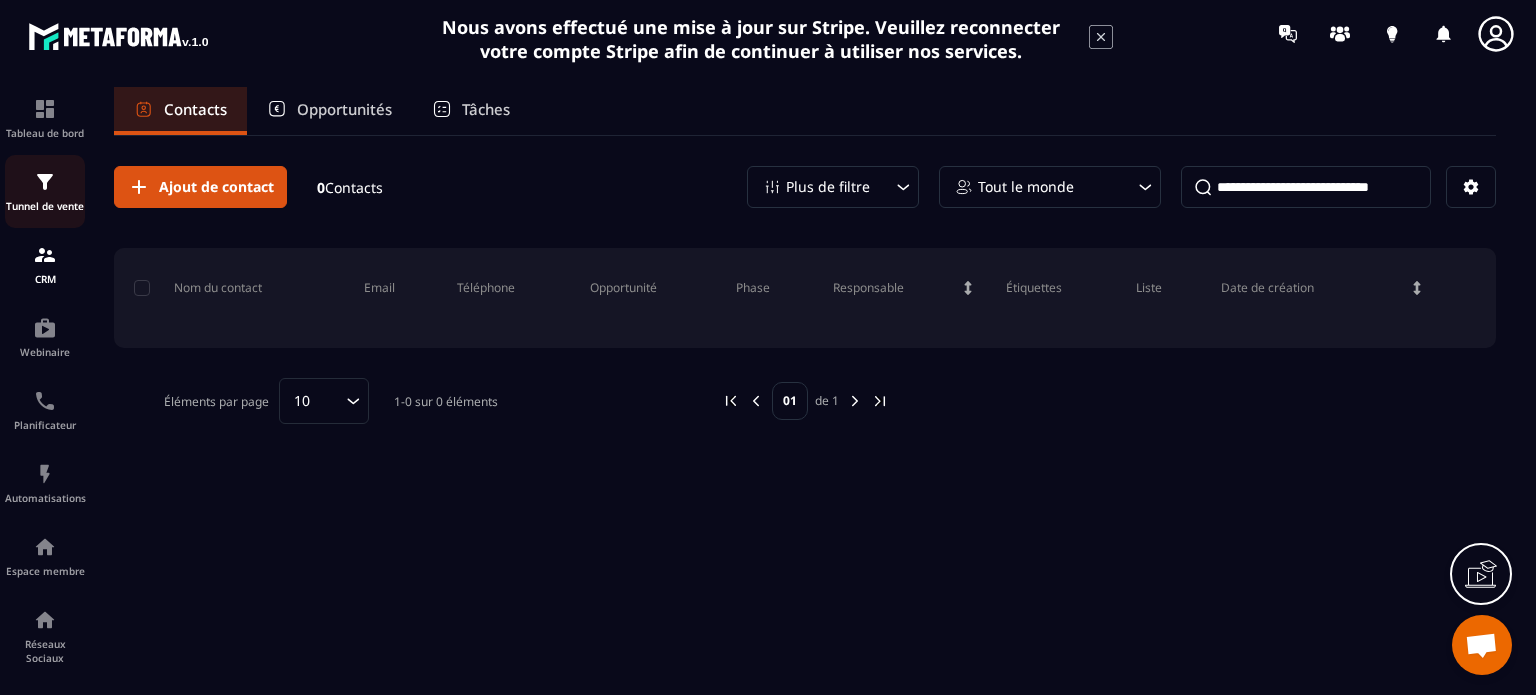 click at bounding box center [45, 182] 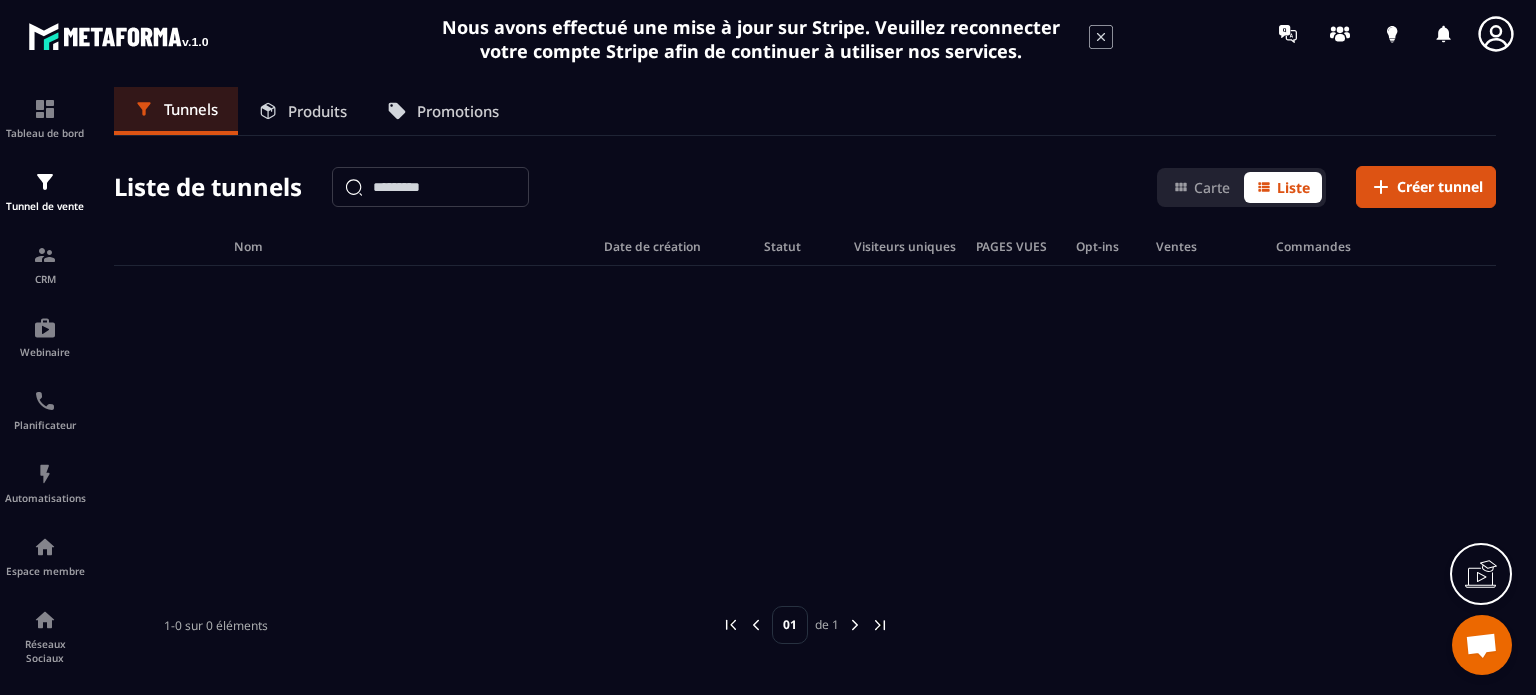 click on "Produits" at bounding box center [317, 111] 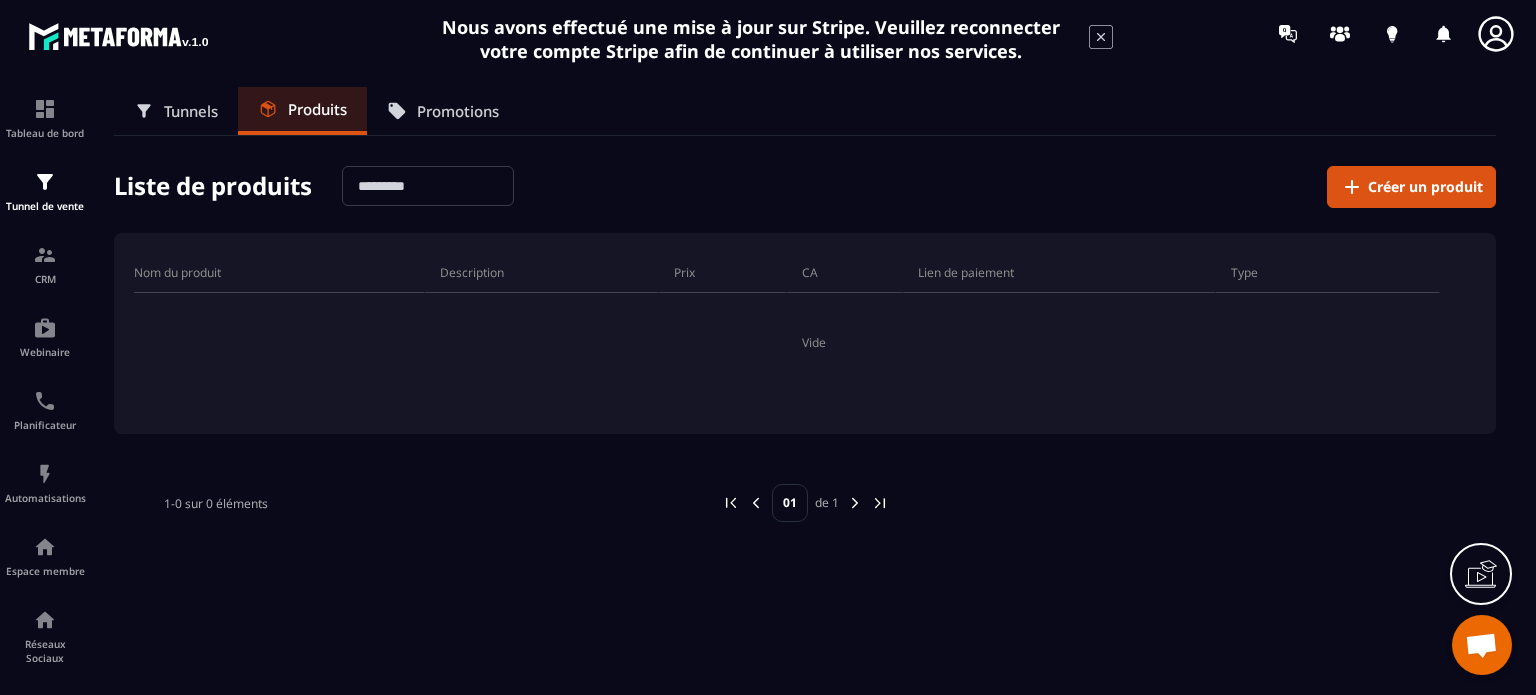 click on "Promotions" at bounding box center (458, 111) 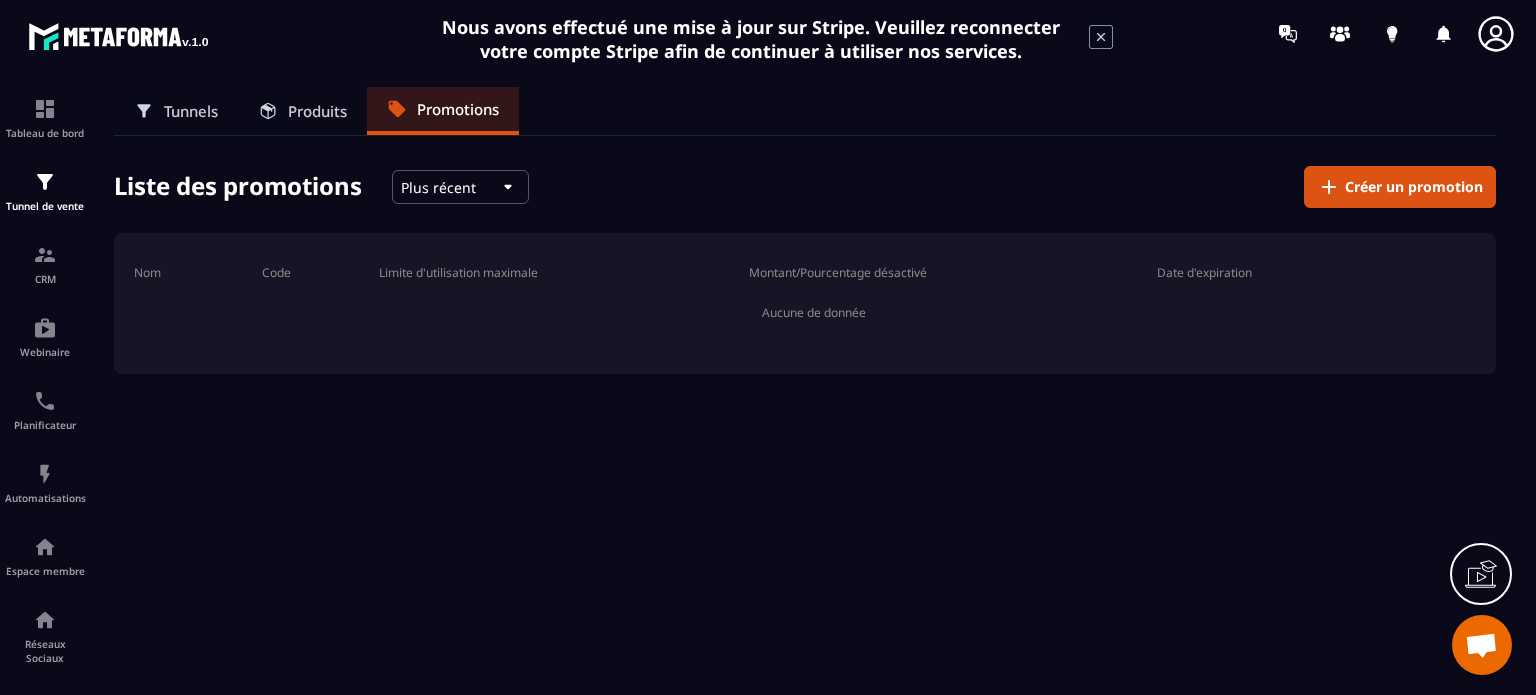 click on "Produits" at bounding box center [317, 111] 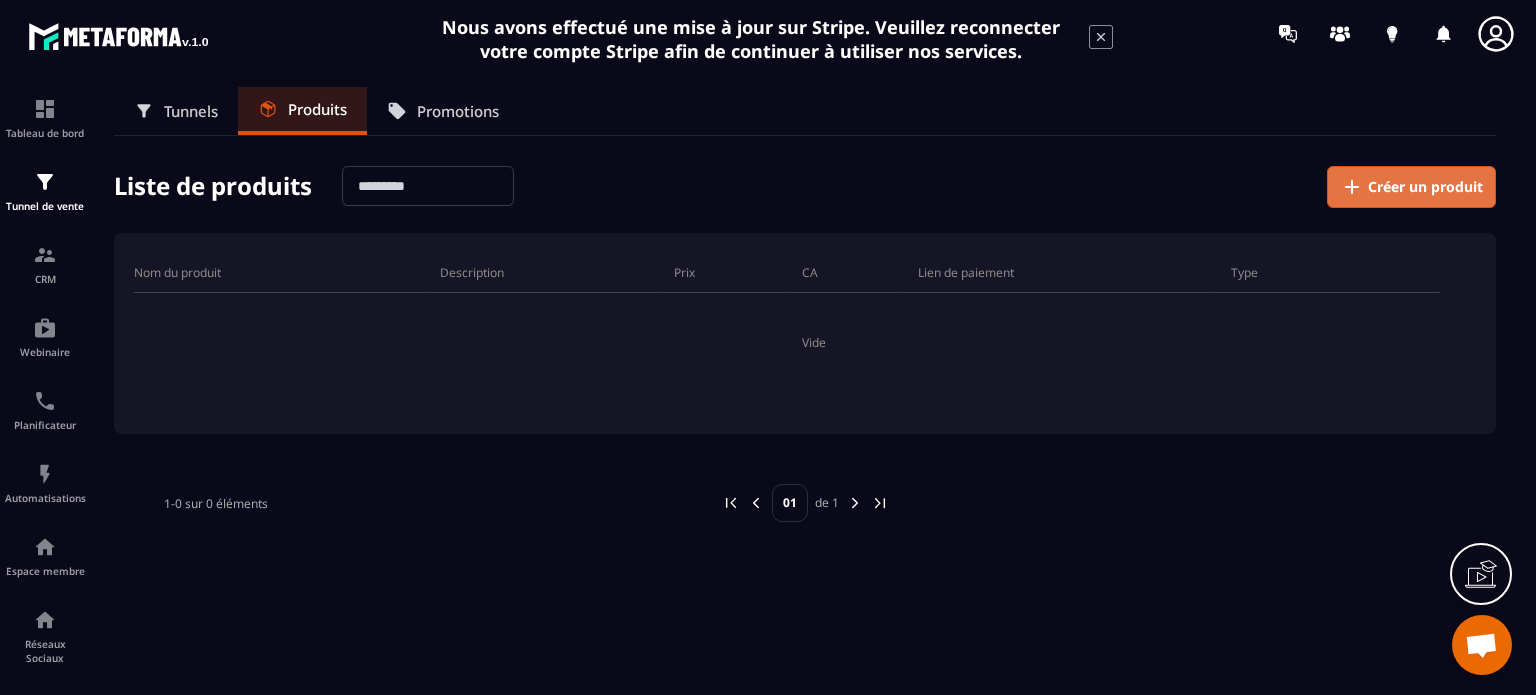 click on "Créer un produit" at bounding box center (1425, 187) 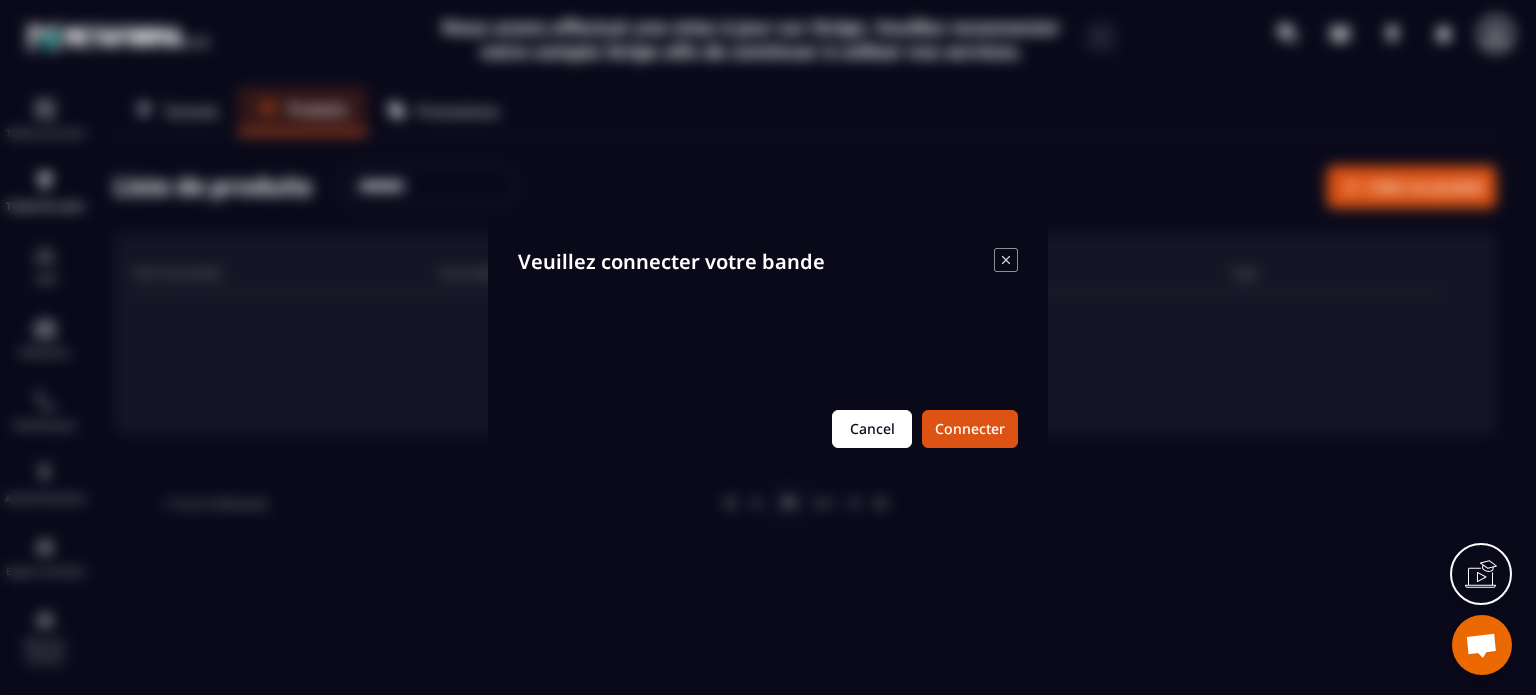 click on "Cancel" at bounding box center [872, 429] 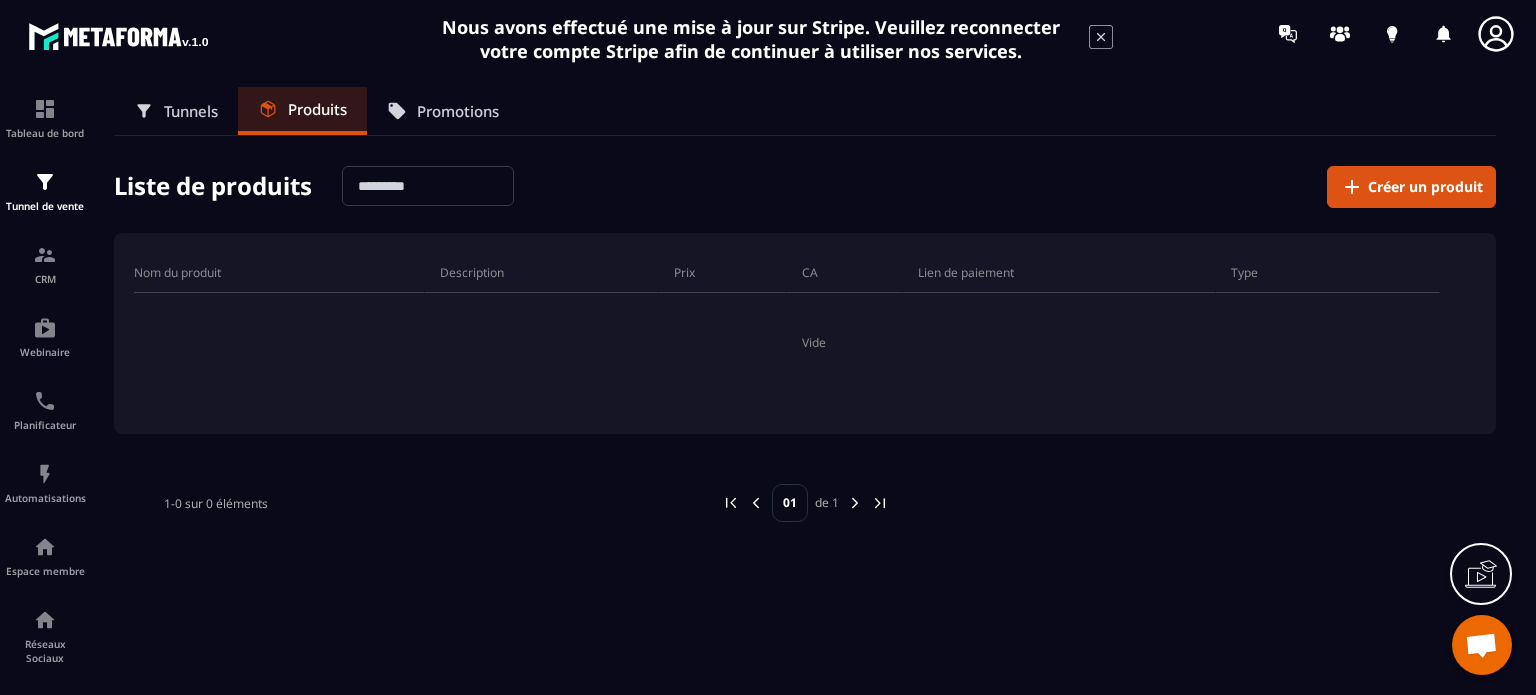 click on "Promotions" at bounding box center (458, 111) 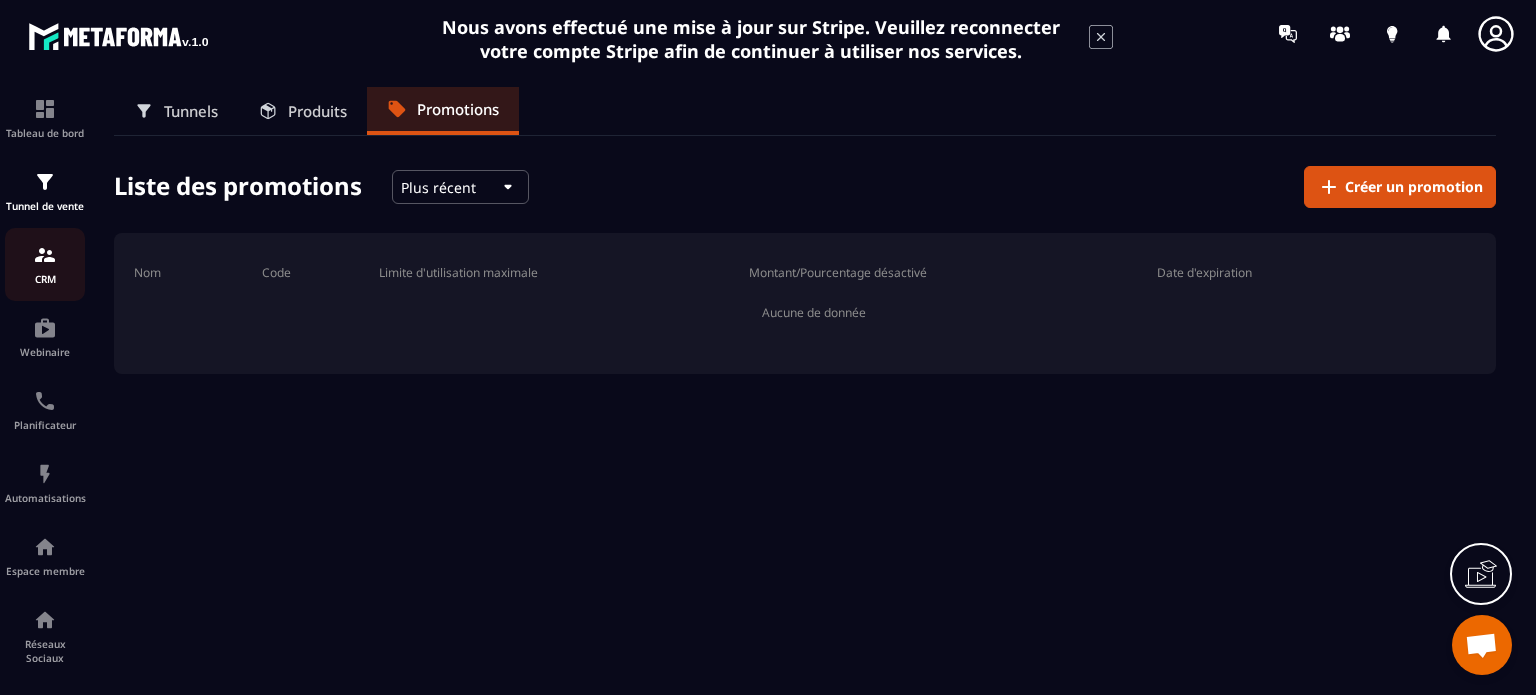 click at bounding box center (45, 255) 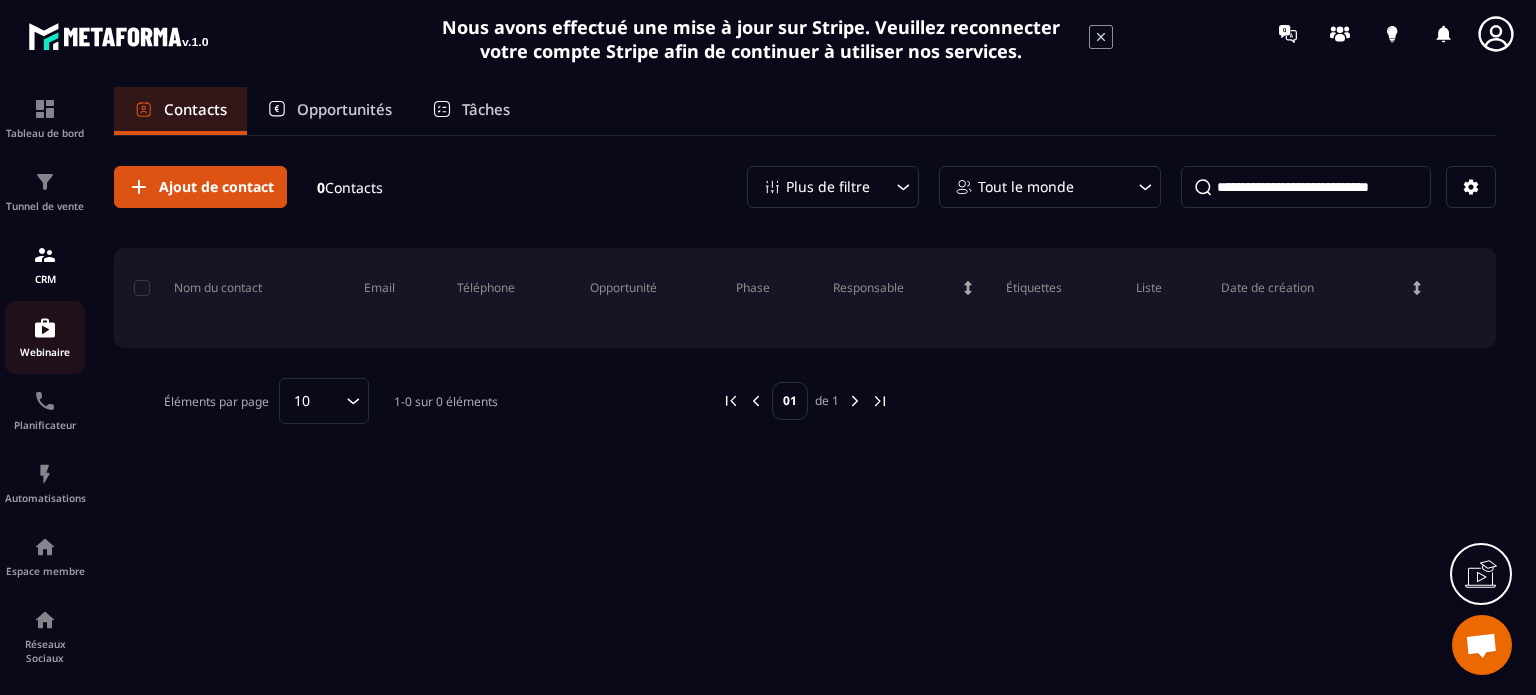 click on "Webinaire" at bounding box center (45, 337) 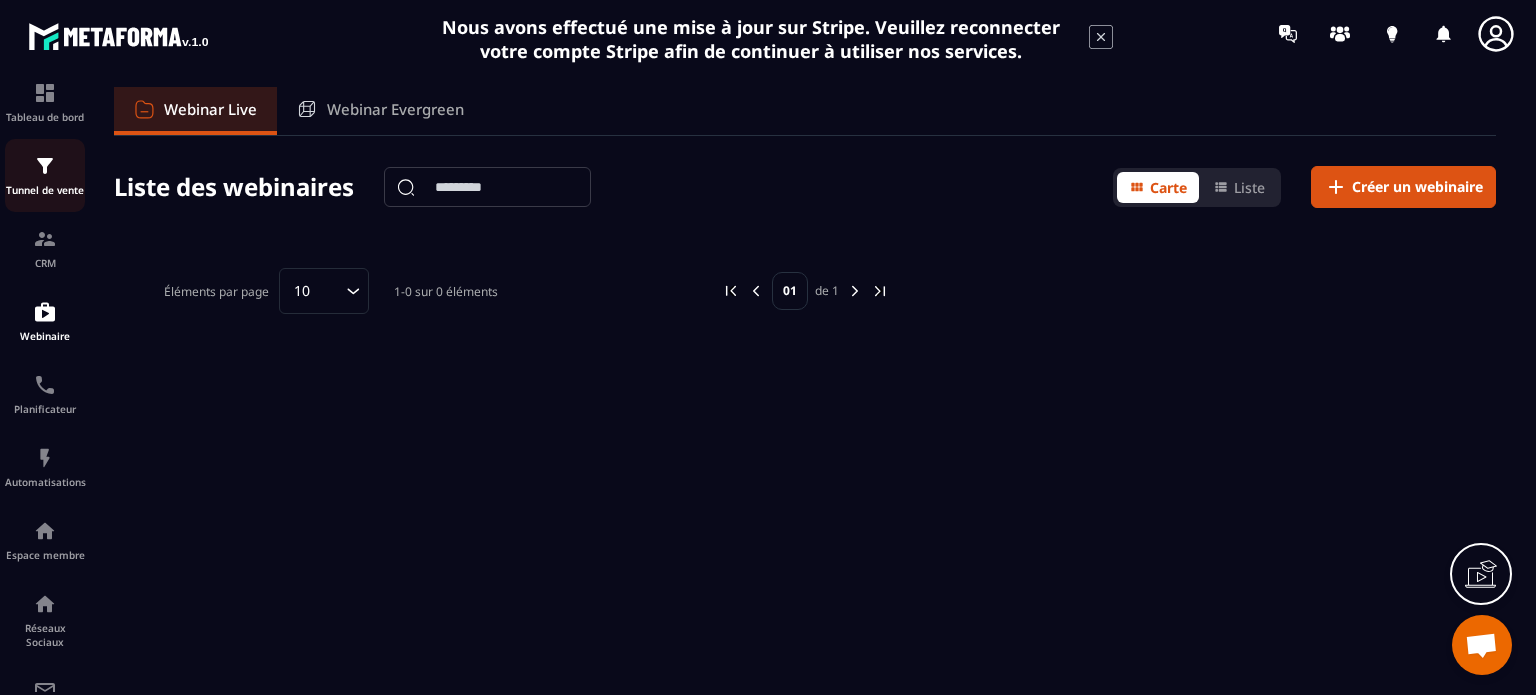 scroll, scrollTop: 0, scrollLeft: 0, axis: both 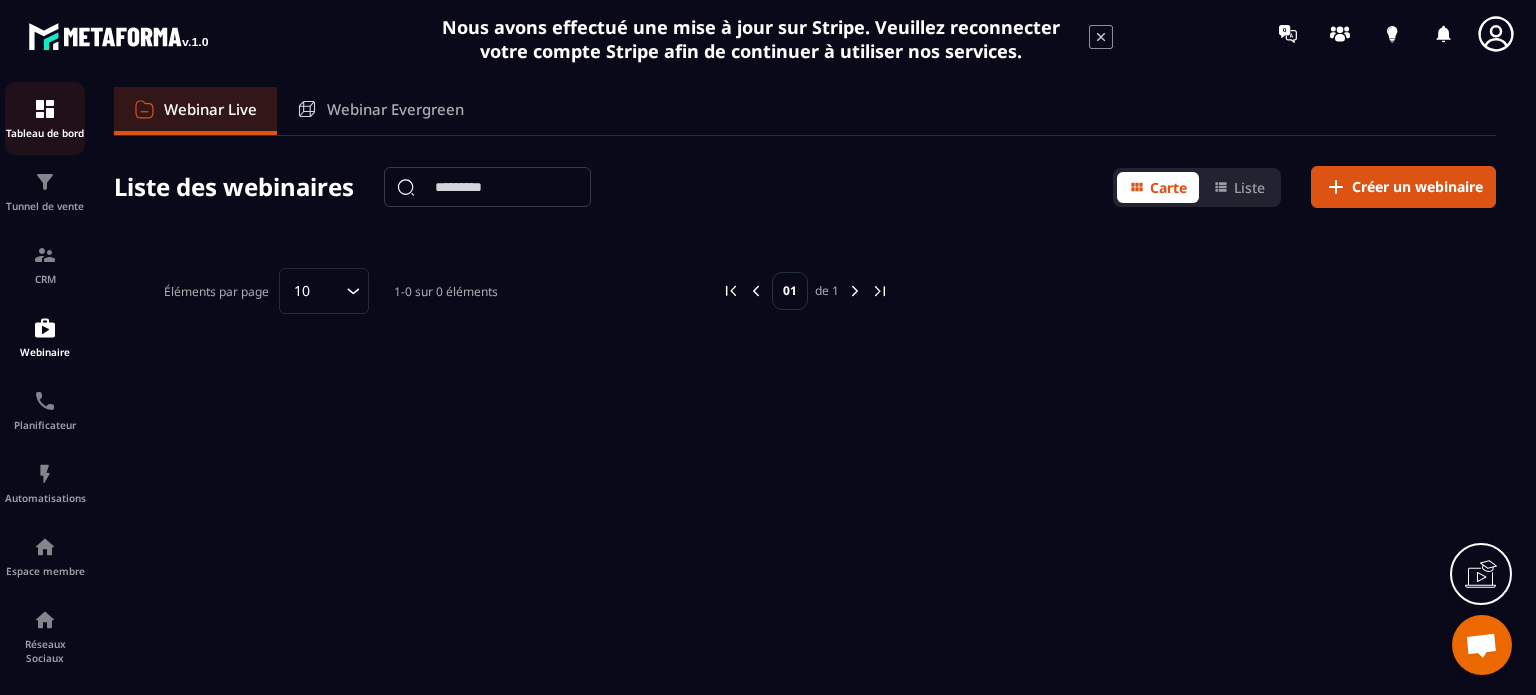 click on "Tableau de bord" at bounding box center [45, 118] 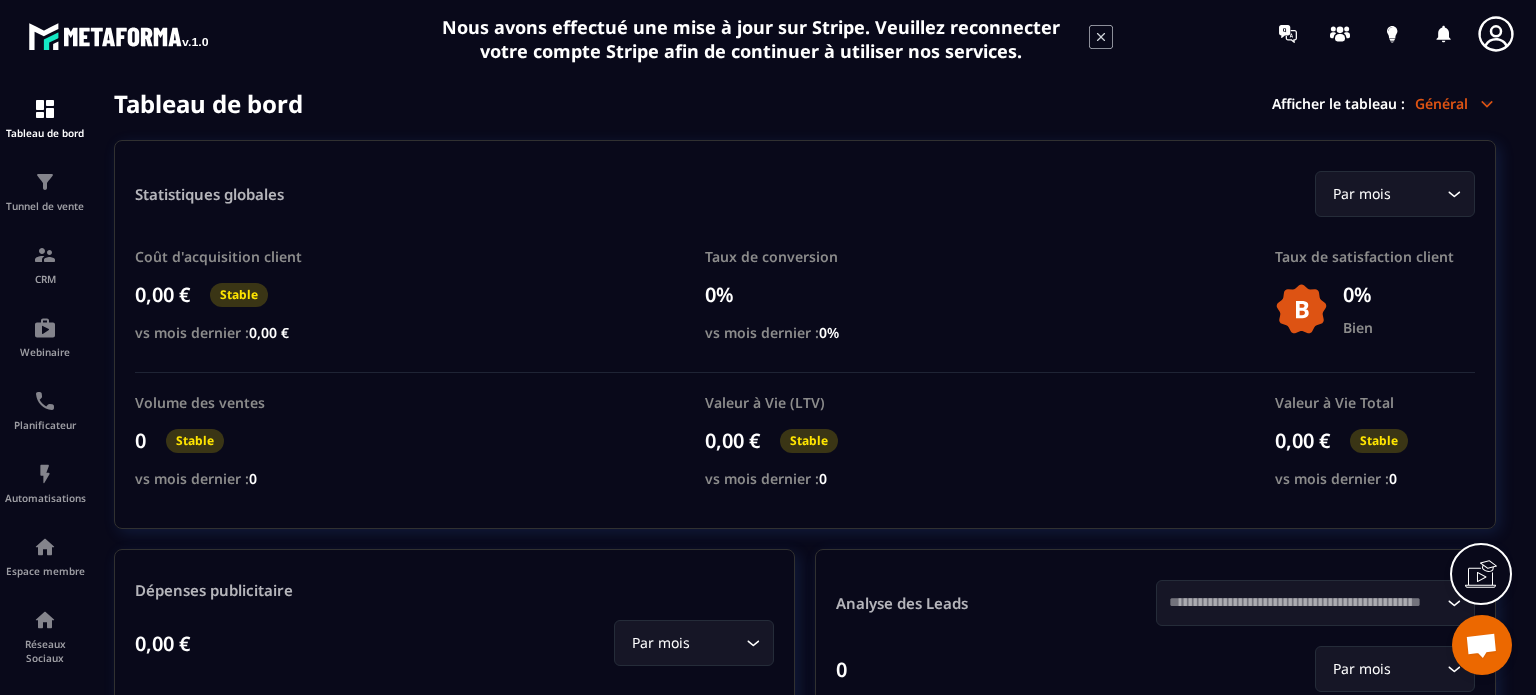 click 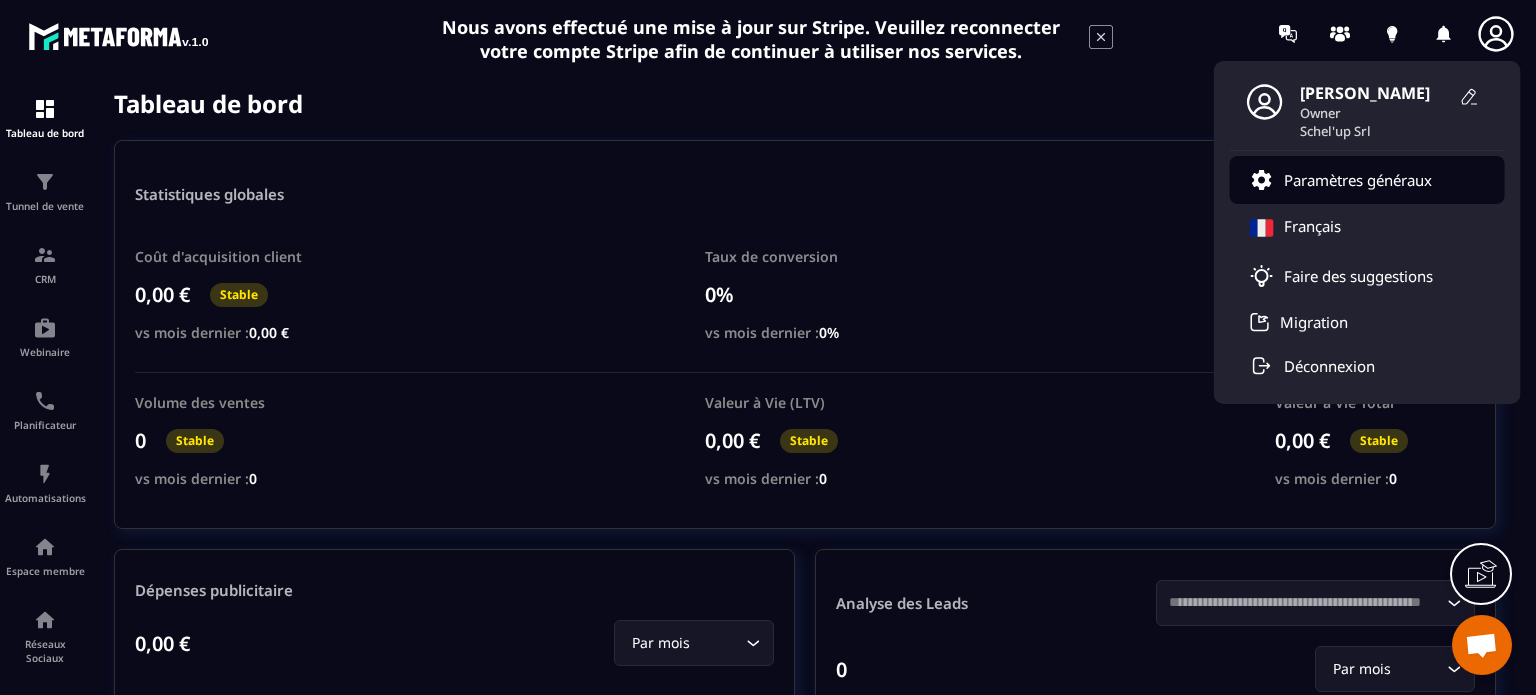 click on "Paramètres généraux" at bounding box center (1358, 180) 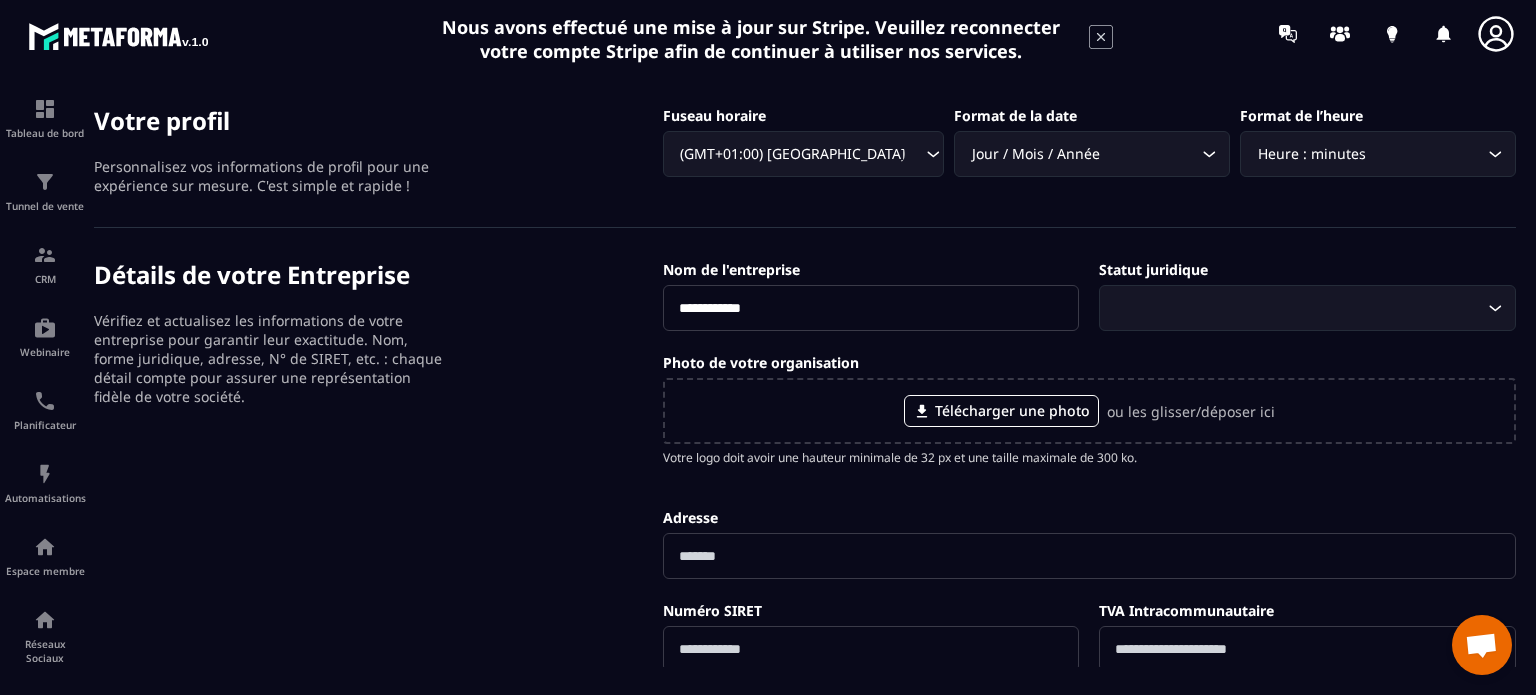 scroll, scrollTop: 0, scrollLeft: 0, axis: both 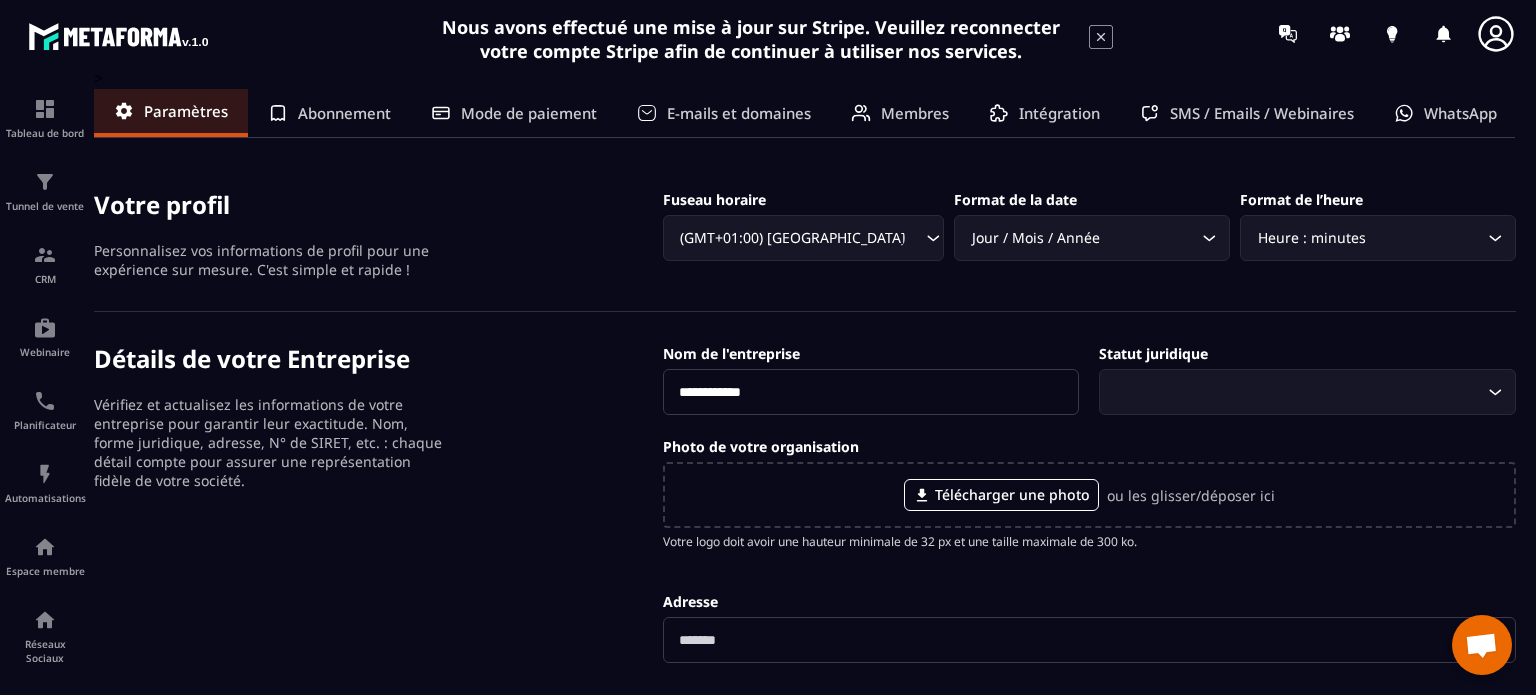 click on "Intégration" at bounding box center (1059, 113) 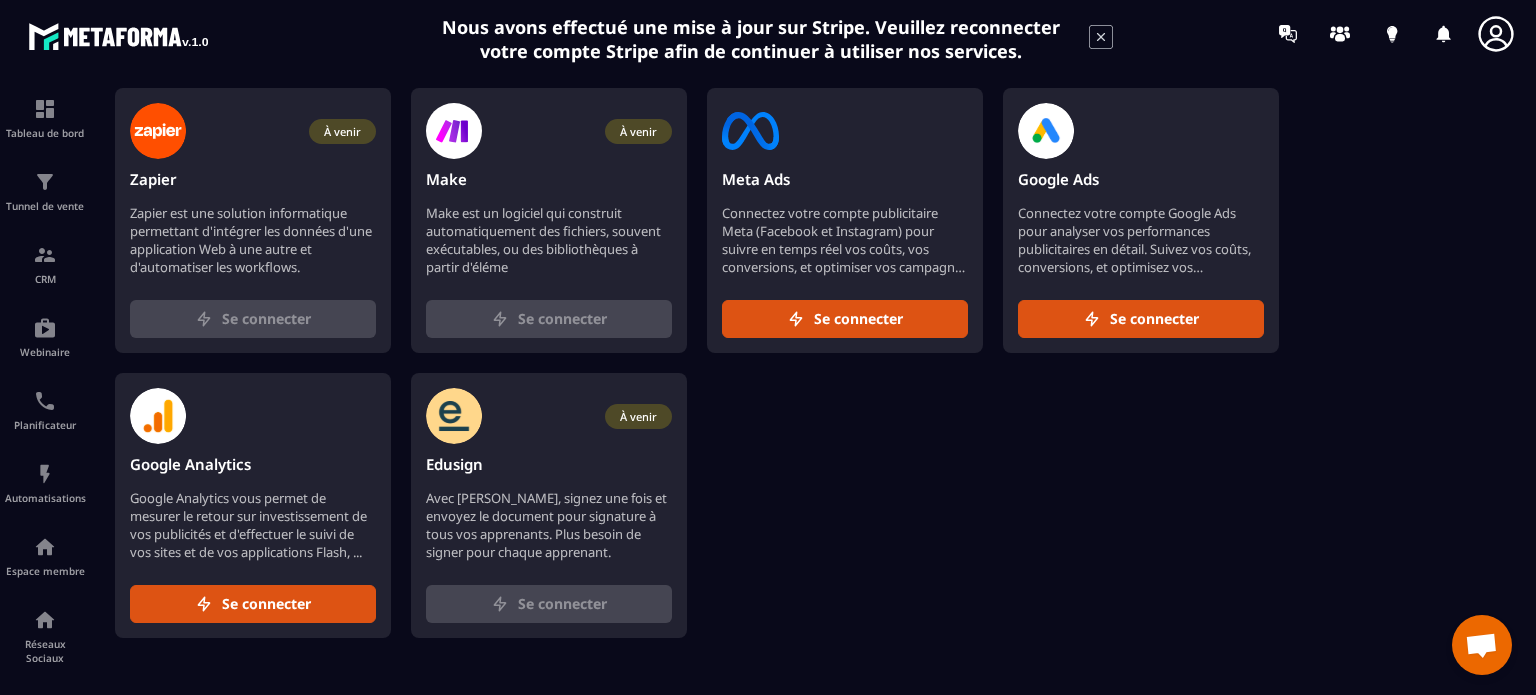 scroll, scrollTop: 0, scrollLeft: 0, axis: both 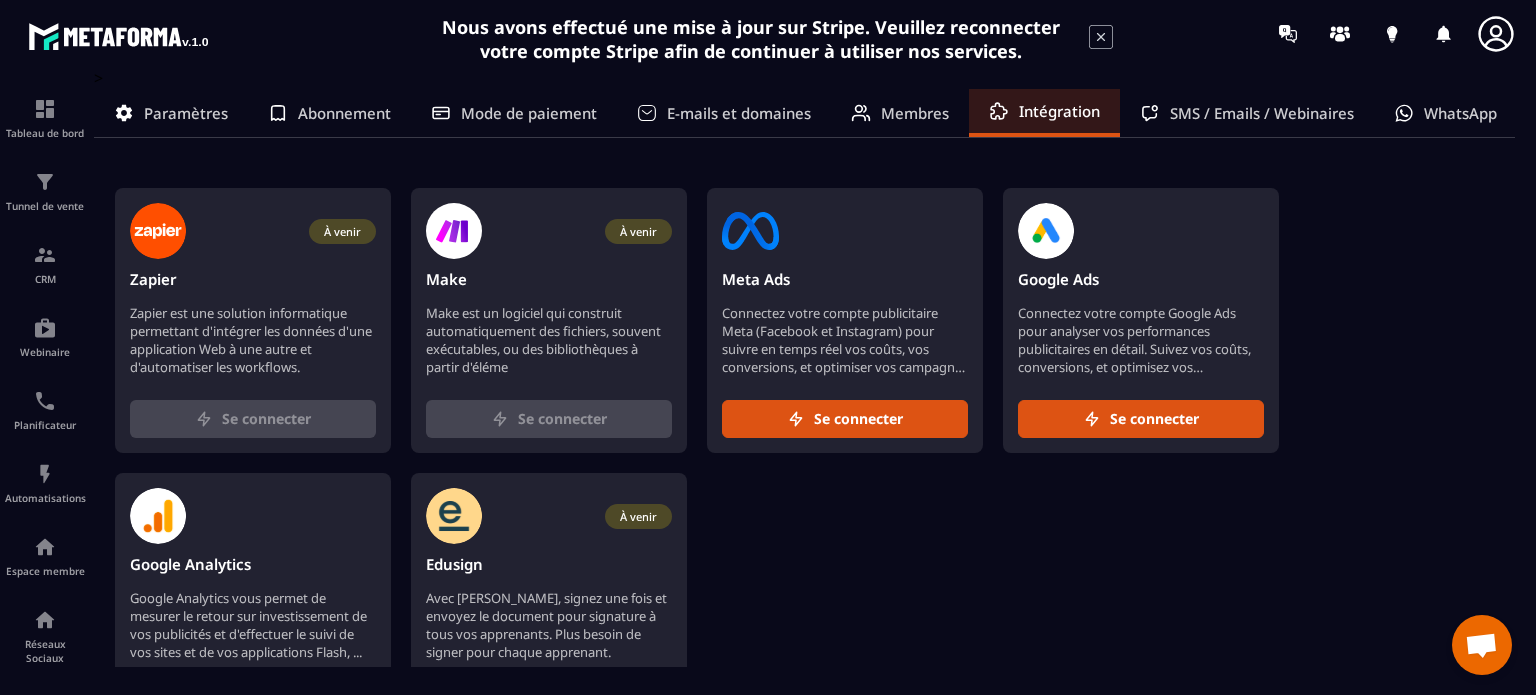click on "Membres" at bounding box center [915, 113] 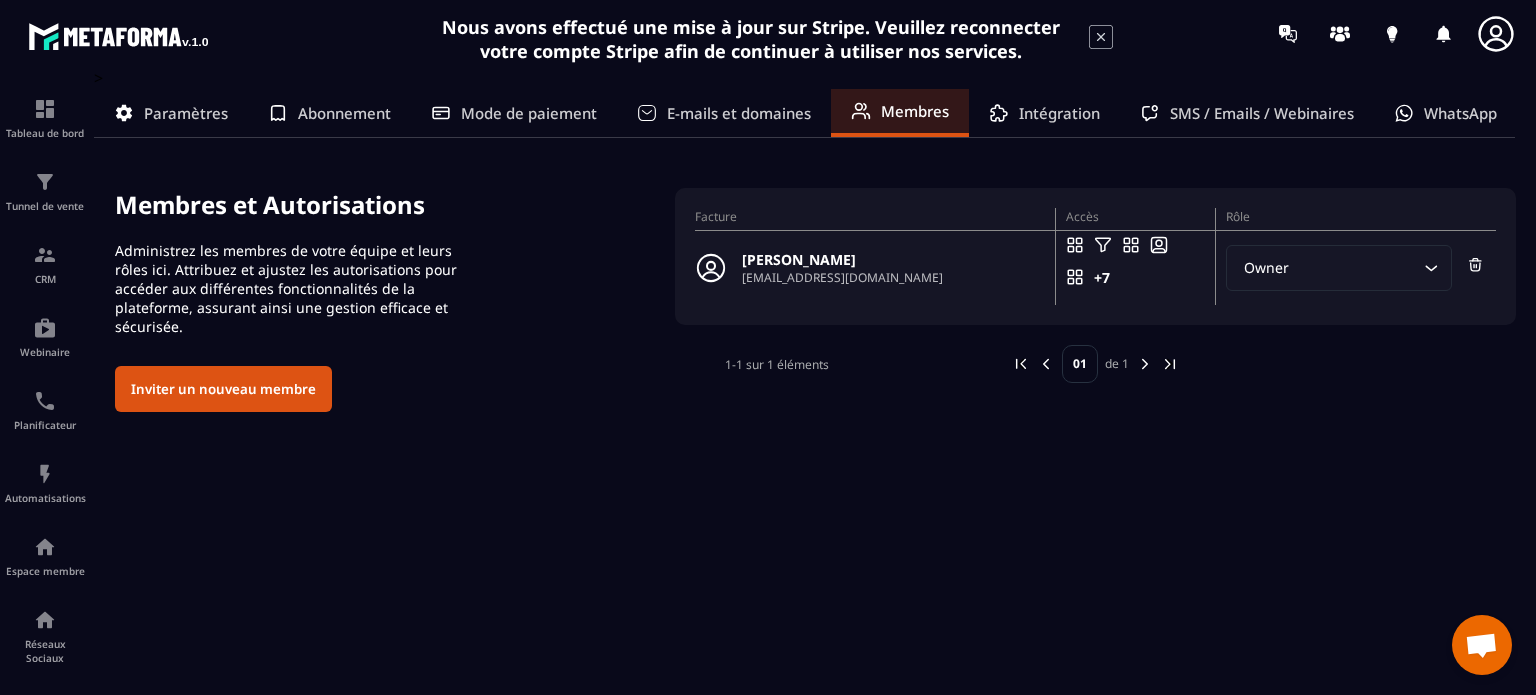 click on "E-mails et domaines" at bounding box center (739, 113) 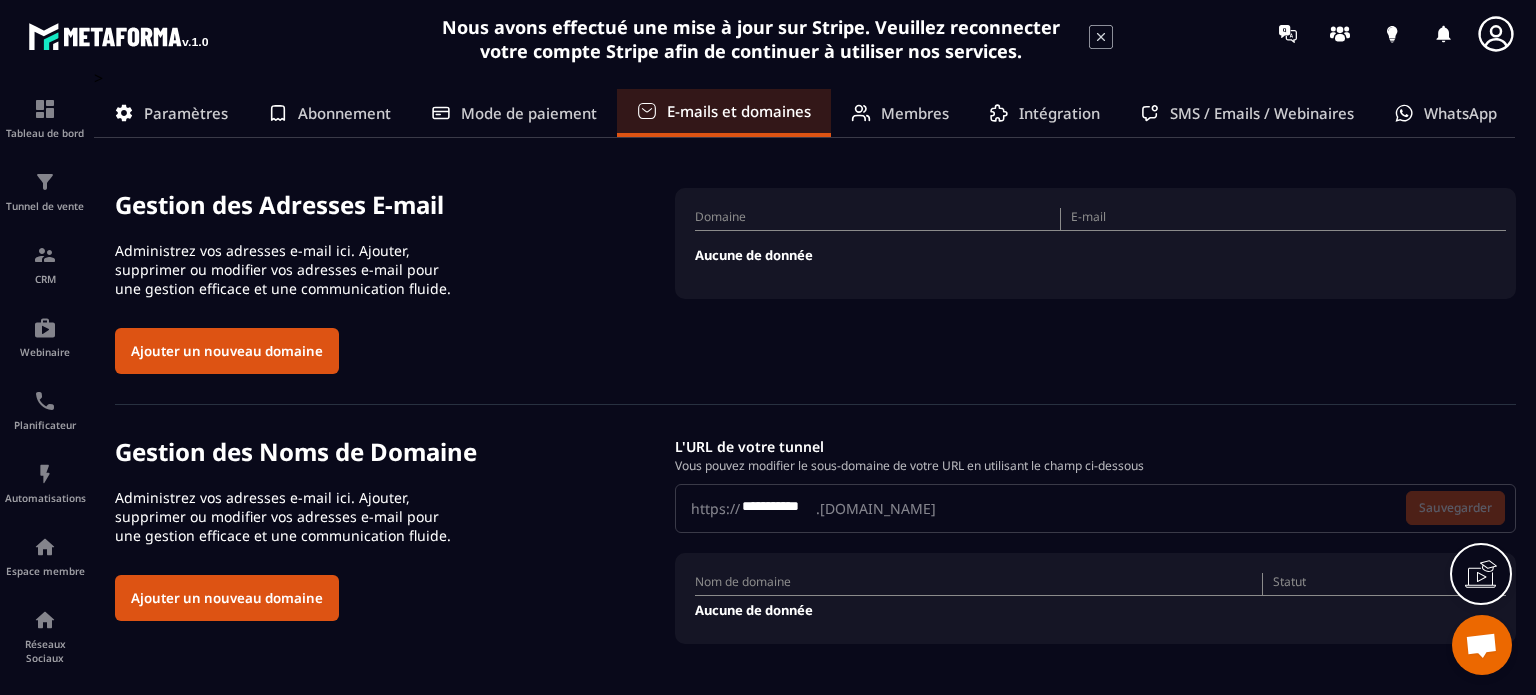 click on "Mode de paiement" at bounding box center [529, 113] 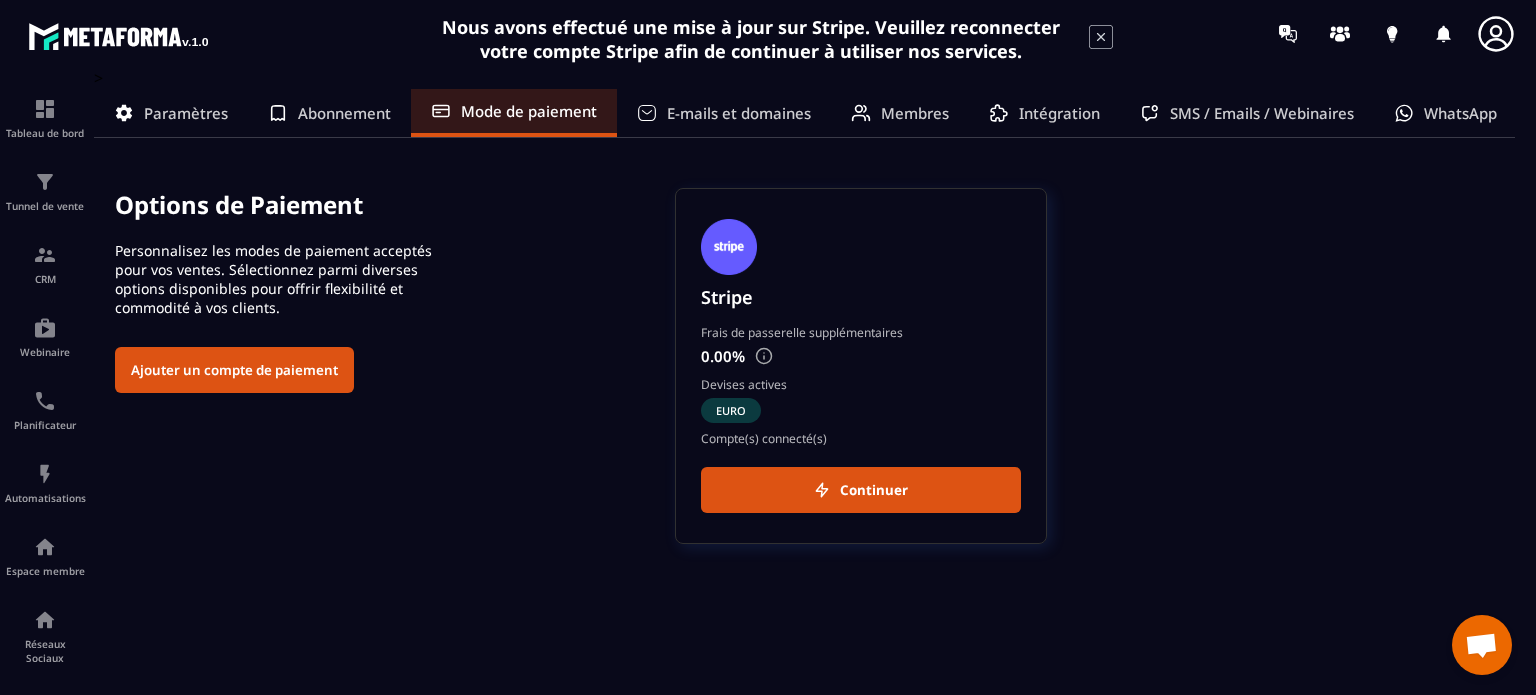 click on "Abonnement" 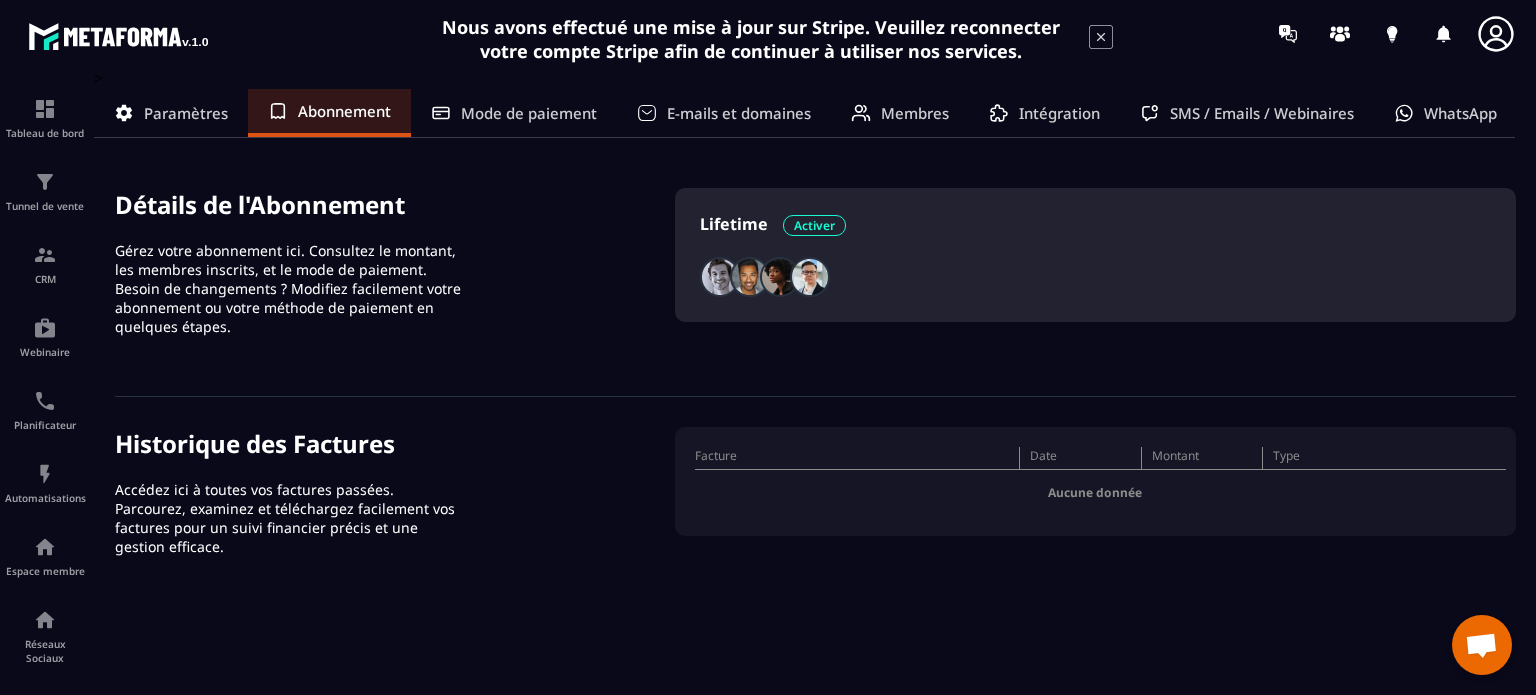 click on "Paramètres" at bounding box center (186, 113) 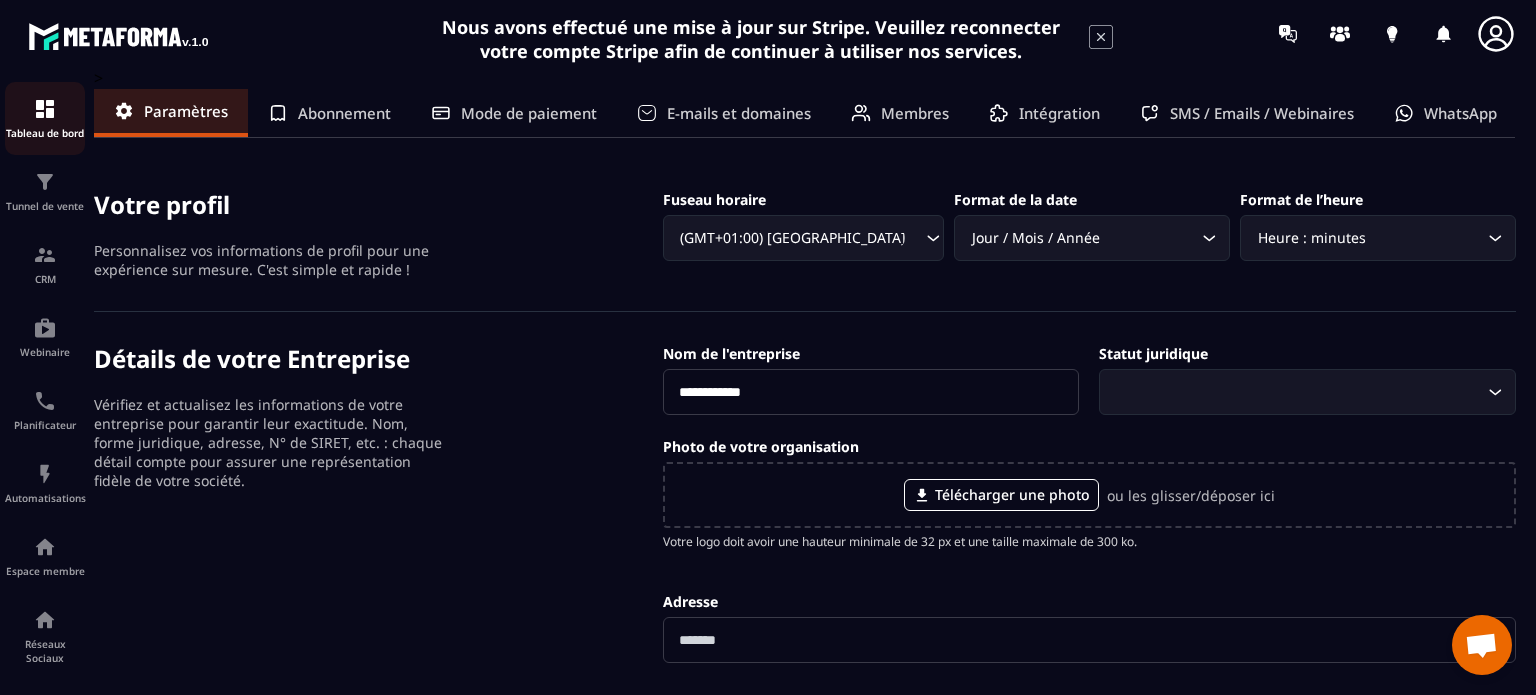 click on "Tableau de bord" at bounding box center (45, 118) 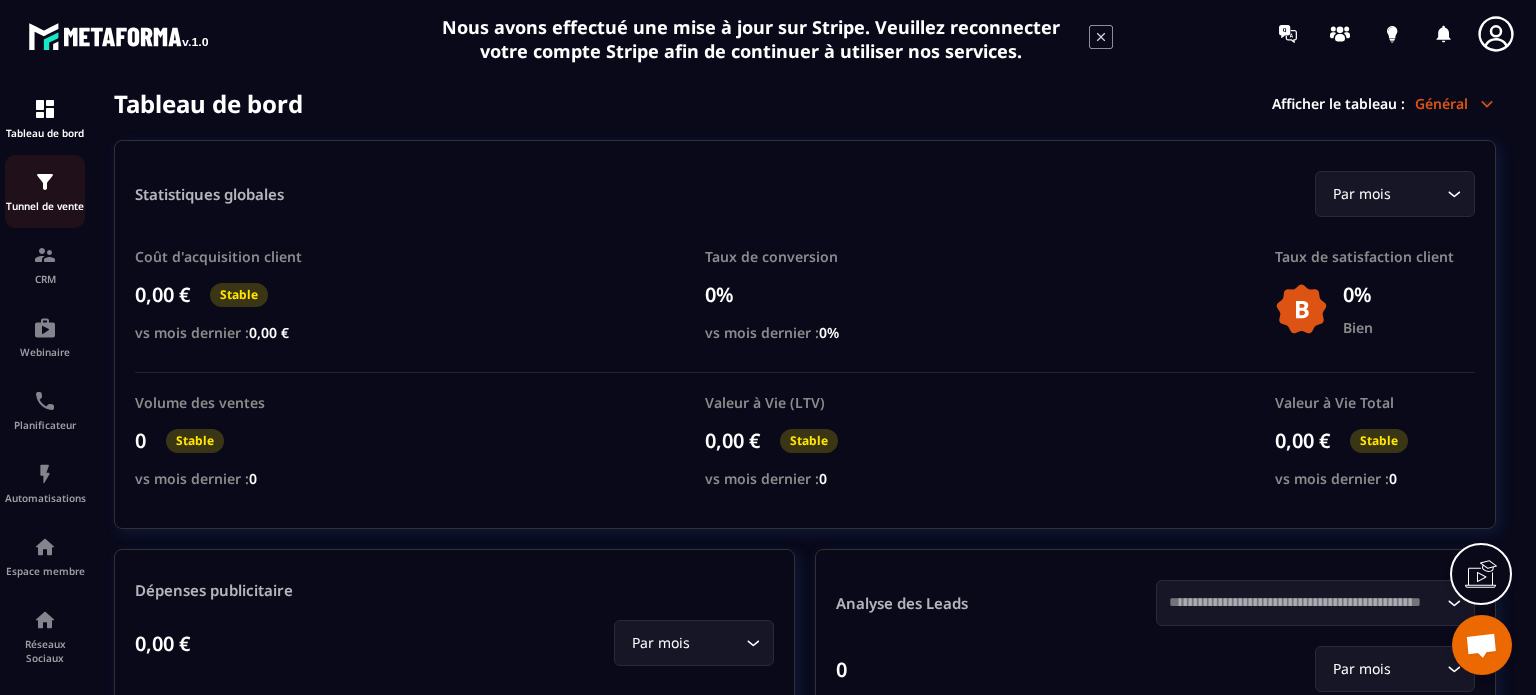 click on "Tunnel de vente" at bounding box center [45, 191] 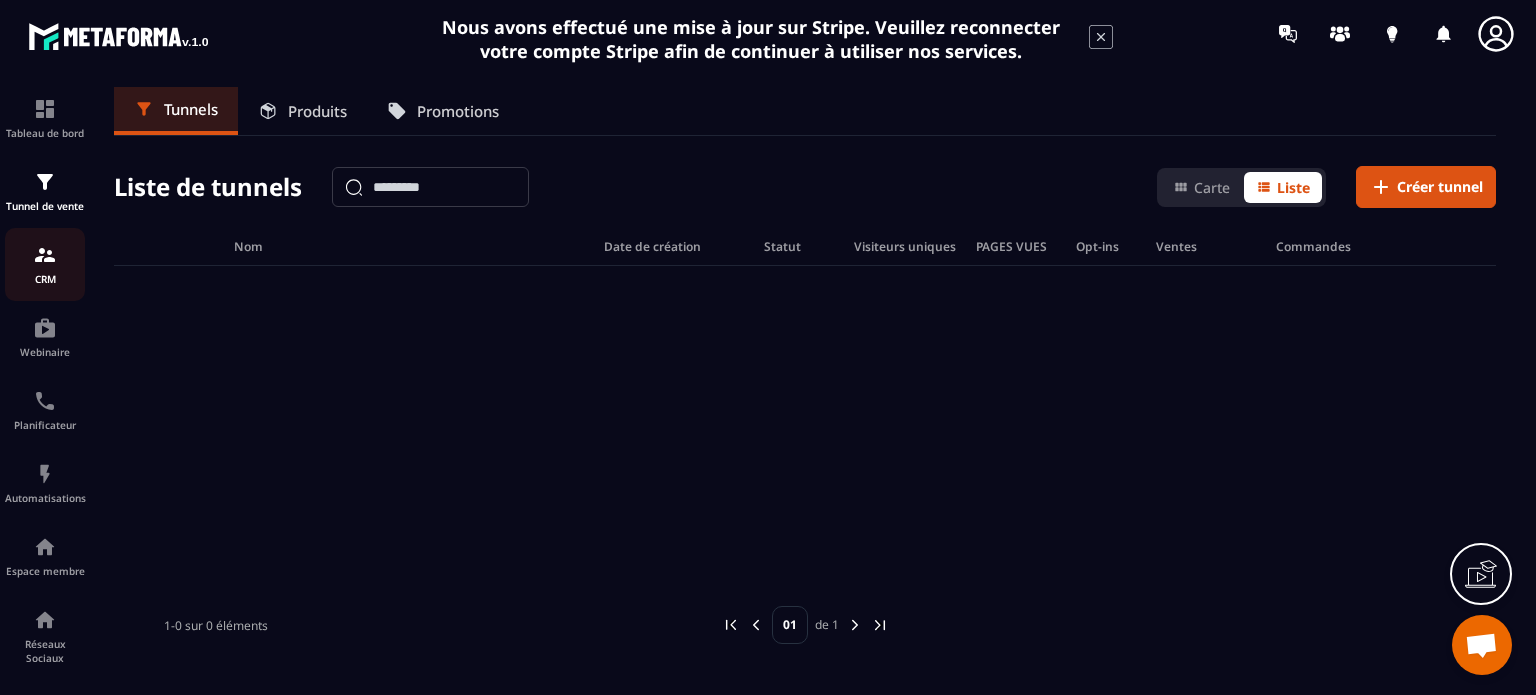 click at bounding box center (45, 255) 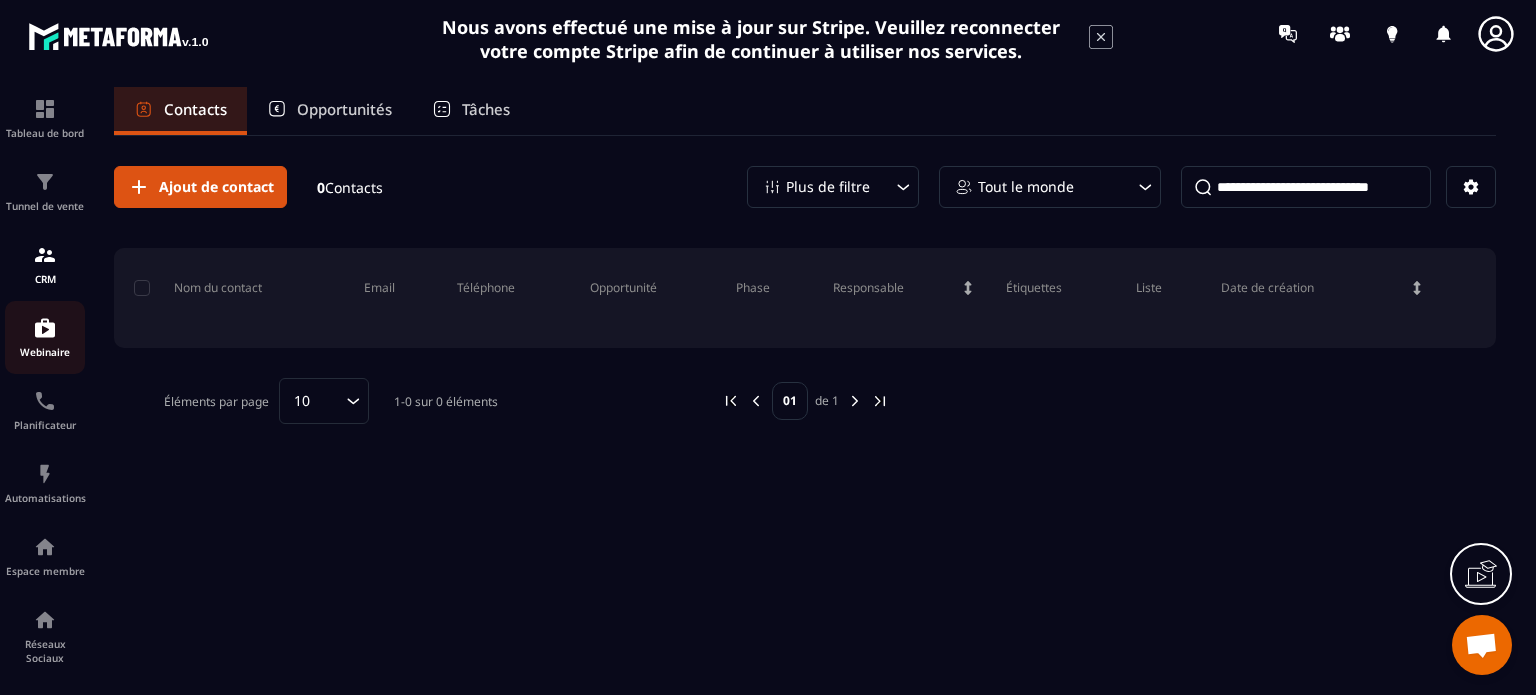 click on "Webinaire" at bounding box center (45, 337) 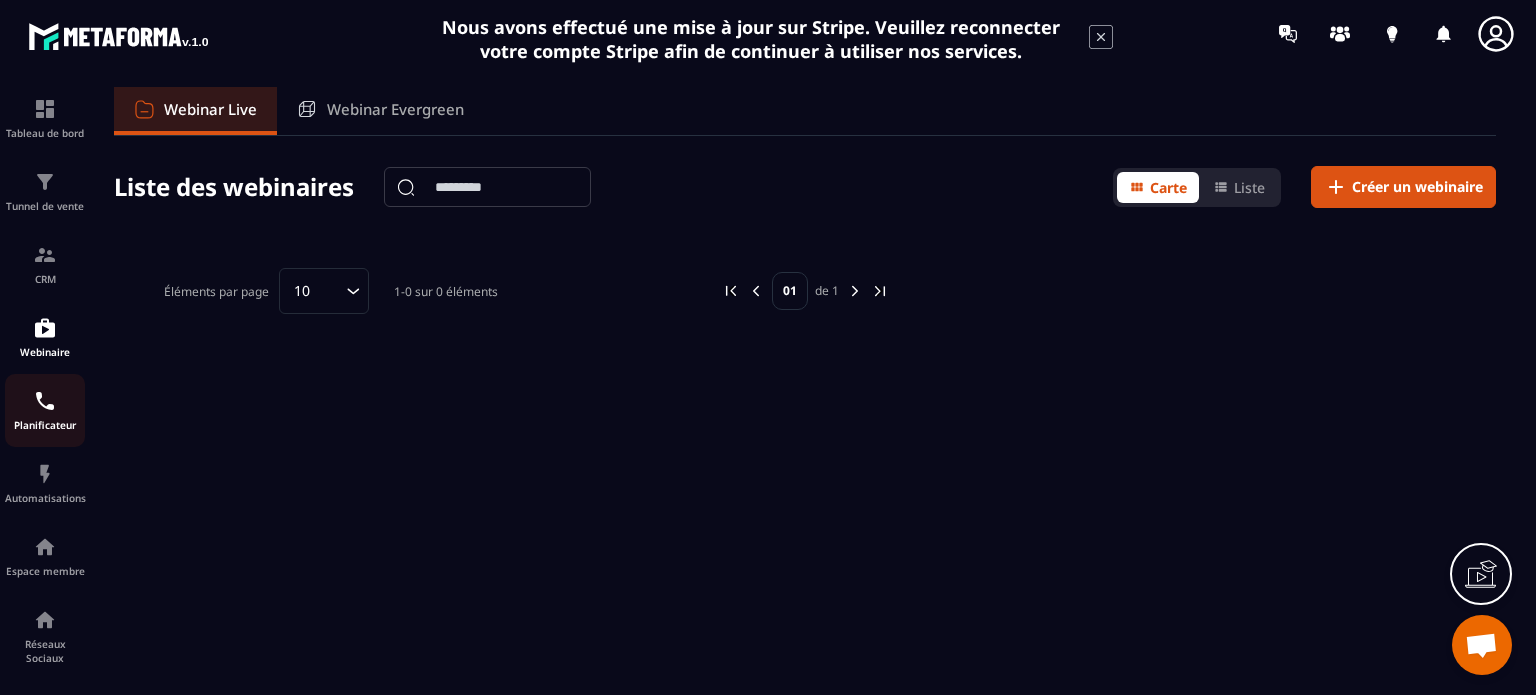 click on "Planificateur" at bounding box center [45, 410] 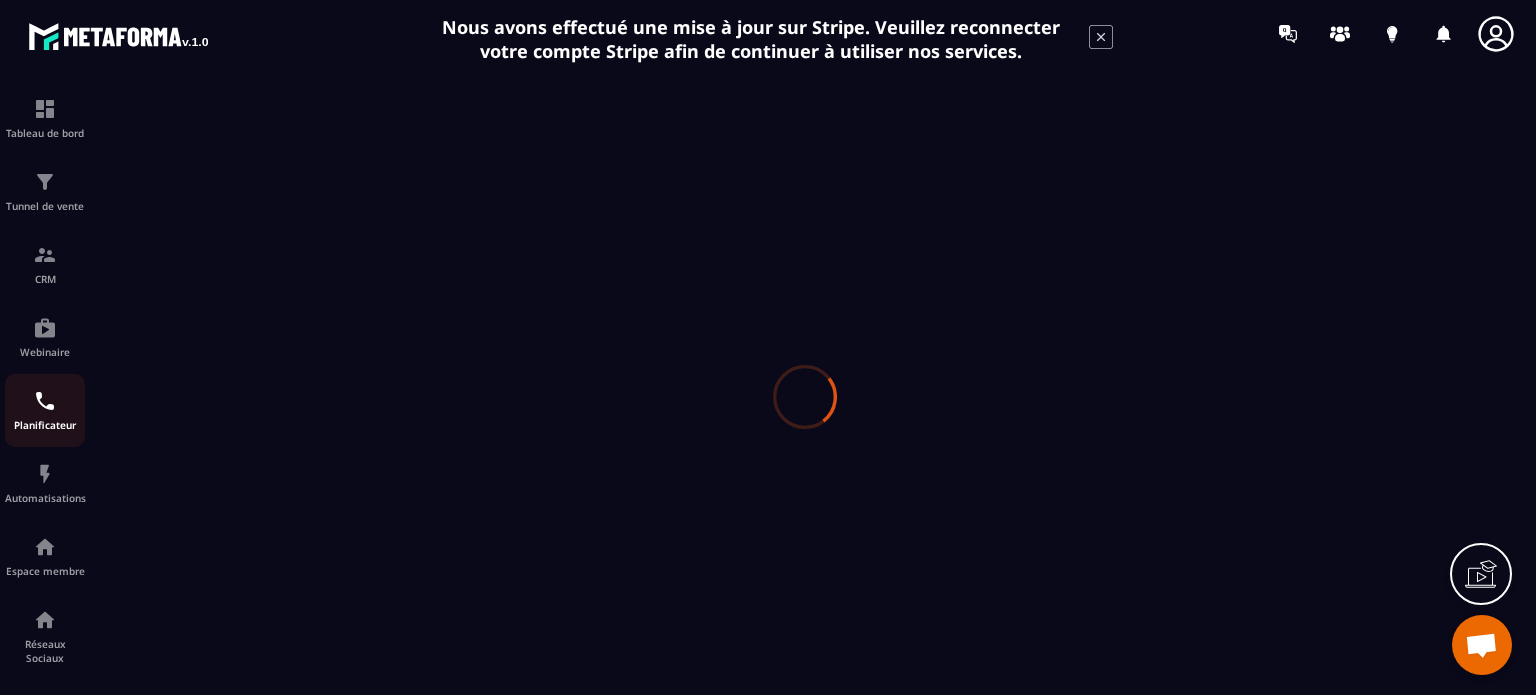 scroll, scrollTop: 0, scrollLeft: 0, axis: both 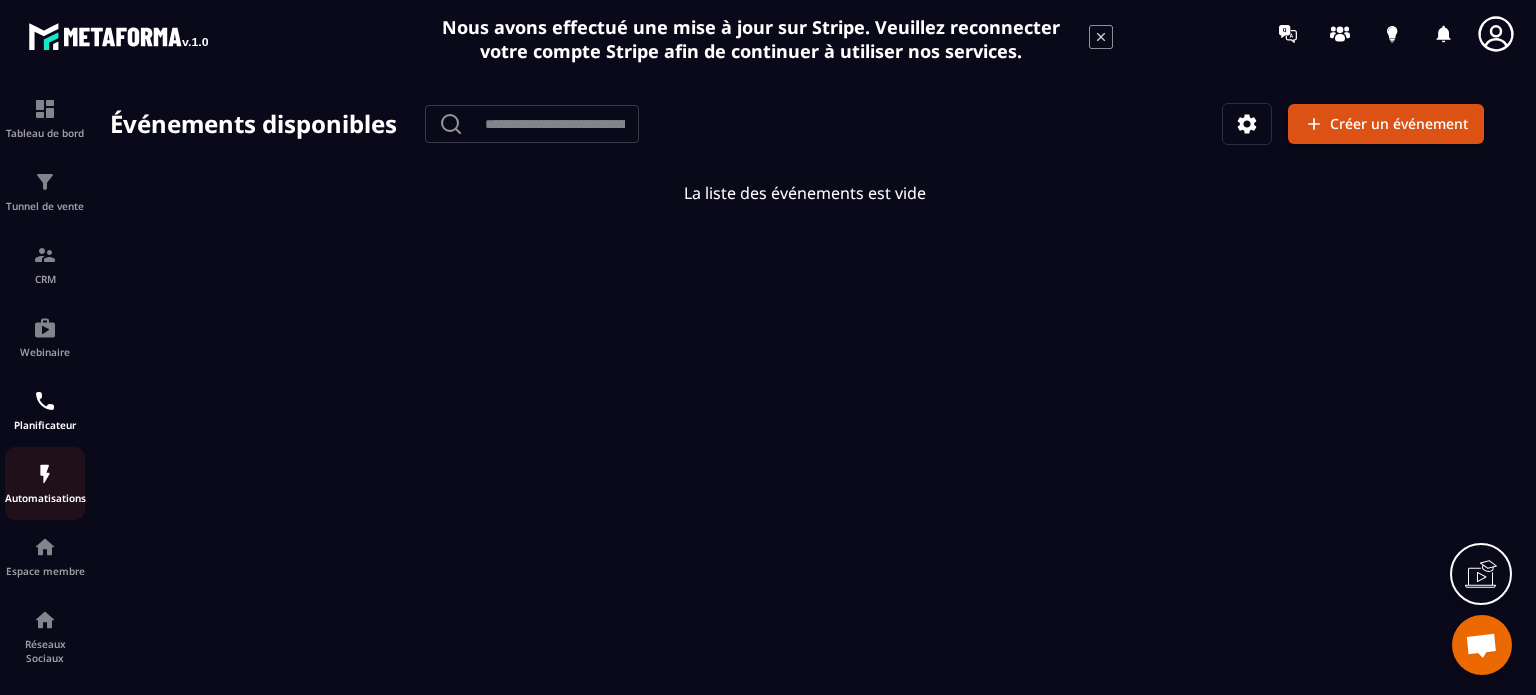 click on "Automatisations" at bounding box center [45, 483] 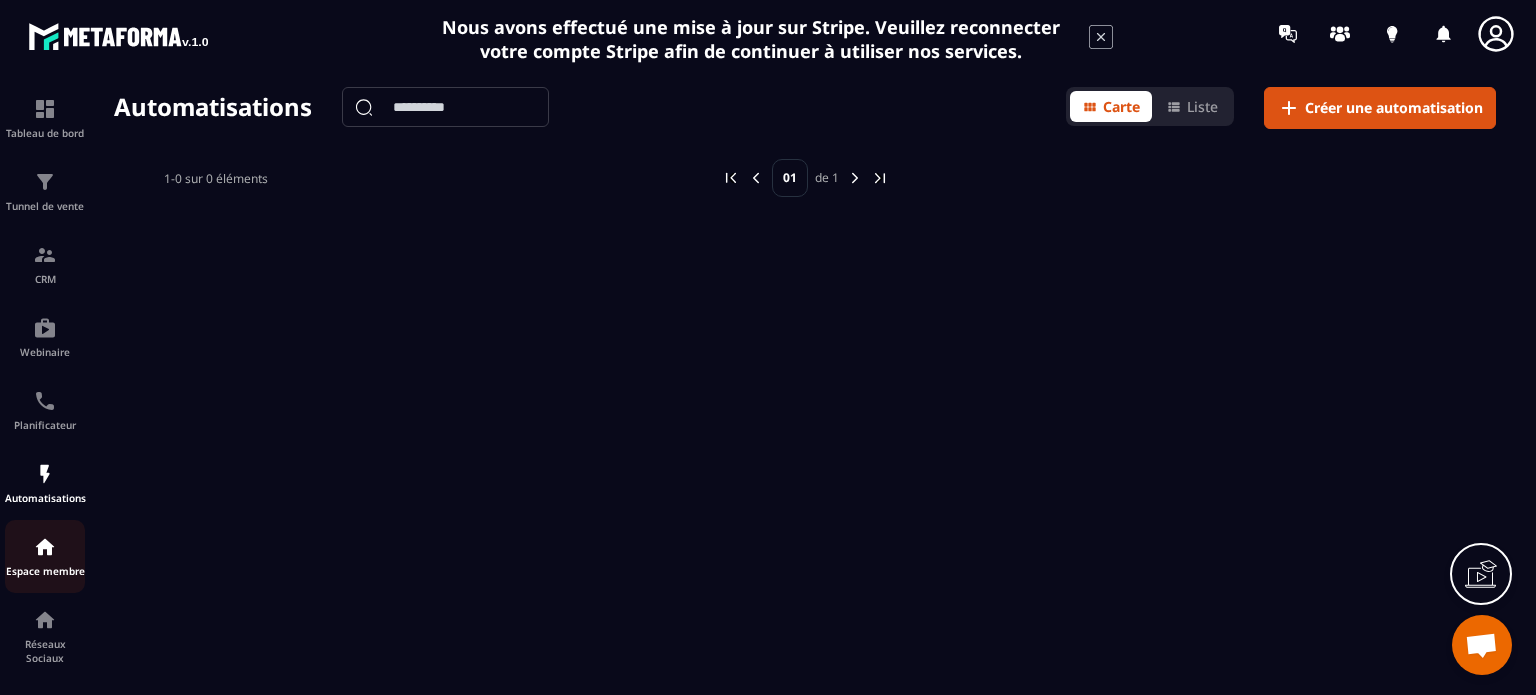 click at bounding box center [45, 547] 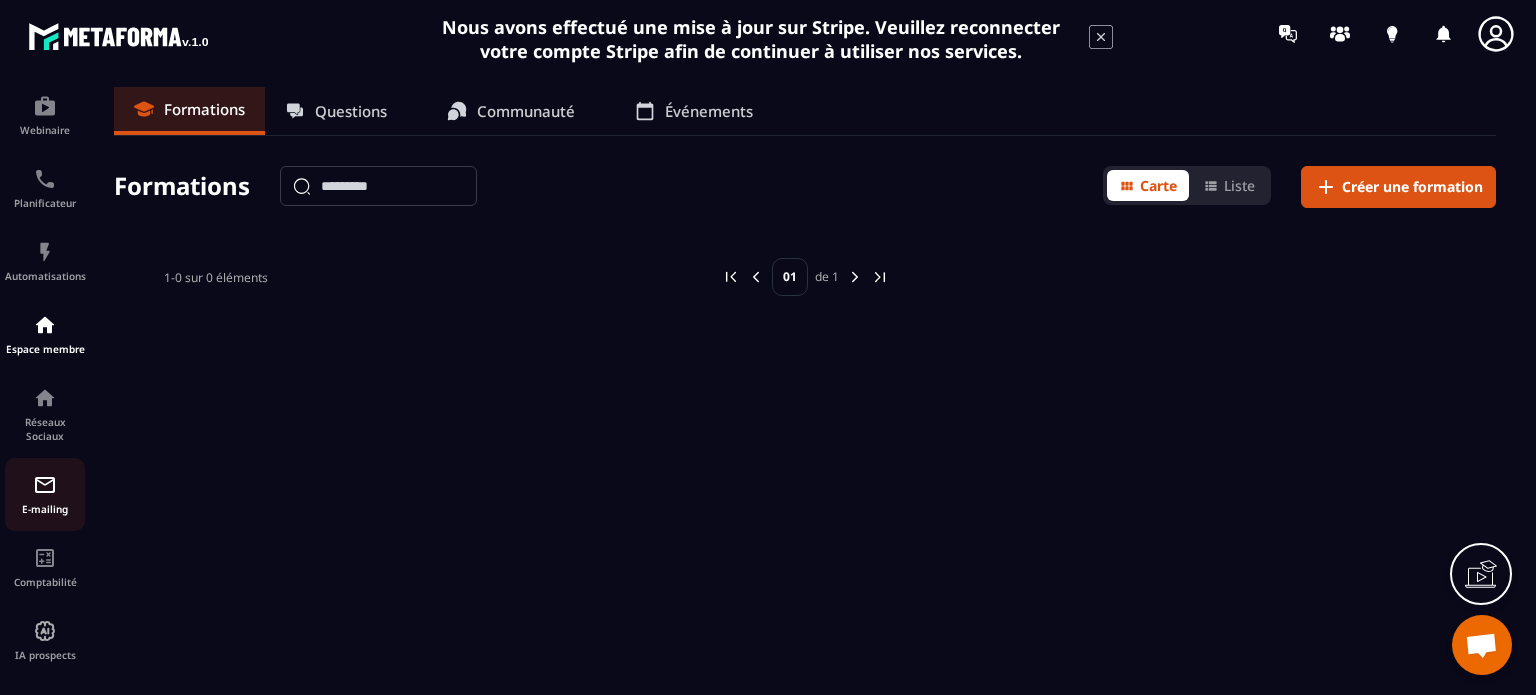 scroll, scrollTop: 232, scrollLeft: 0, axis: vertical 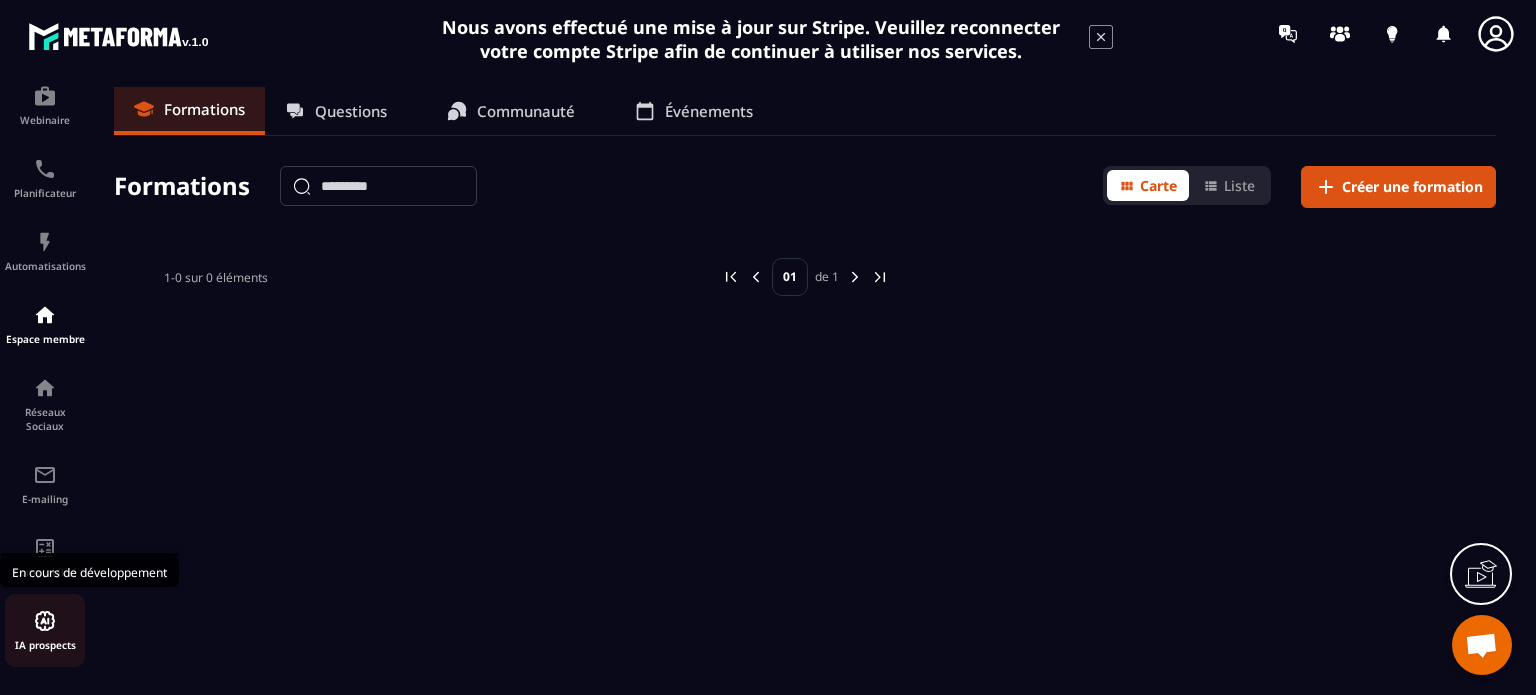 click at bounding box center (45, 621) 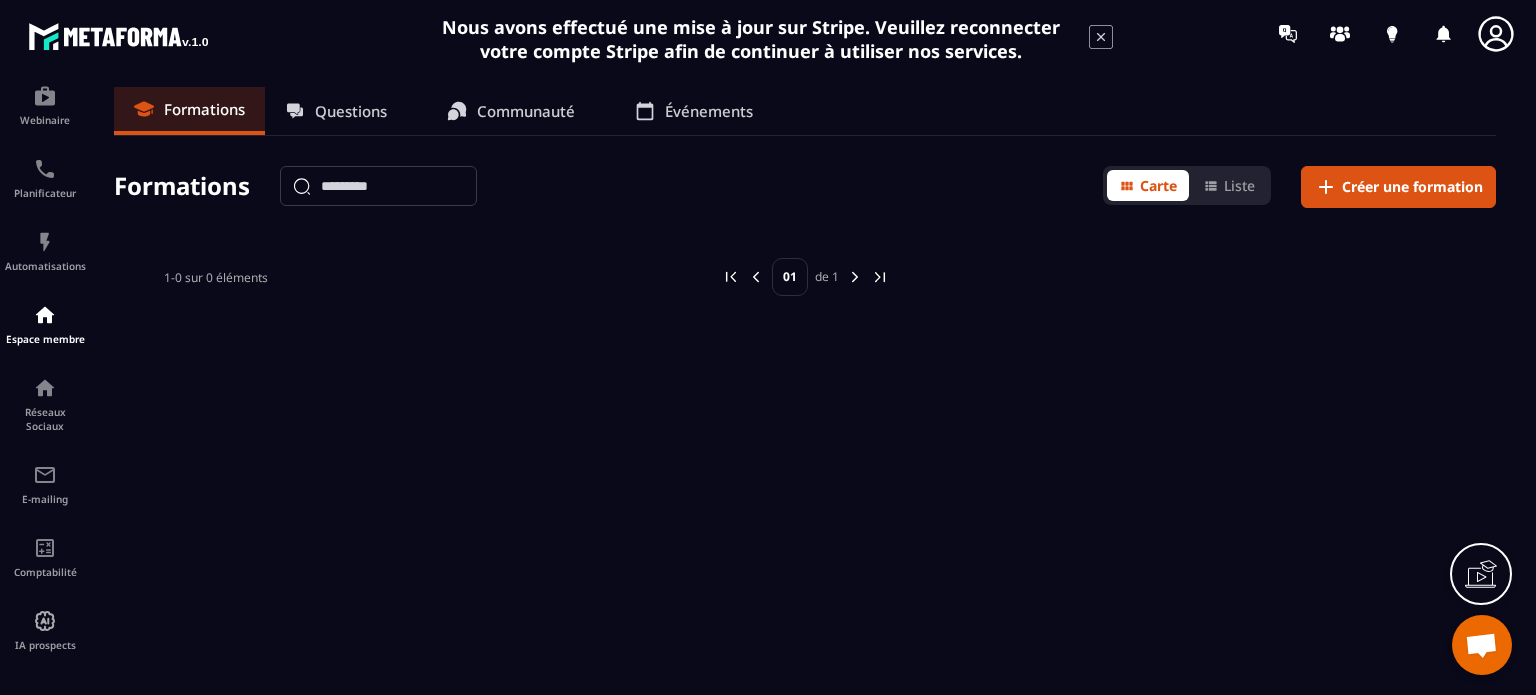 click on "Questions" at bounding box center [351, 111] 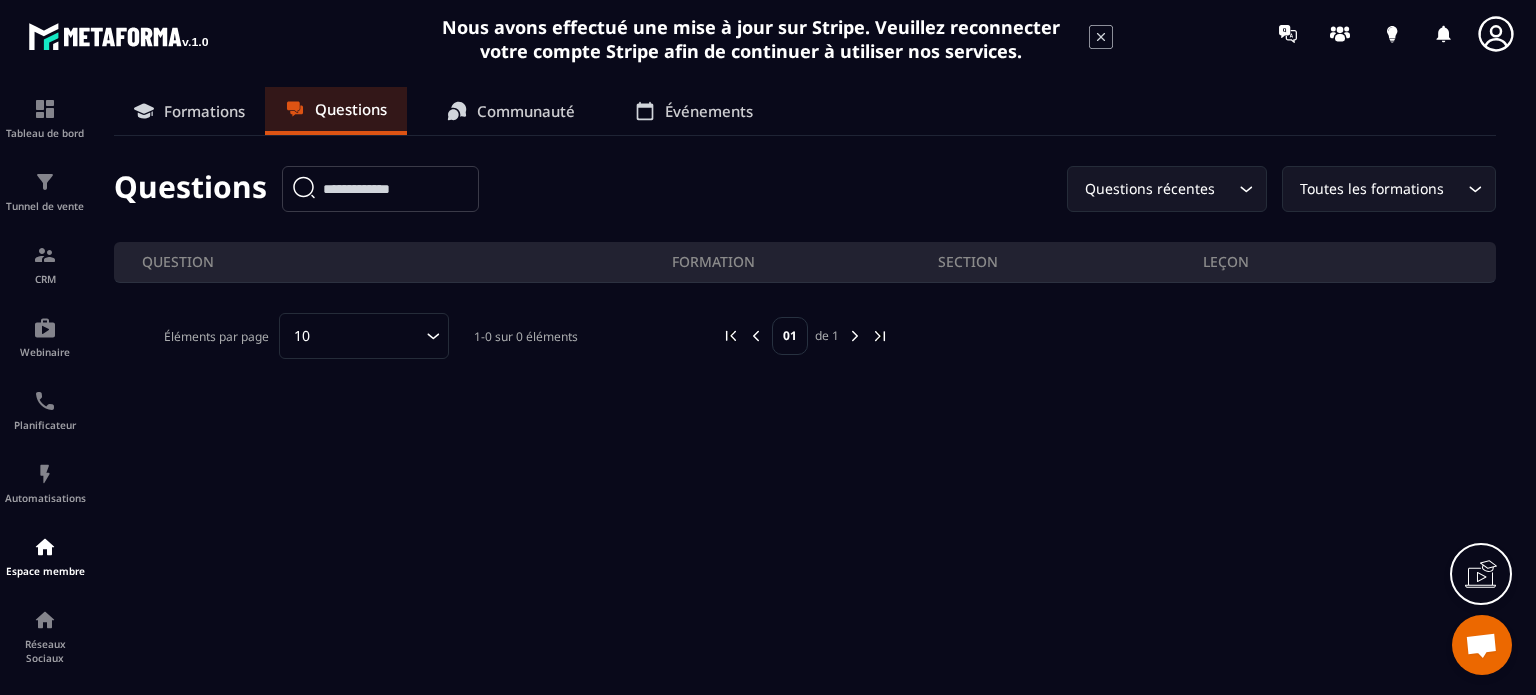 click on "Formations" at bounding box center (204, 111) 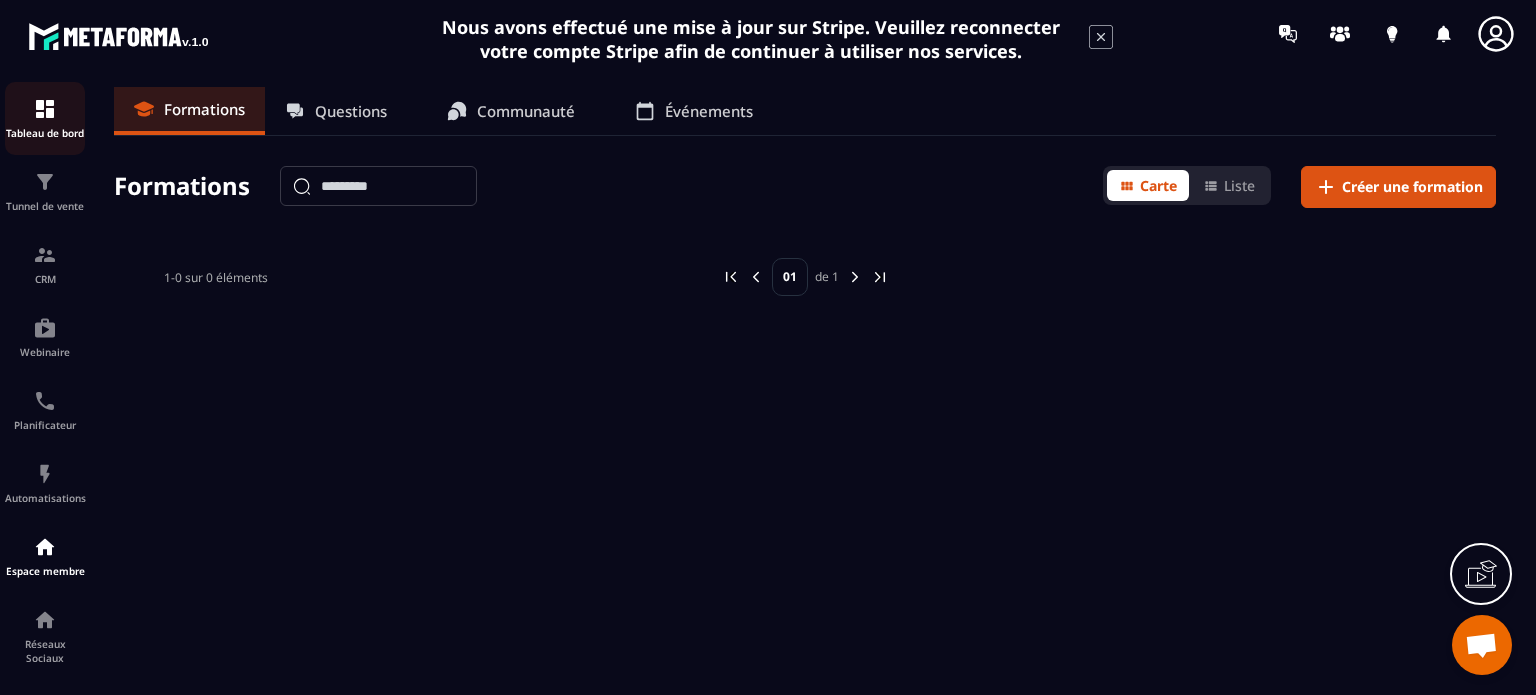 click at bounding box center [45, 109] 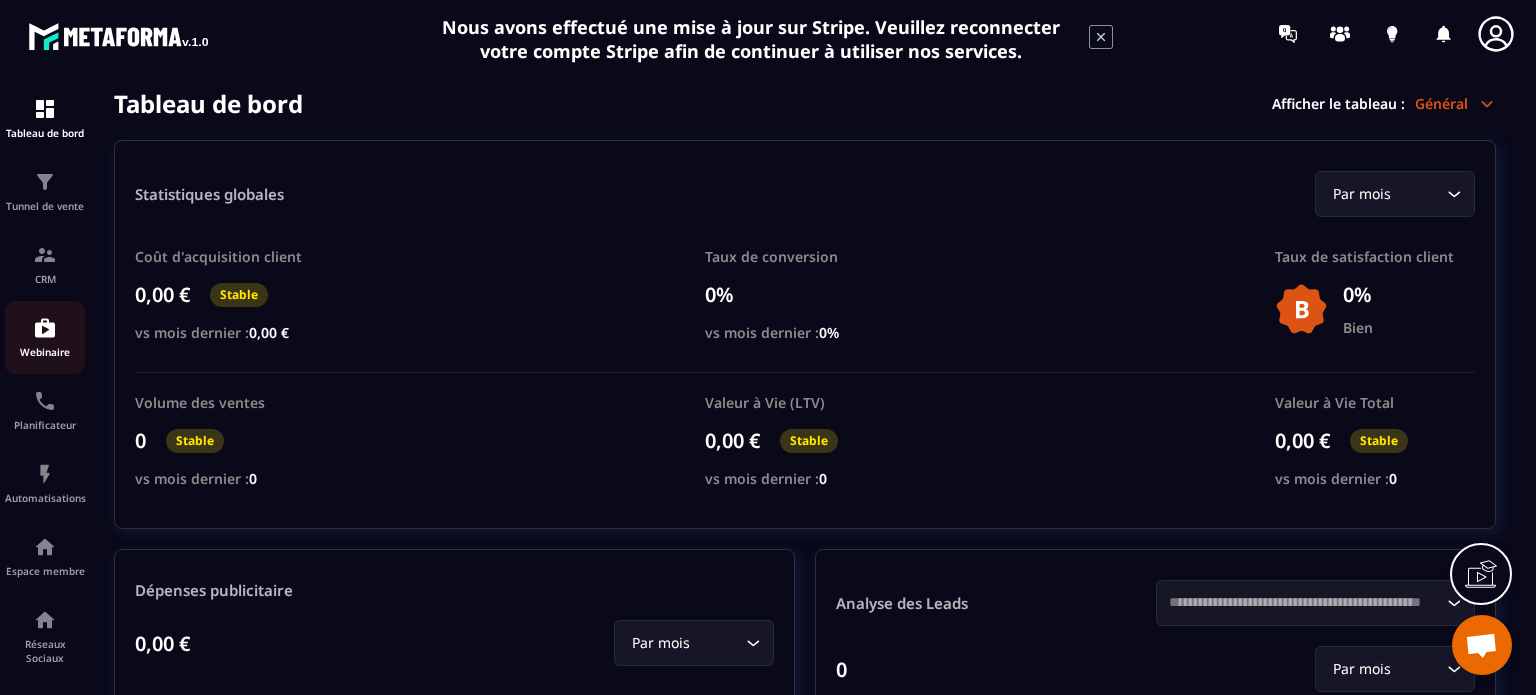 click at bounding box center (45, 328) 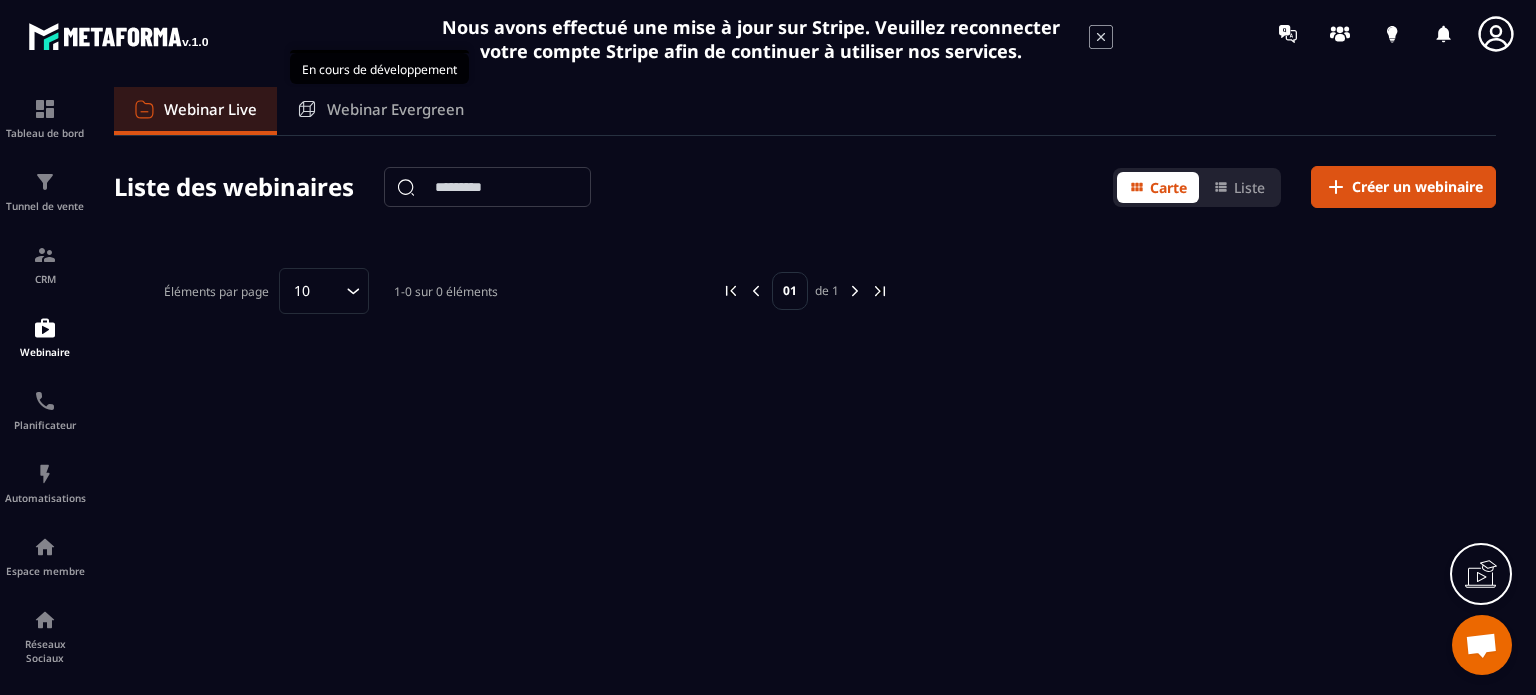 click on "Webinar Evergreen" at bounding box center (395, 109) 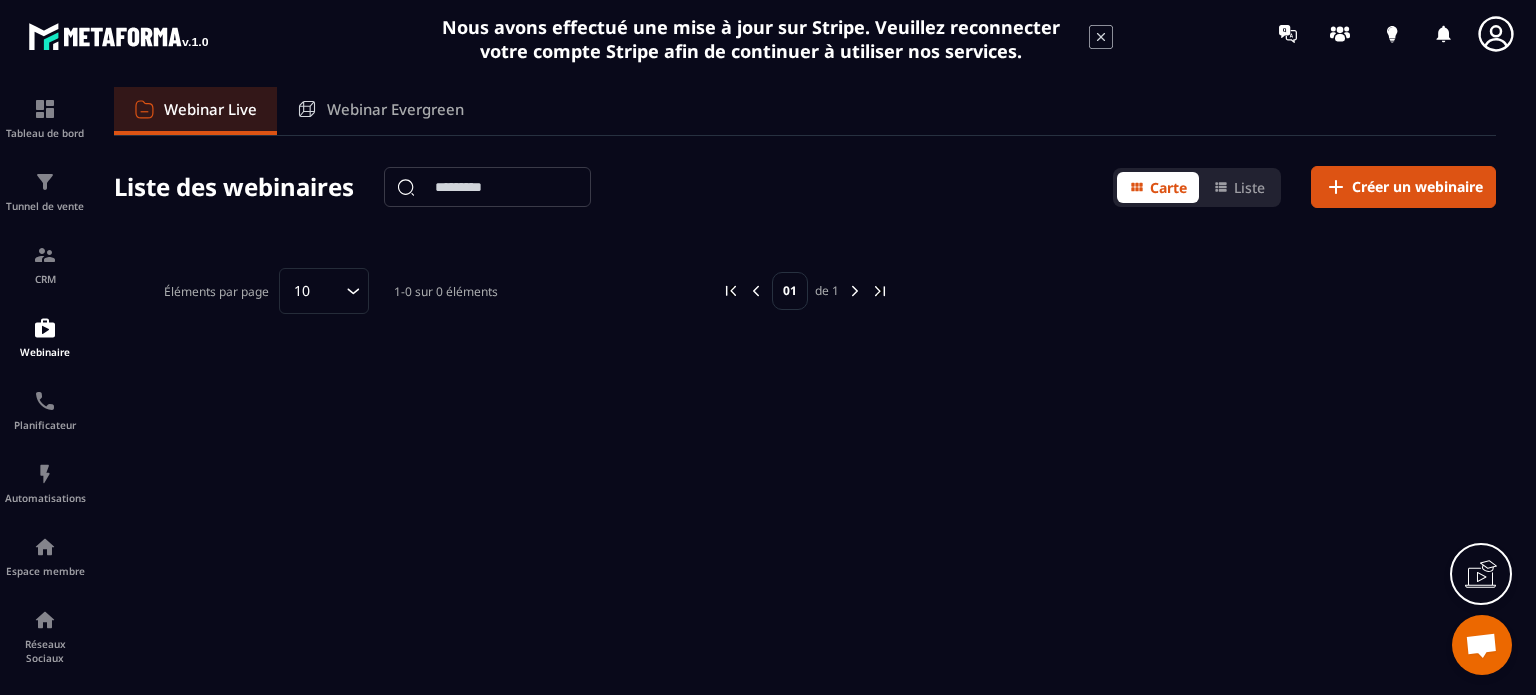 click 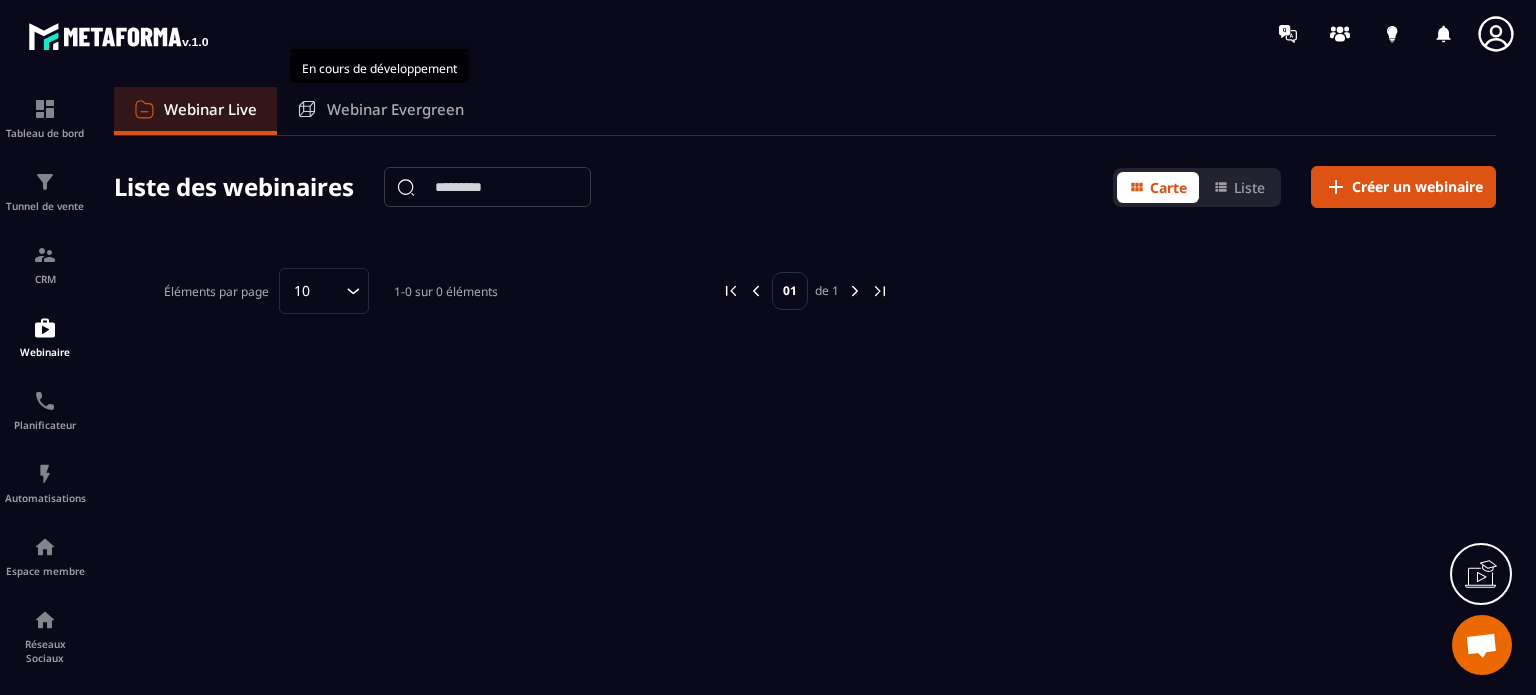 click on "Webinar Evergreen" at bounding box center [395, 109] 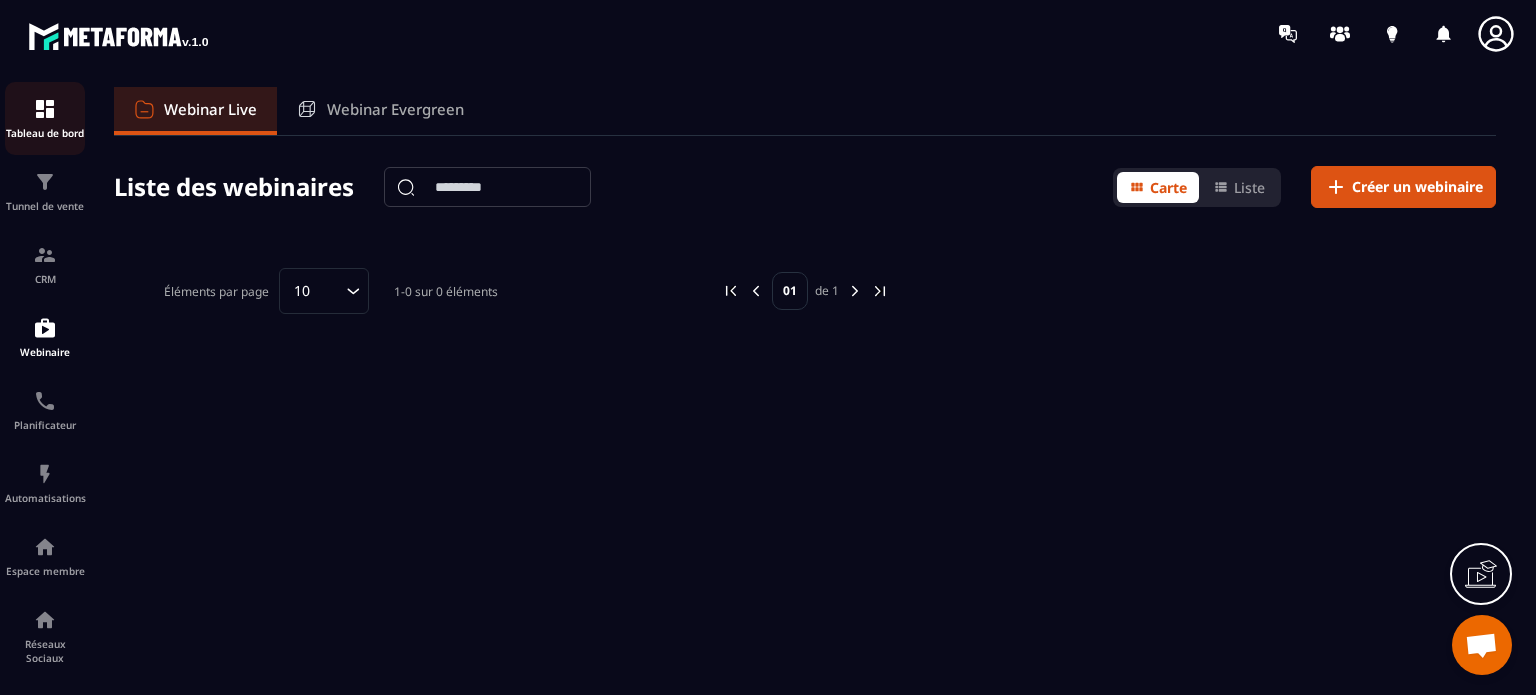 click at bounding box center (45, 109) 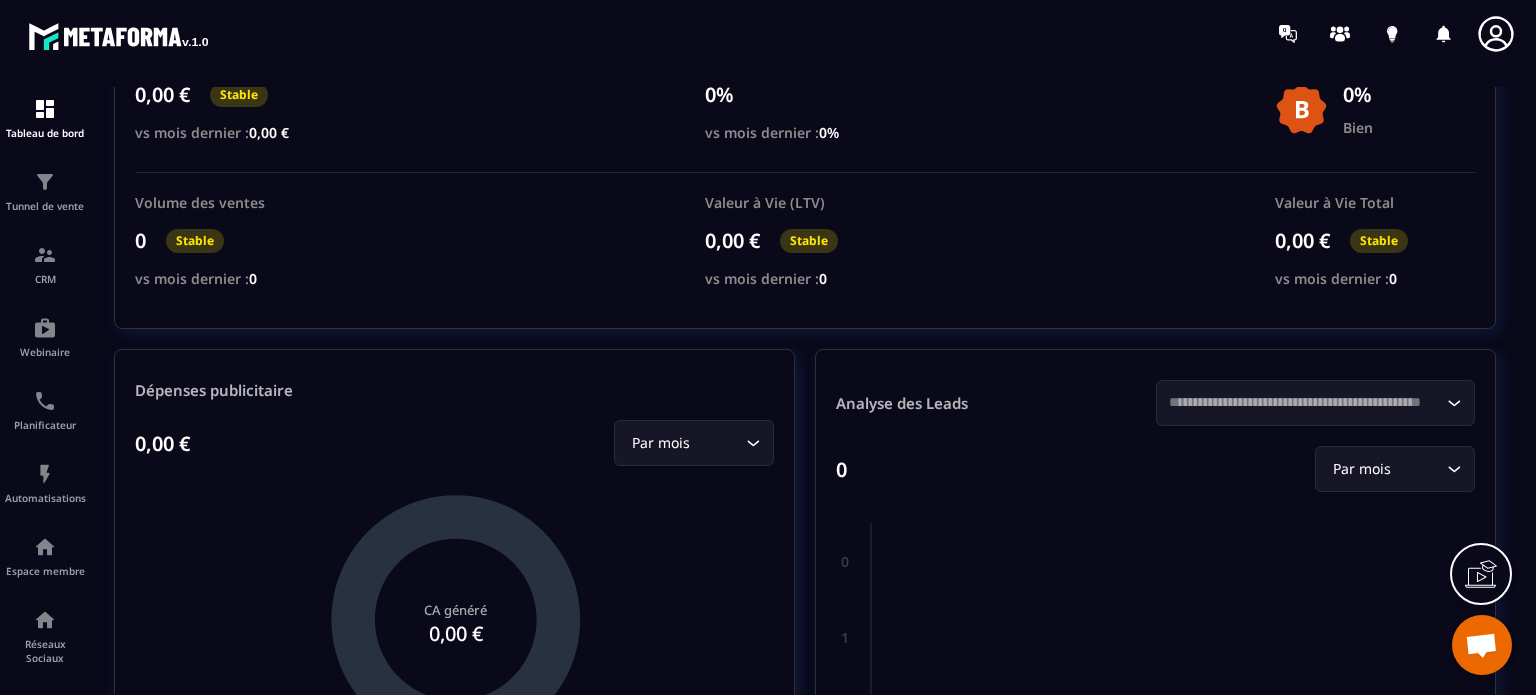 scroll, scrollTop: 300, scrollLeft: 0, axis: vertical 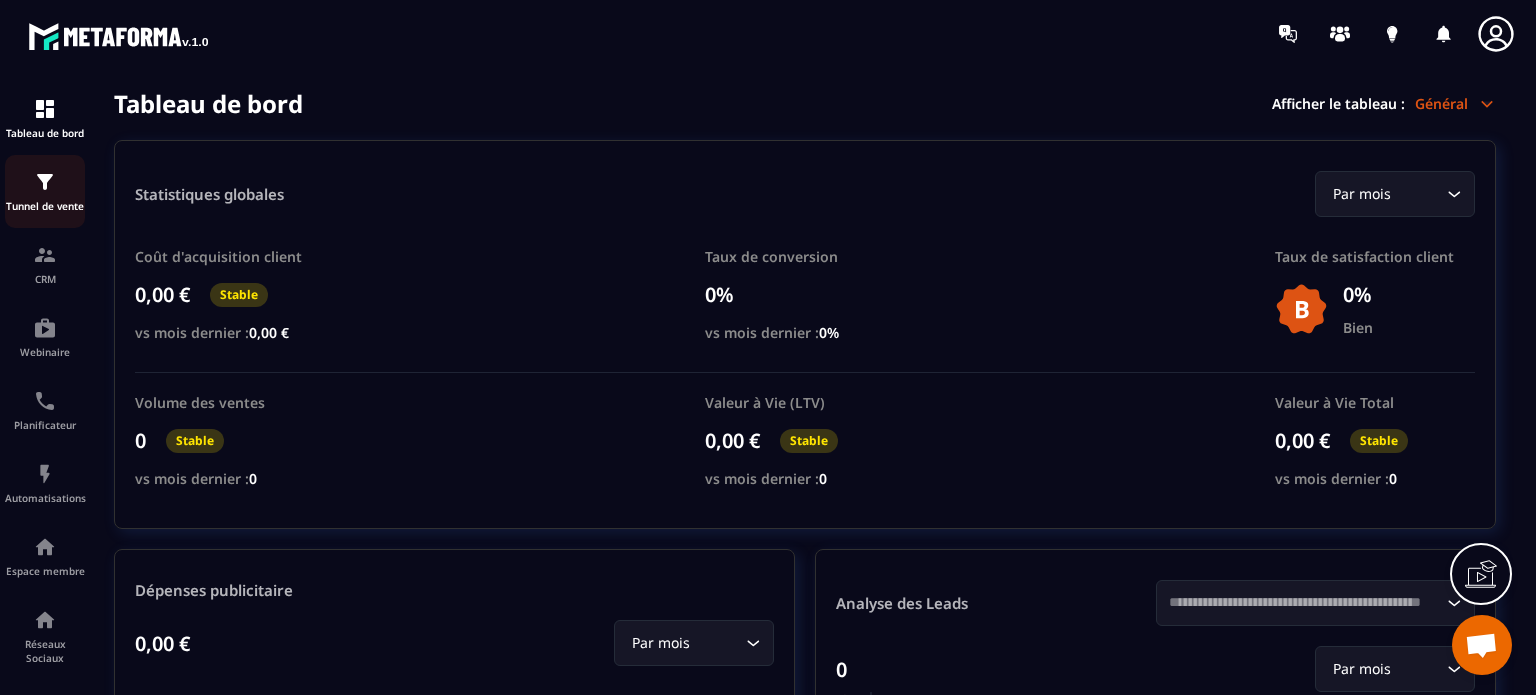 click on "Tunnel de vente" at bounding box center [45, 206] 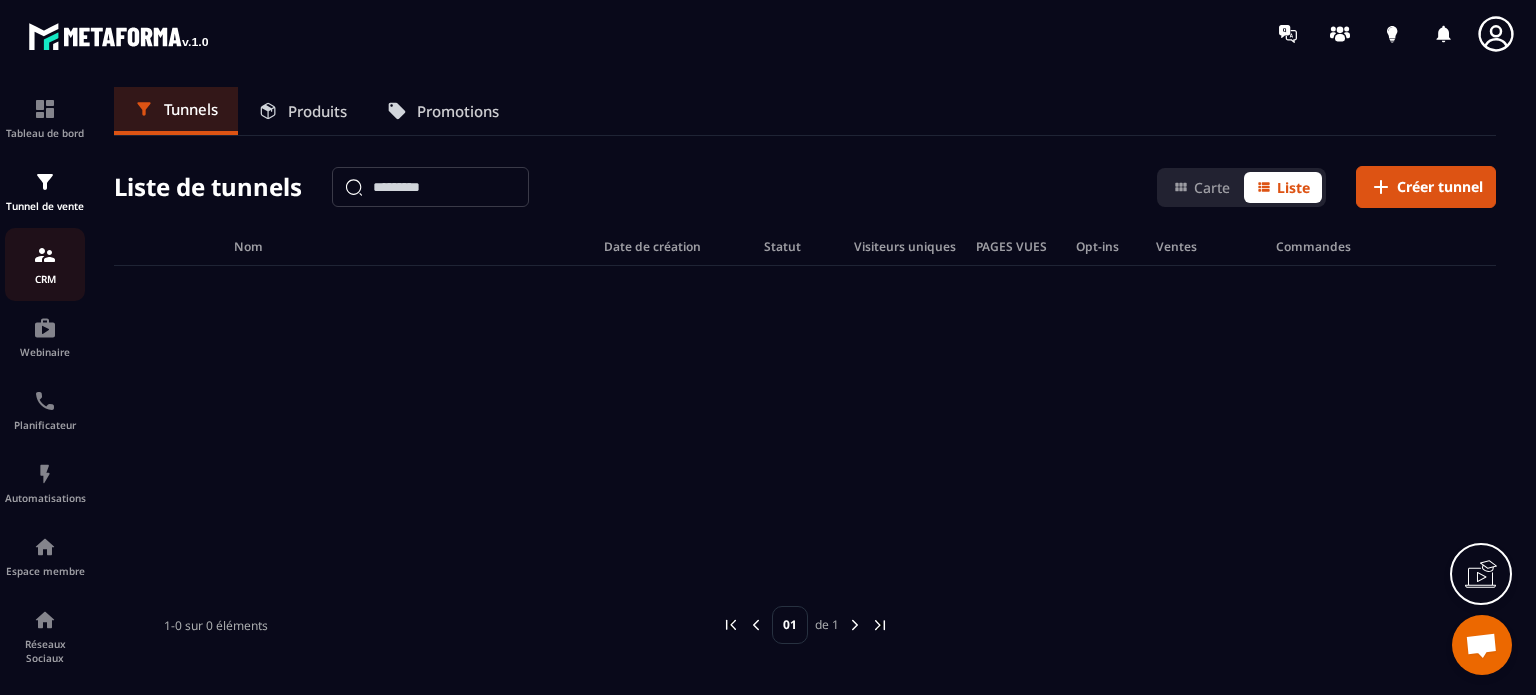 click at bounding box center (45, 255) 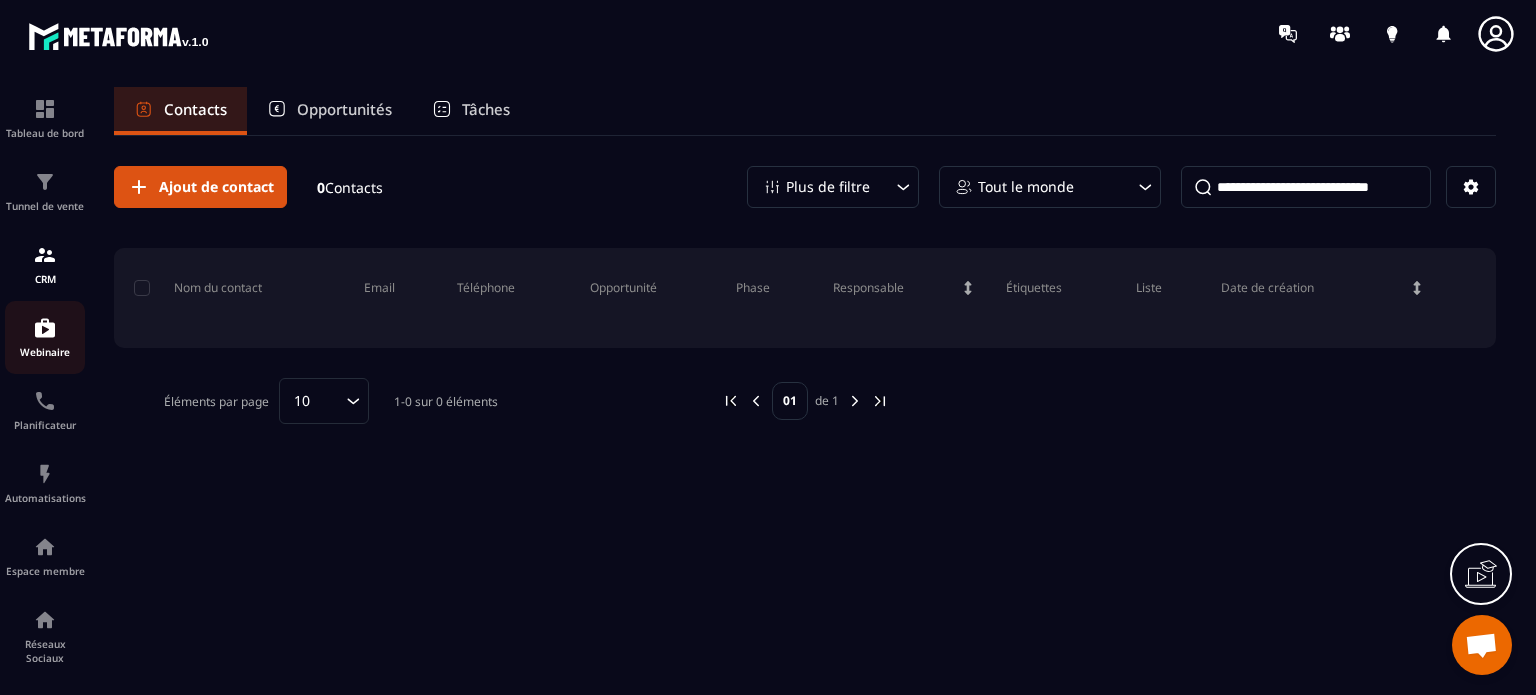 click at bounding box center [45, 328] 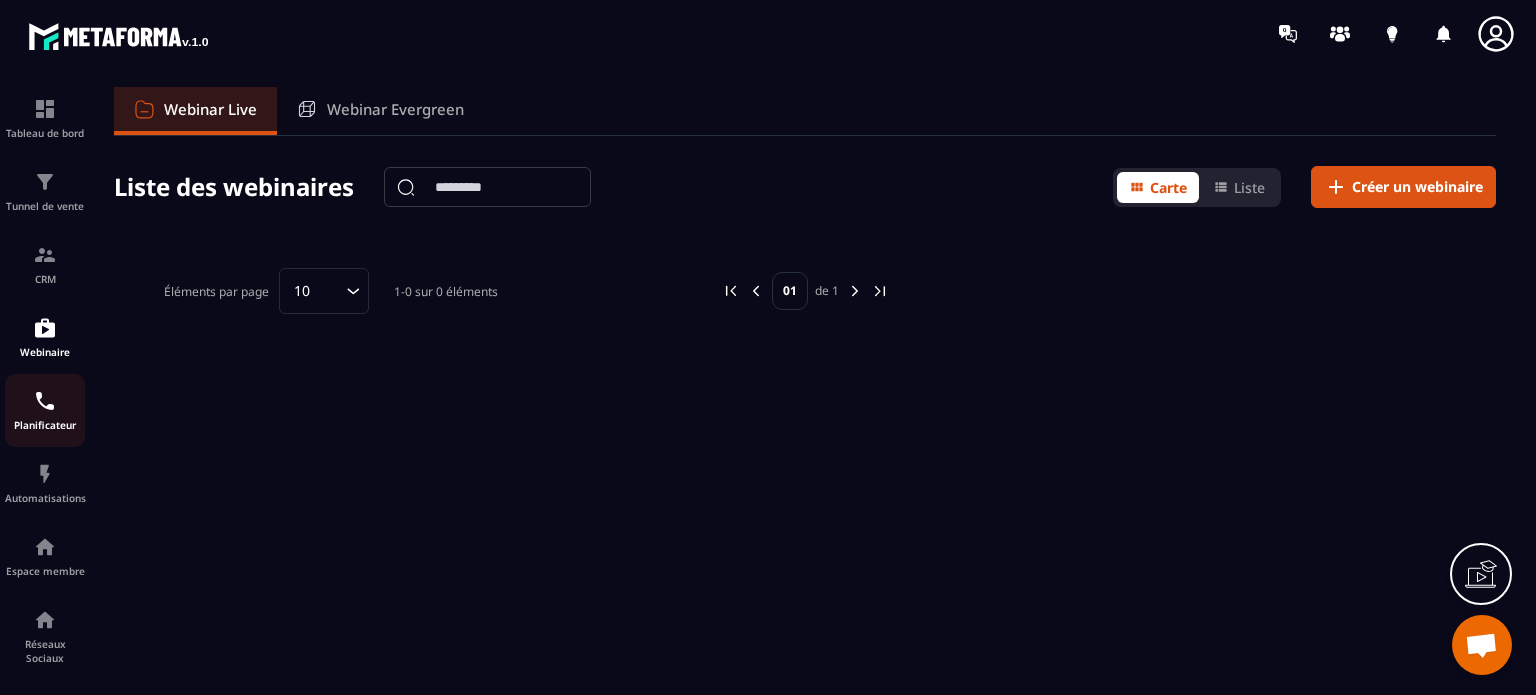 click at bounding box center [45, 401] 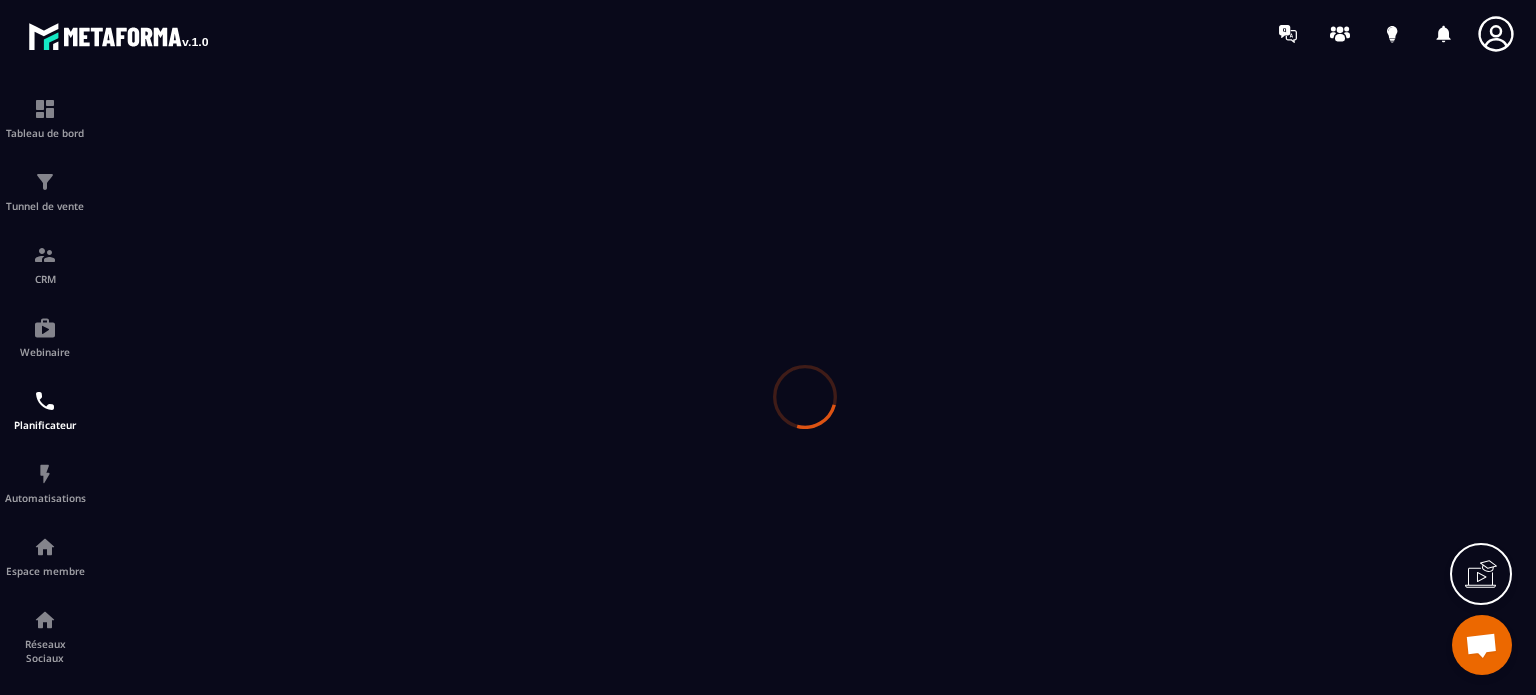 scroll, scrollTop: 0, scrollLeft: 0, axis: both 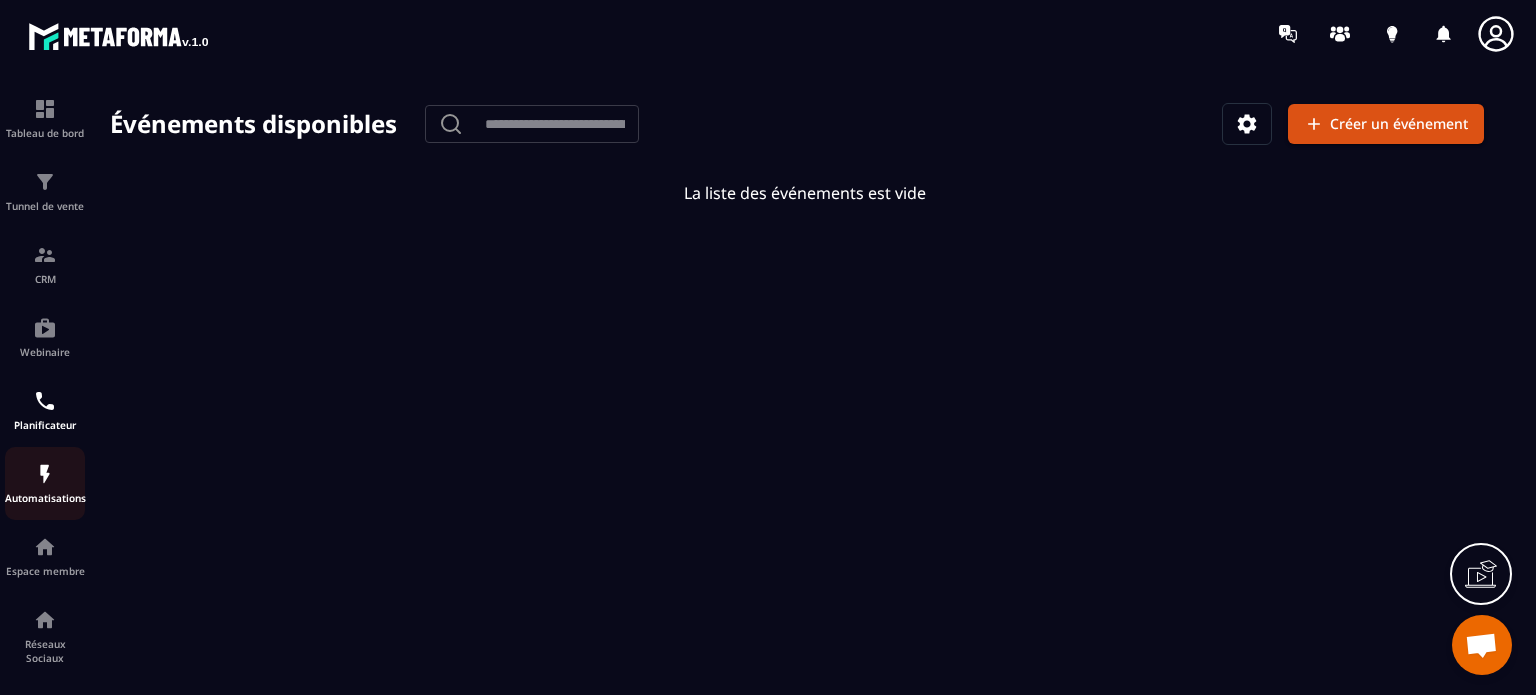click on "Automatisations" at bounding box center (45, 498) 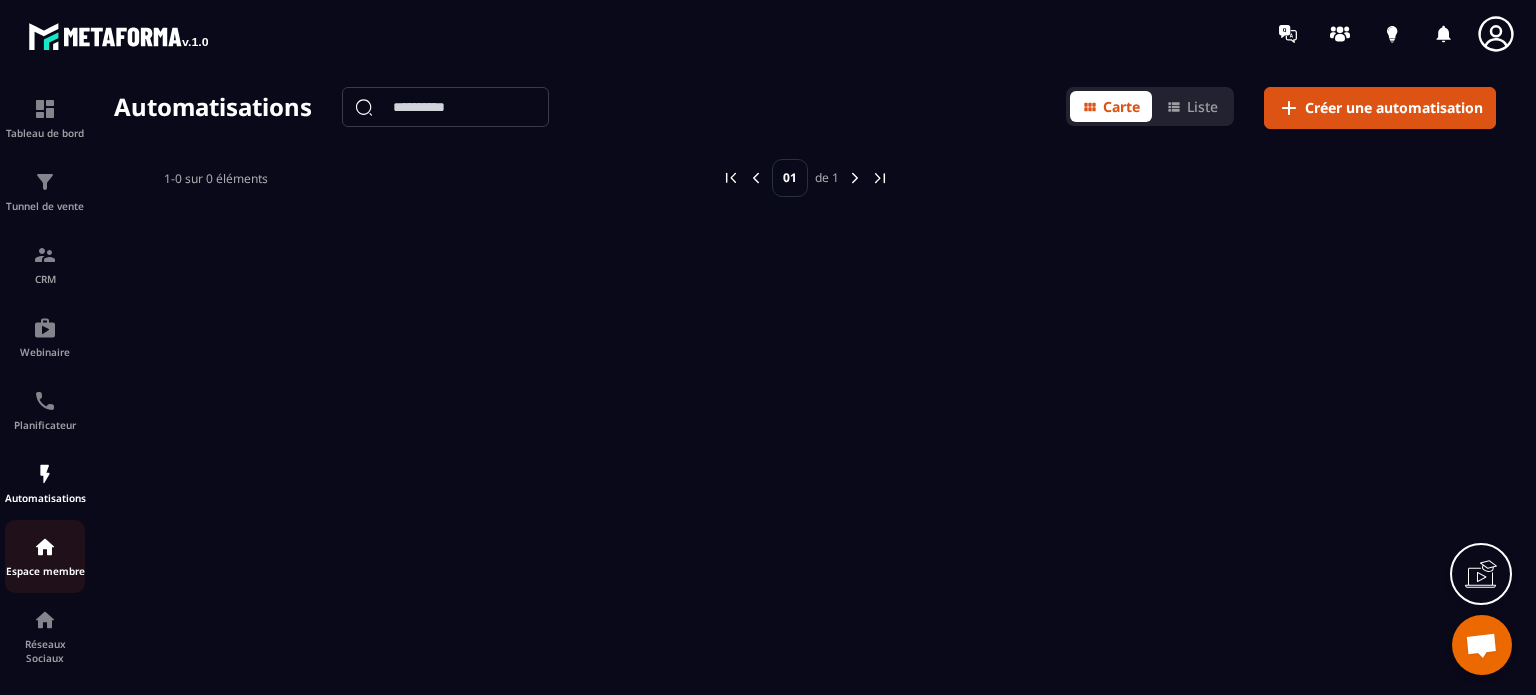 click at bounding box center [45, 547] 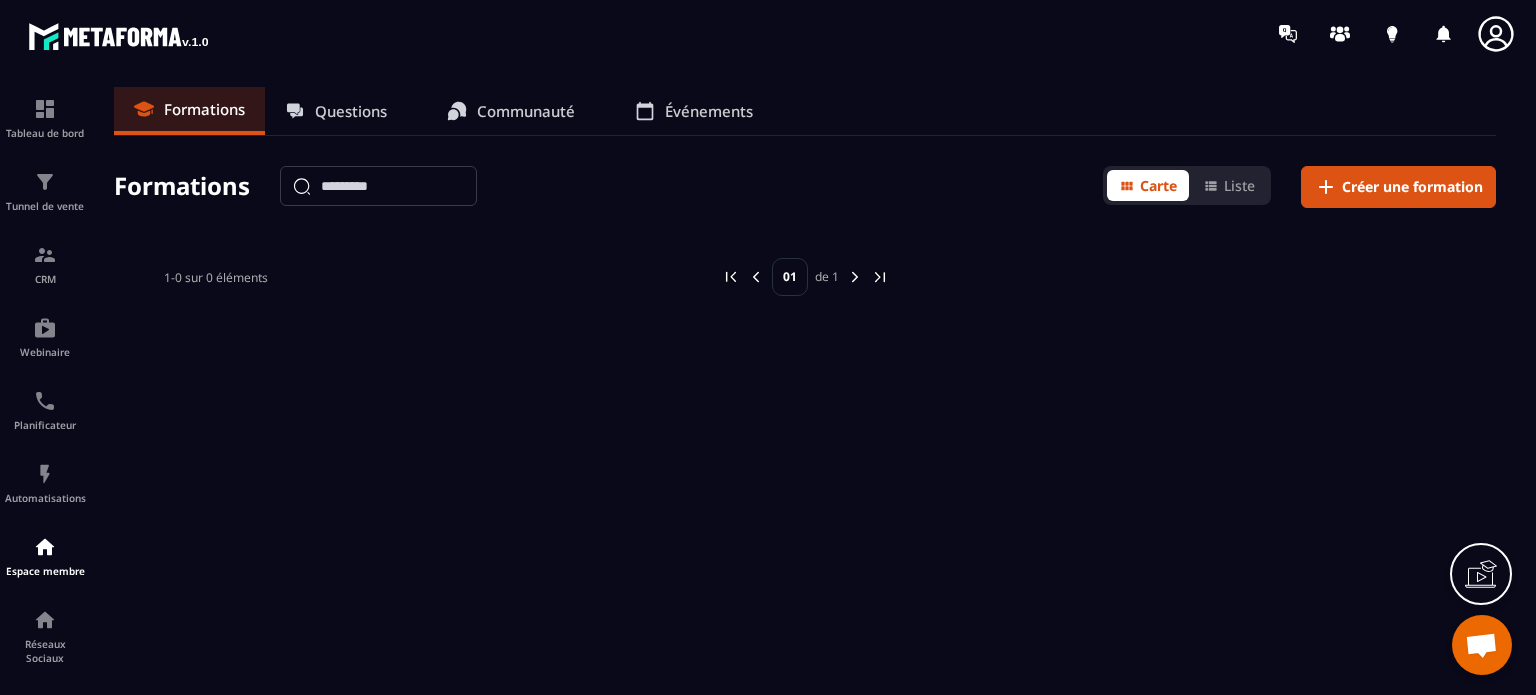 click on "Communauté" at bounding box center (526, 111) 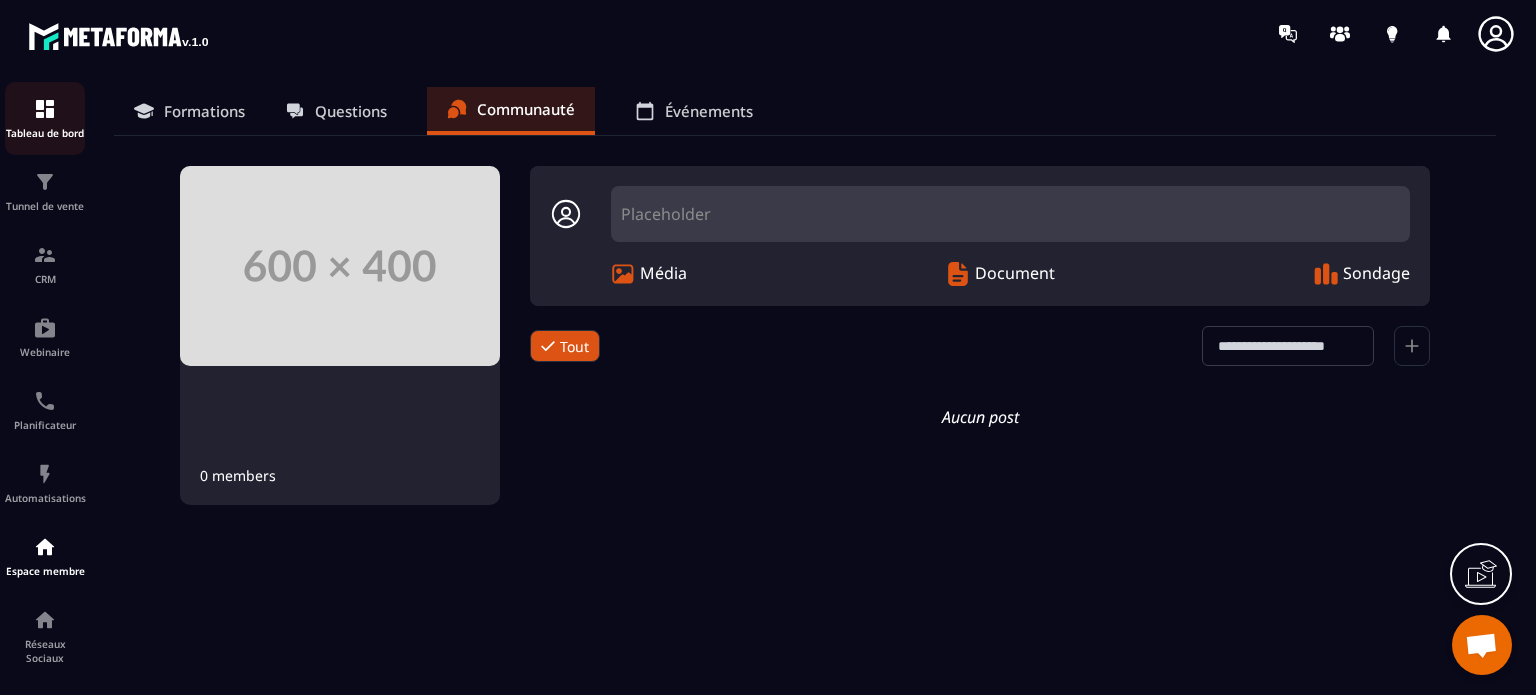 click on "Tableau de bord" at bounding box center [45, 133] 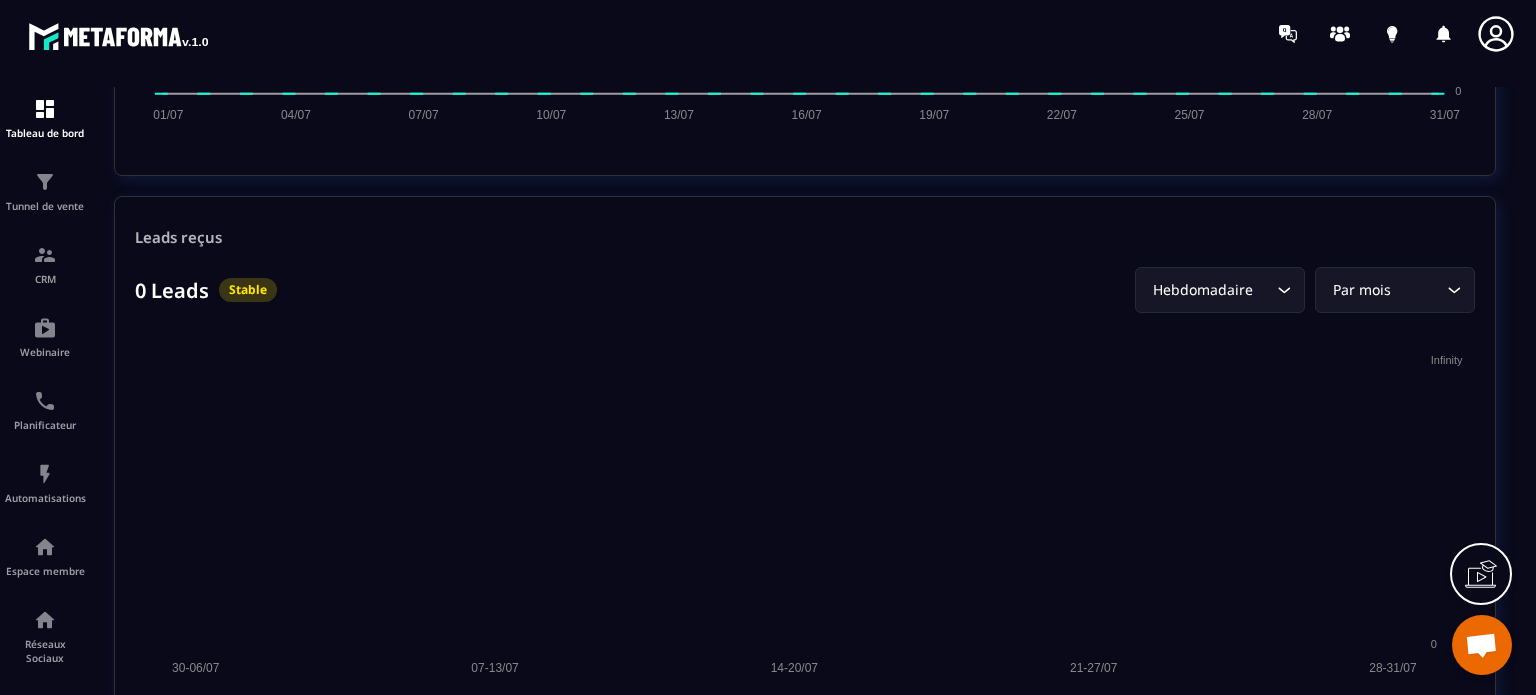 scroll, scrollTop: 1900, scrollLeft: 0, axis: vertical 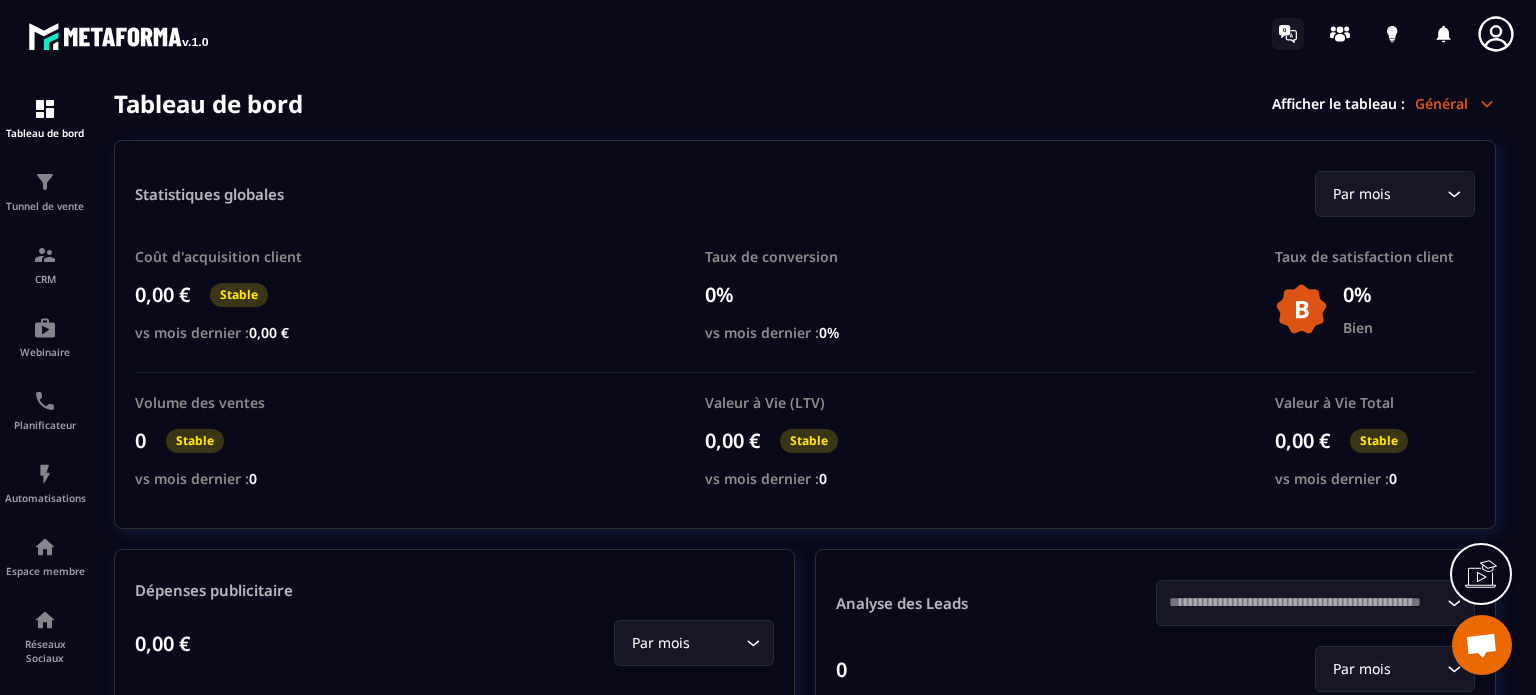 click 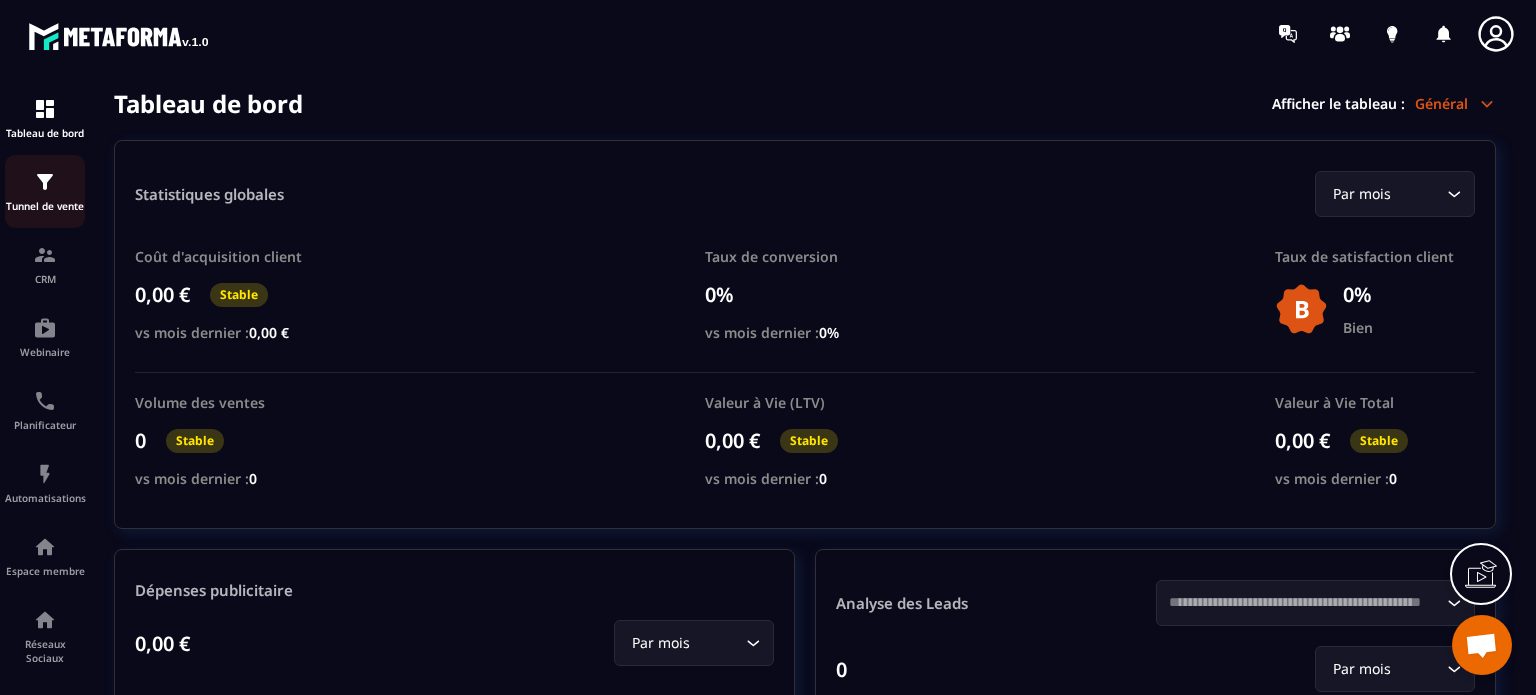 click at bounding box center [45, 182] 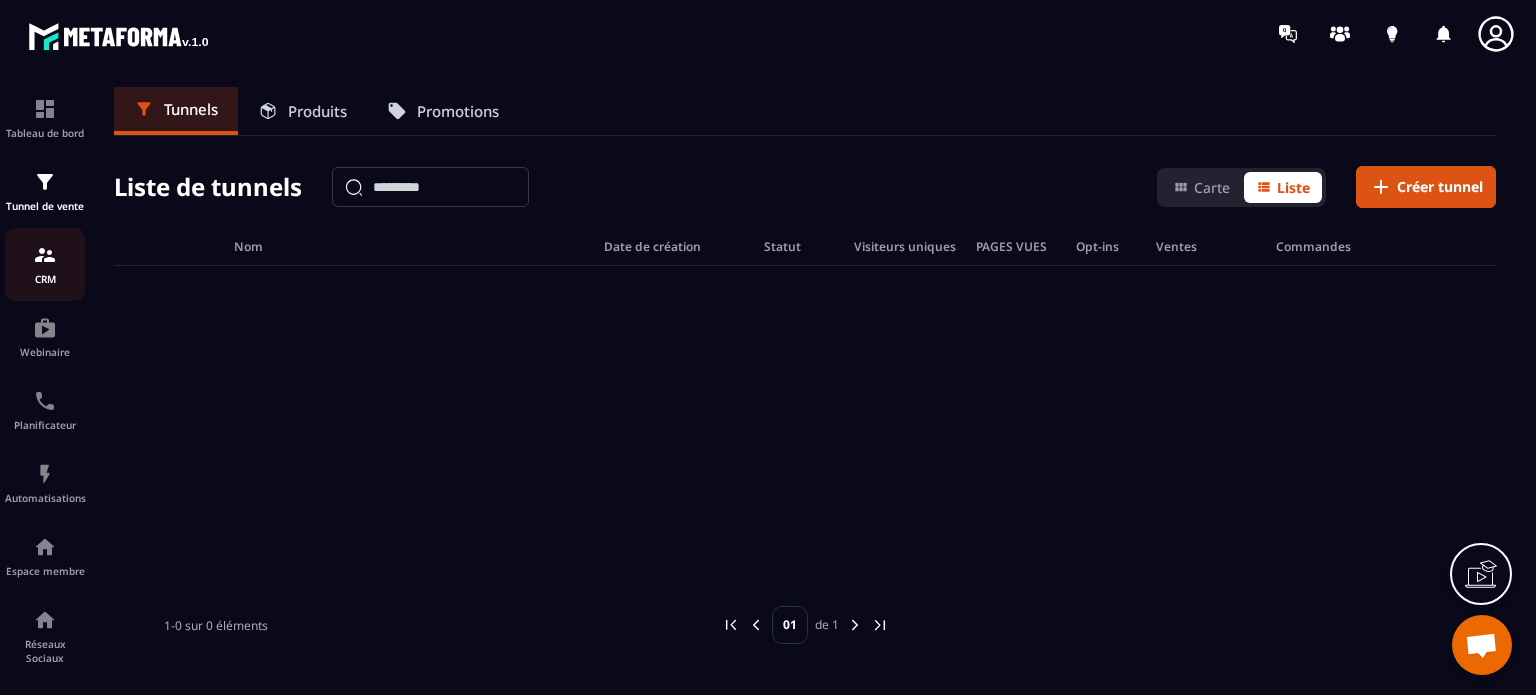 click at bounding box center (45, 255) 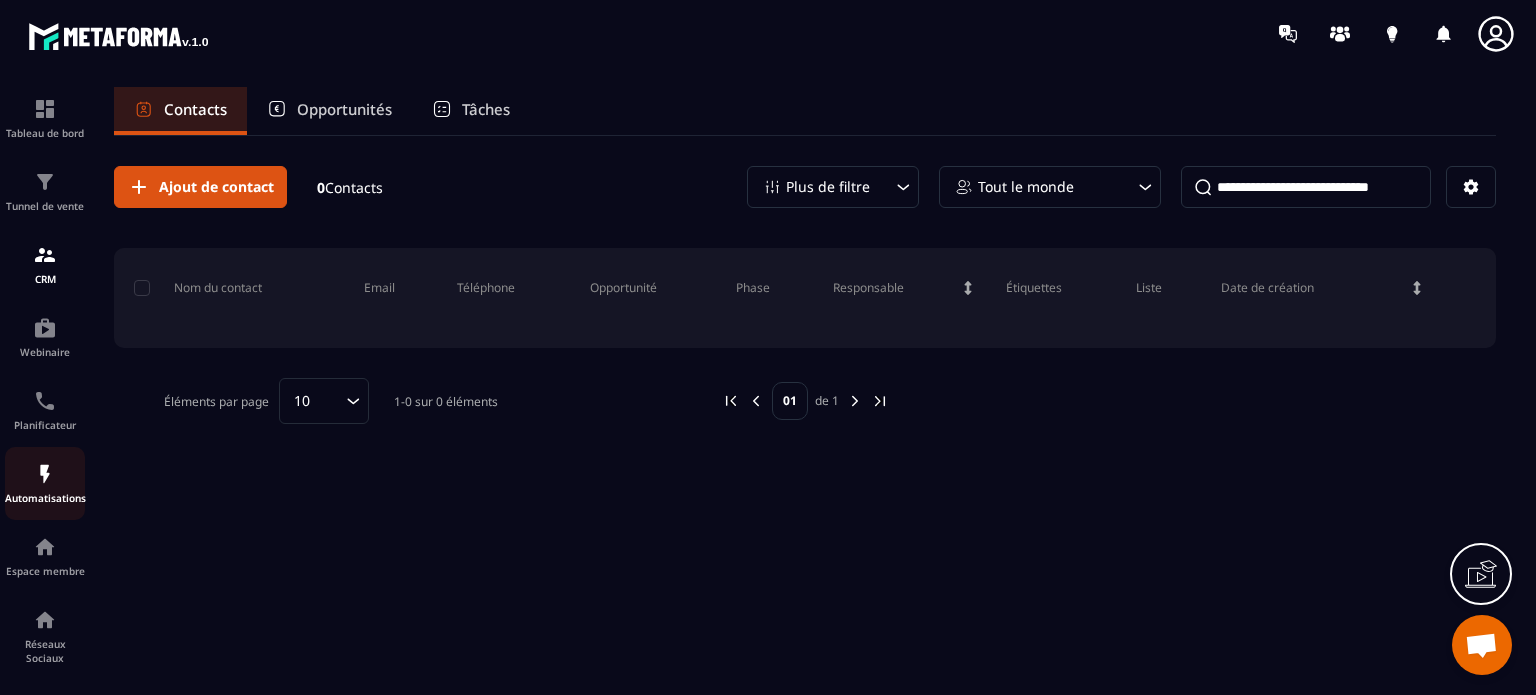 click on "Automatisations" at bounding box center (45, 498) 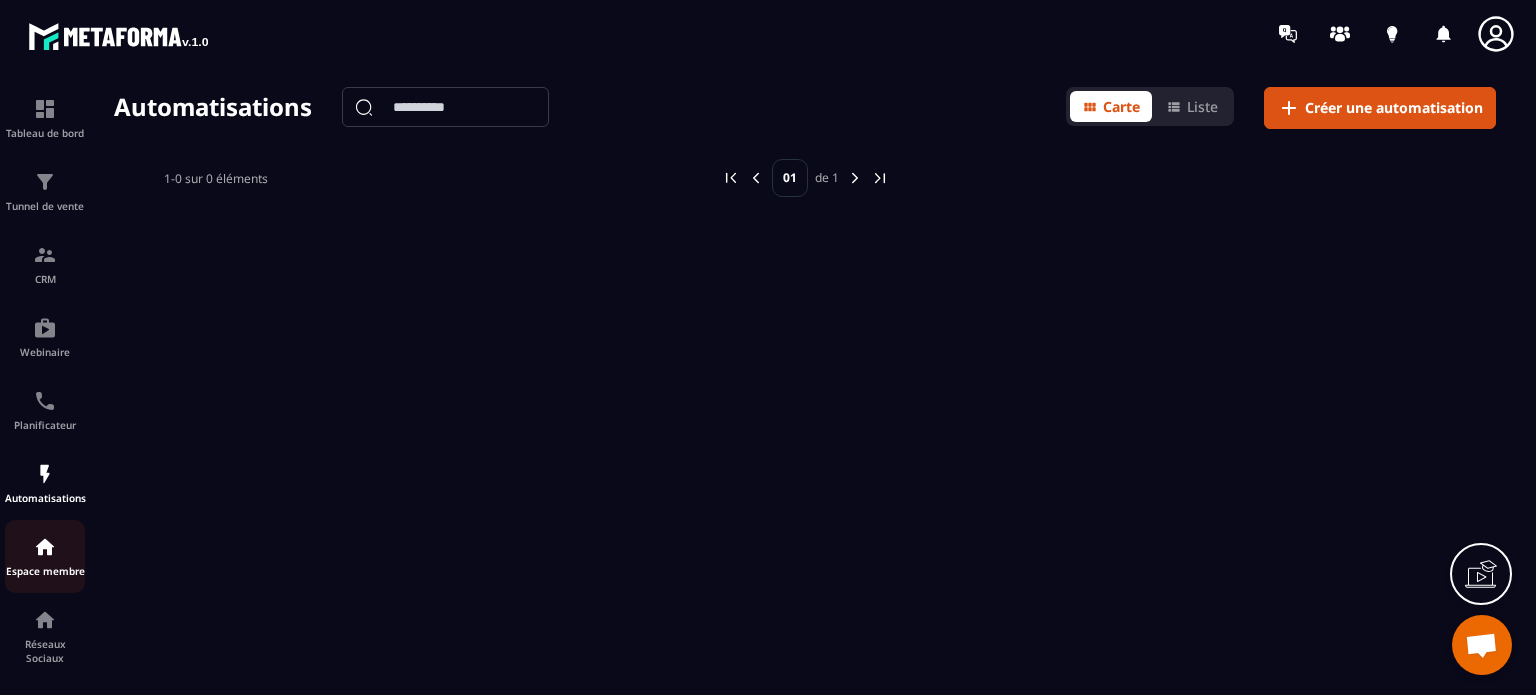 click on "Espace membre" at bounding box center [45, 571] 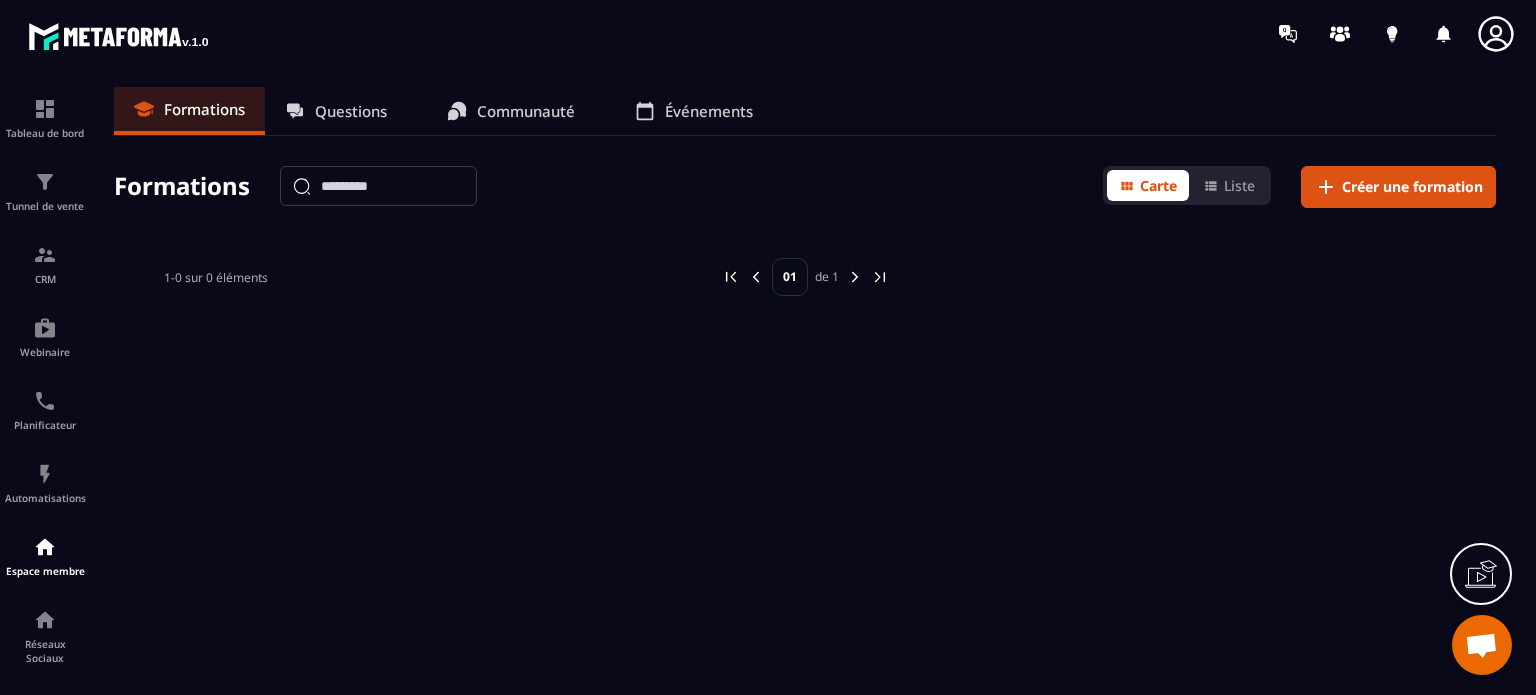 click on "Questions" at bounding box center [351, 111] 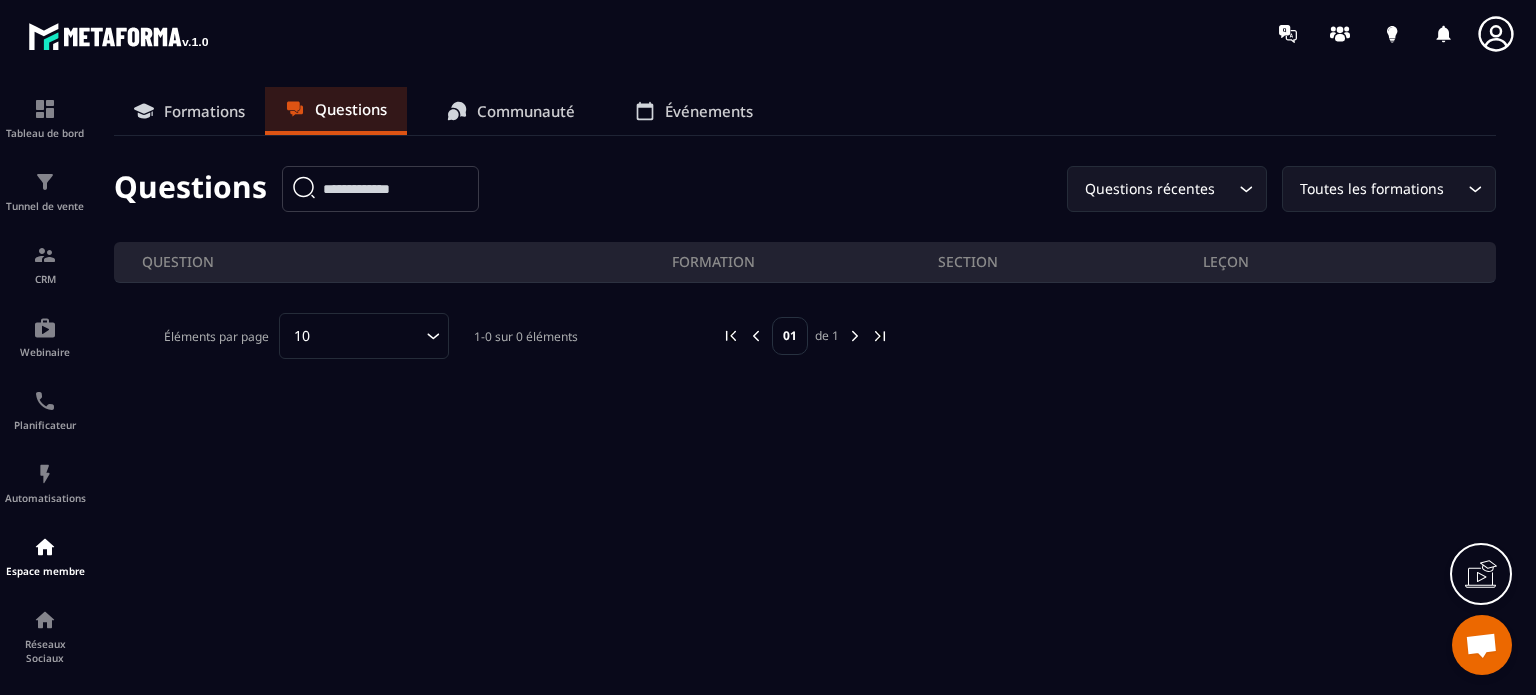 click on "Communauté" at bounding box center (511, 111) 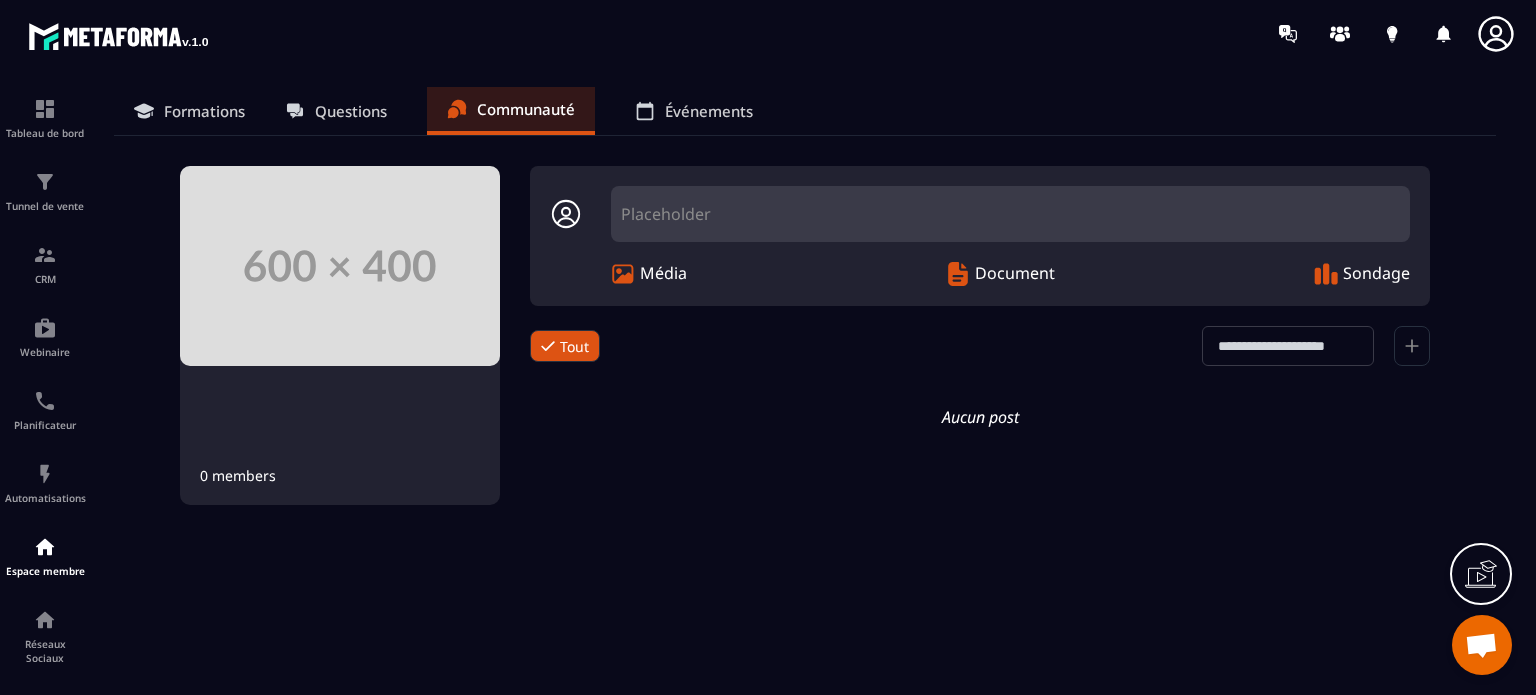 click 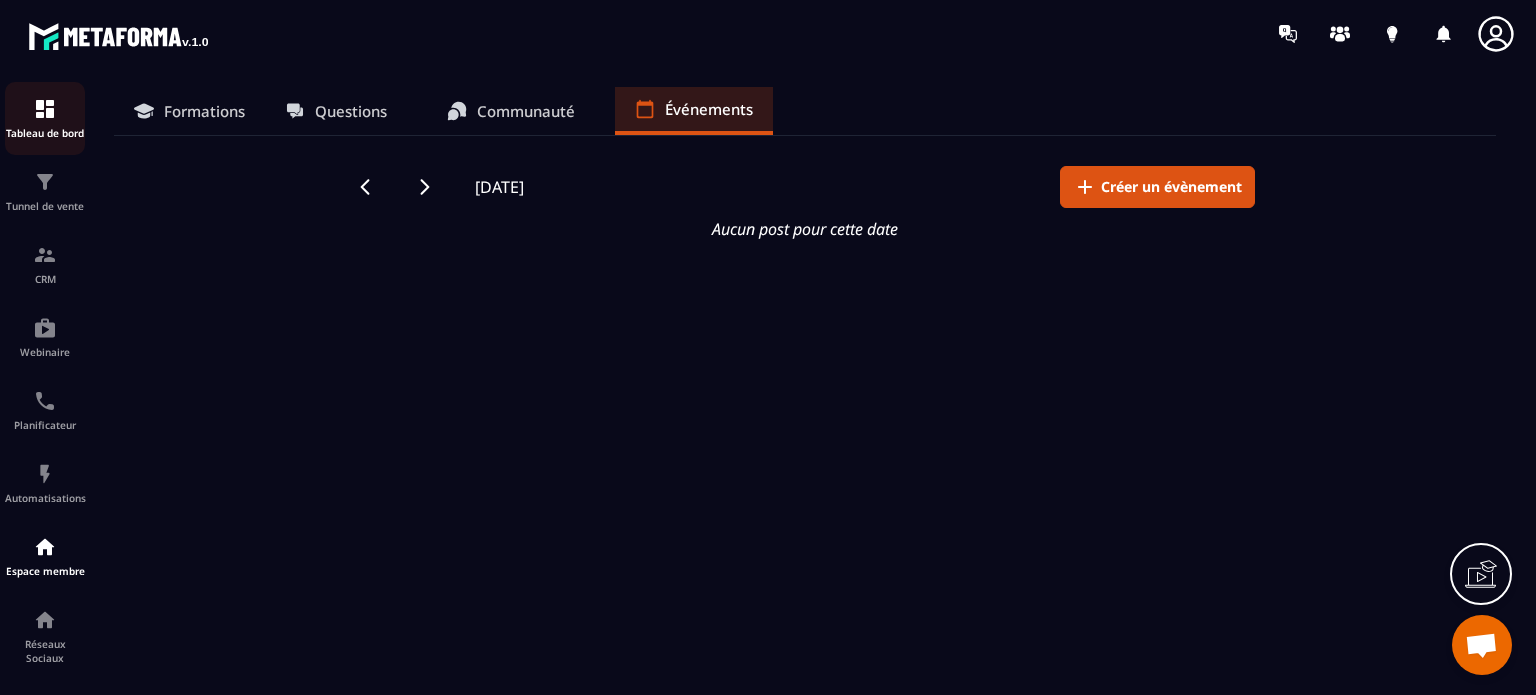 click on "Tableau de bord" at bounding box center (45, 133) 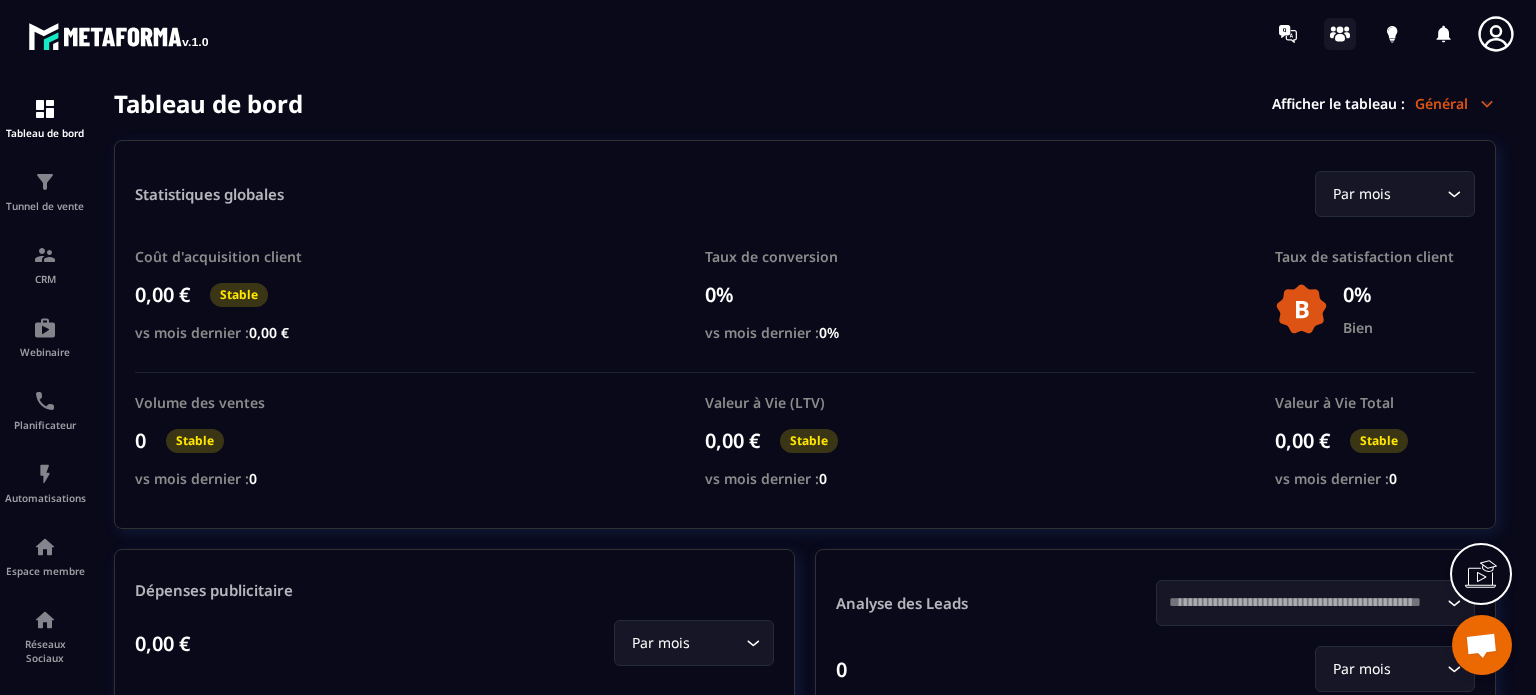click 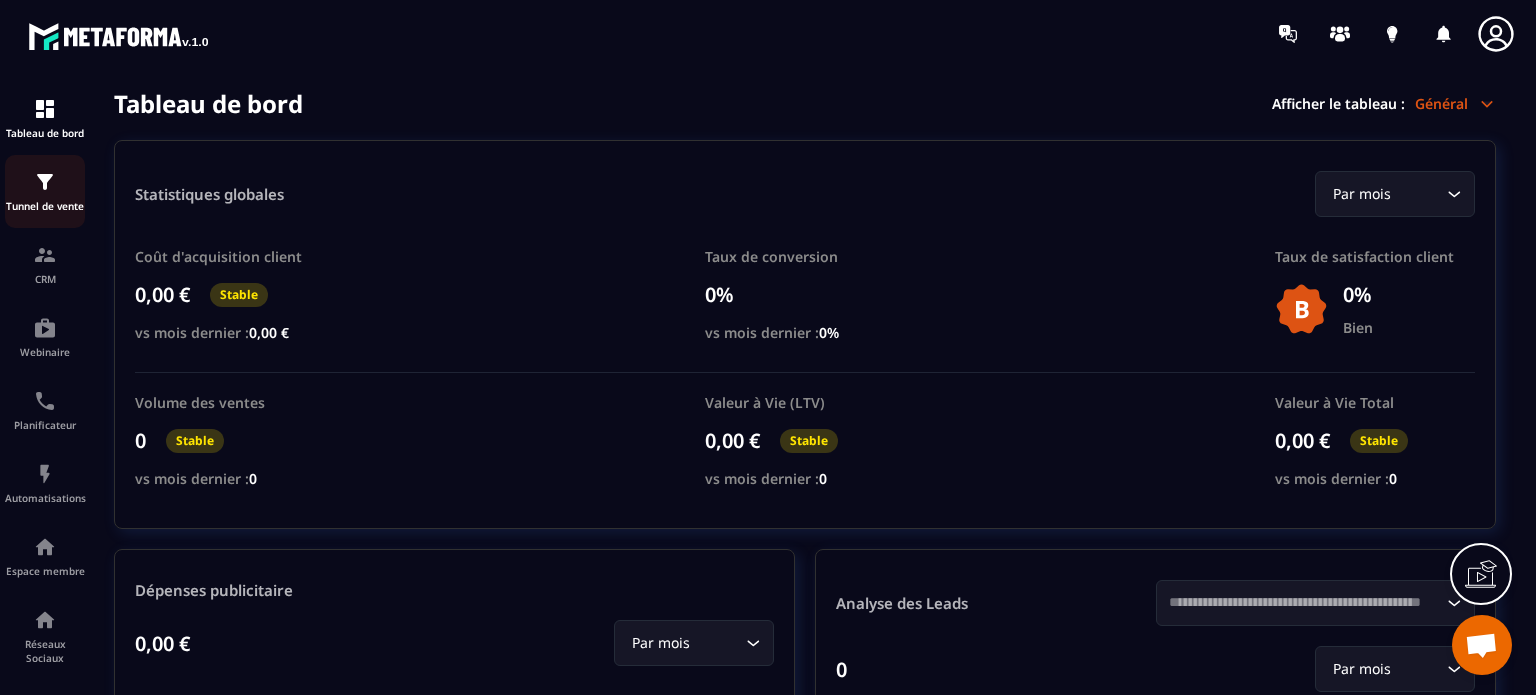 click on "Tunnel de vente" at bounding box center (45, 191) 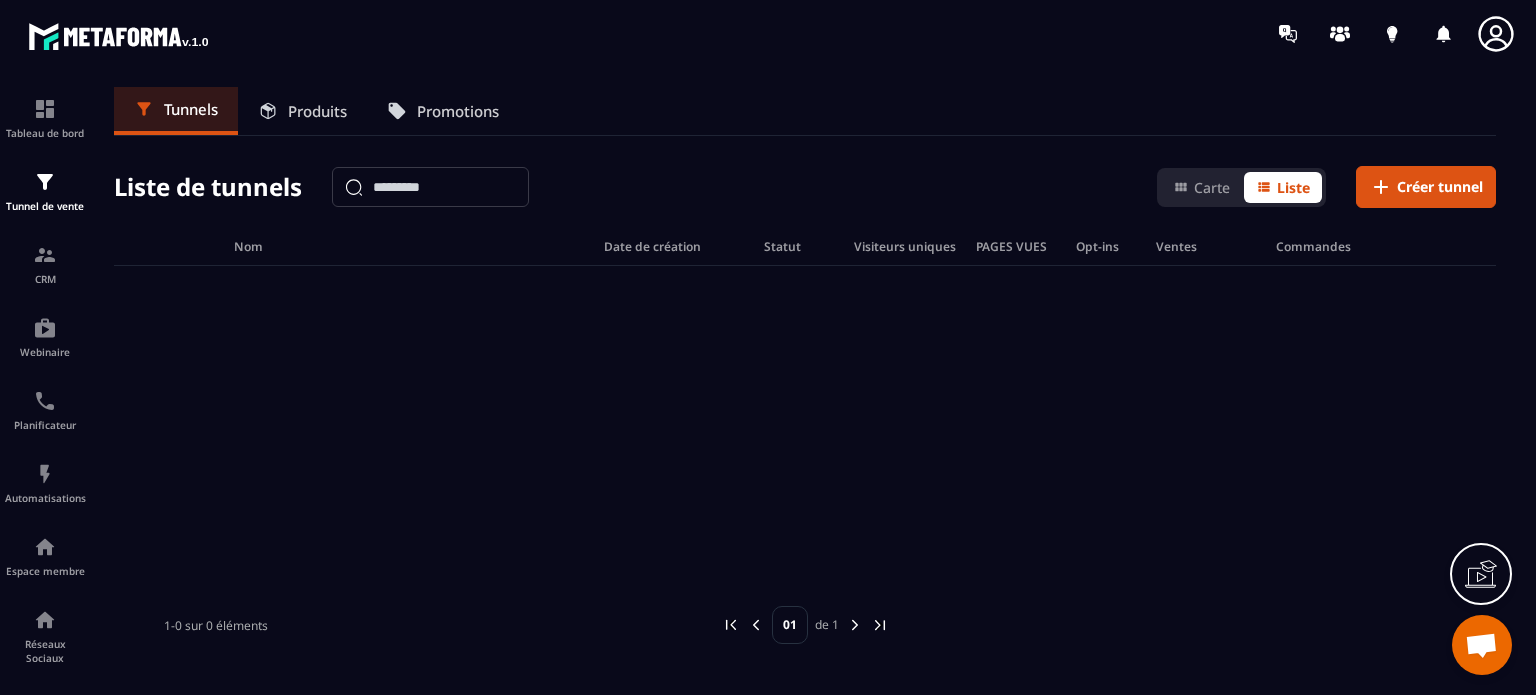 click on "Produits" at bounding box center [302, 111] 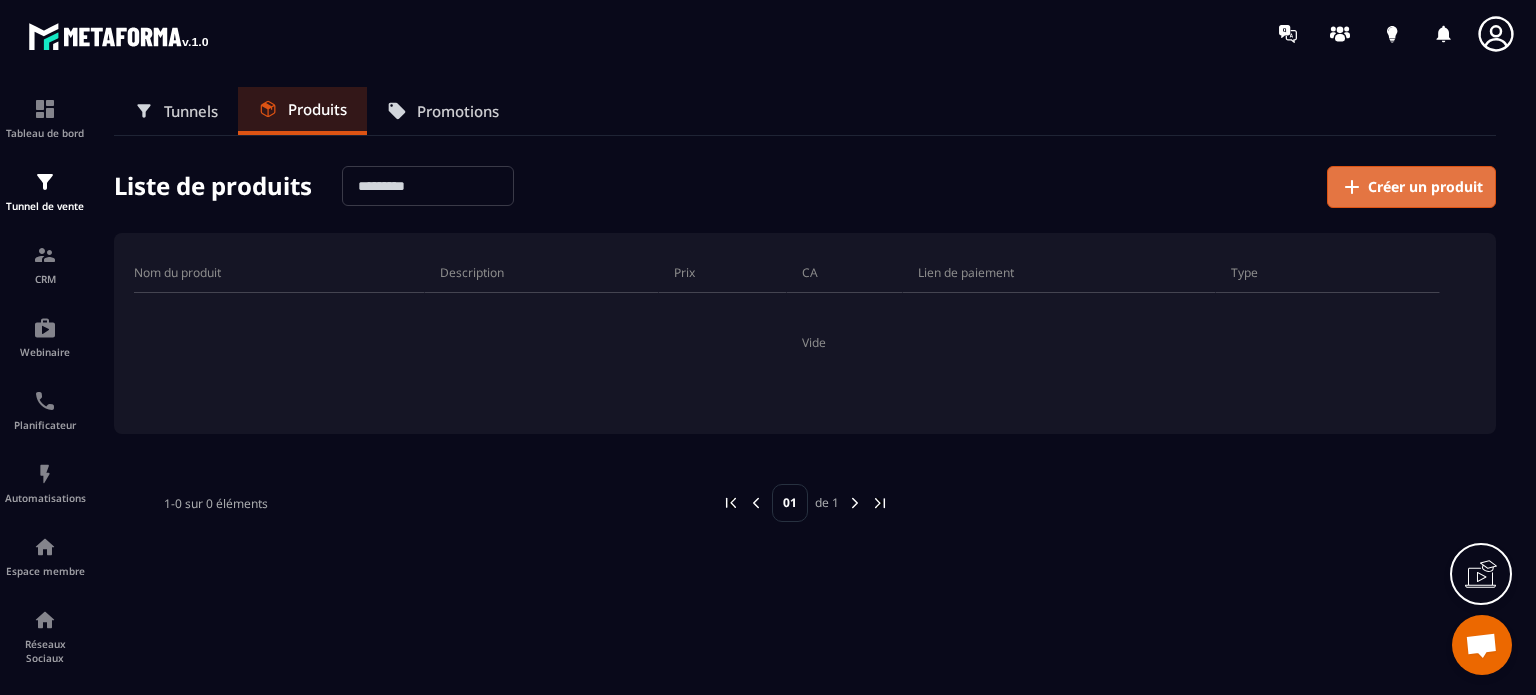 click 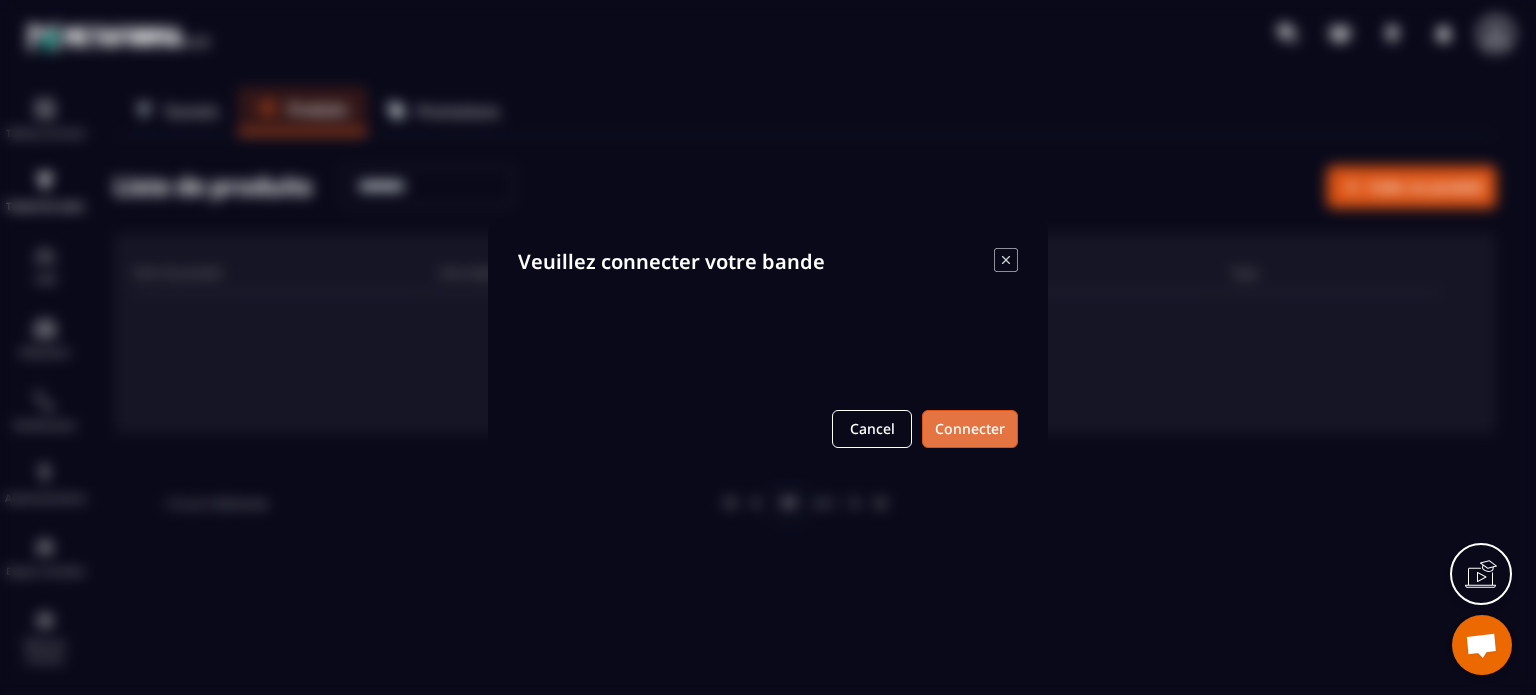 click on "Connecter" at bounding box center (970, 429) 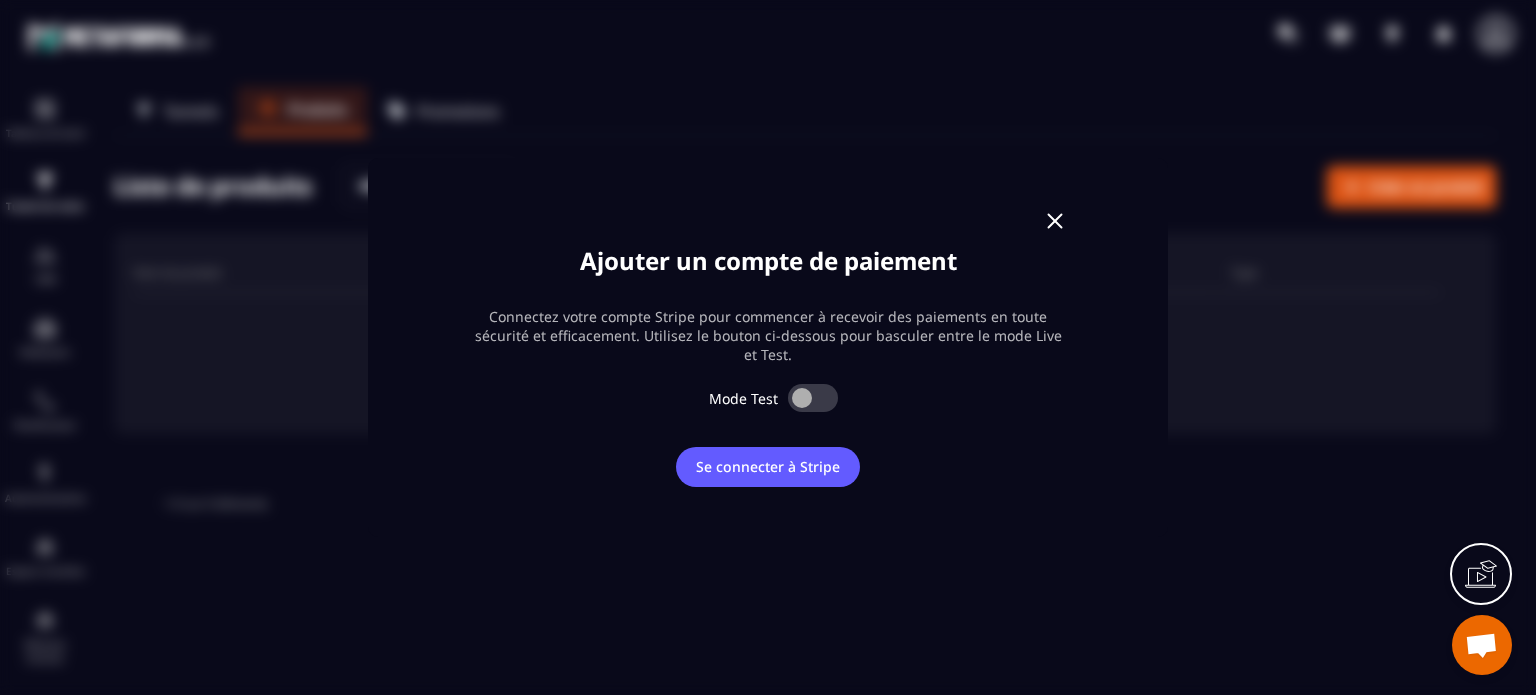click at bounding box center [813, 398] 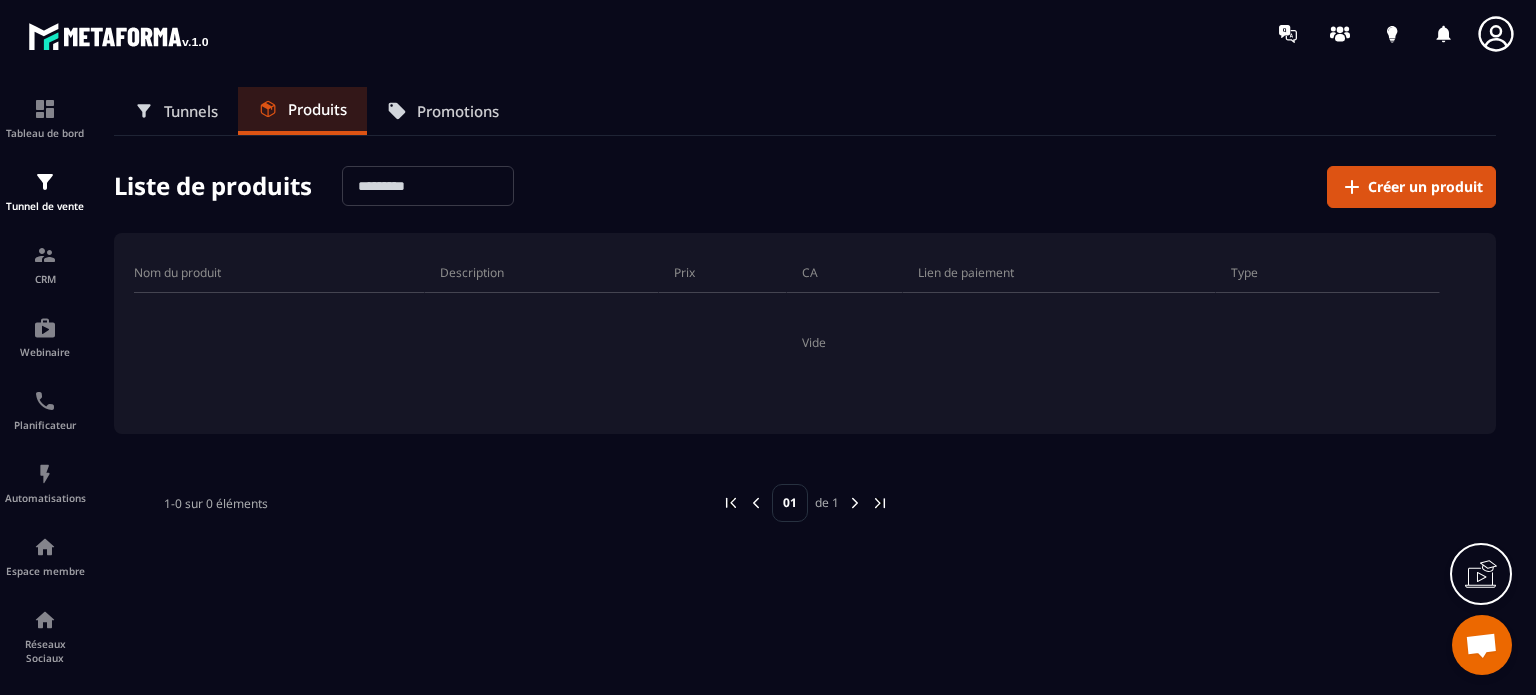 click 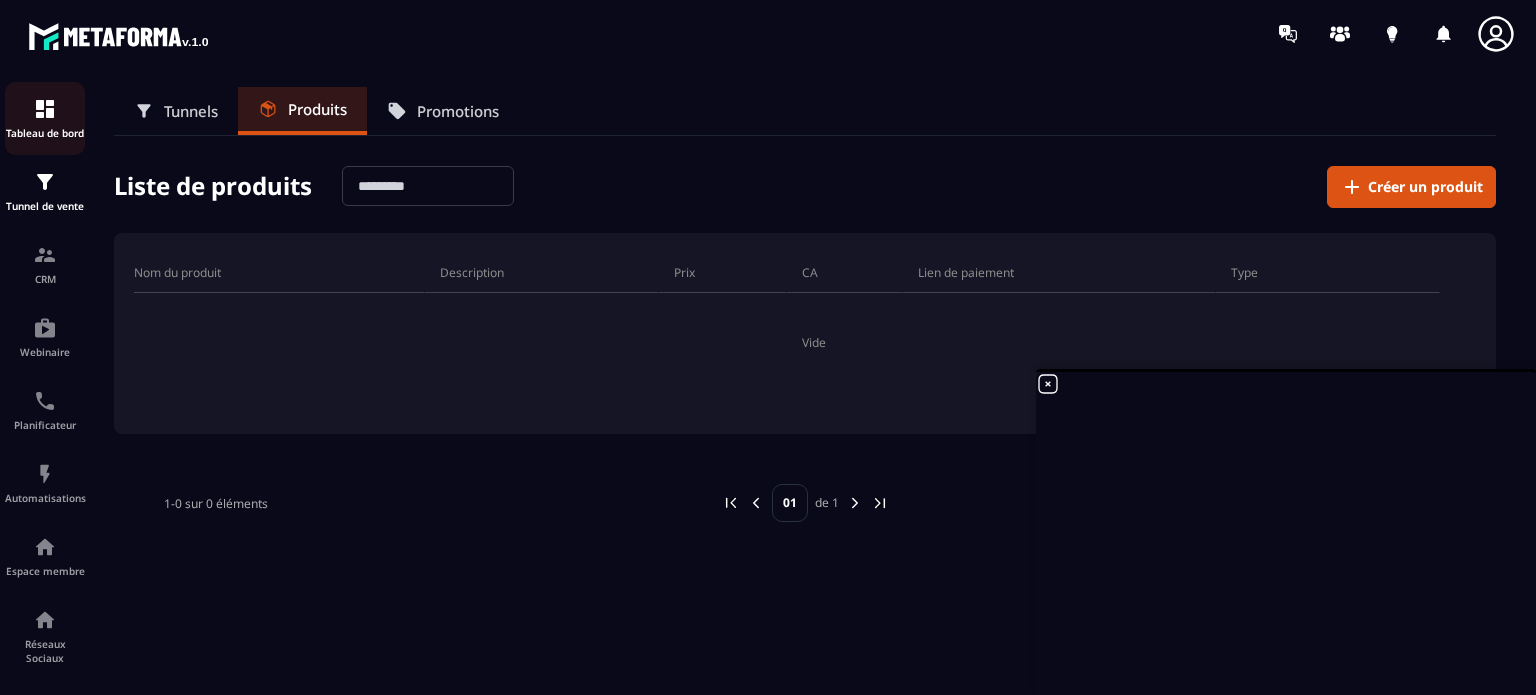 click at bounding box center (45, 109) 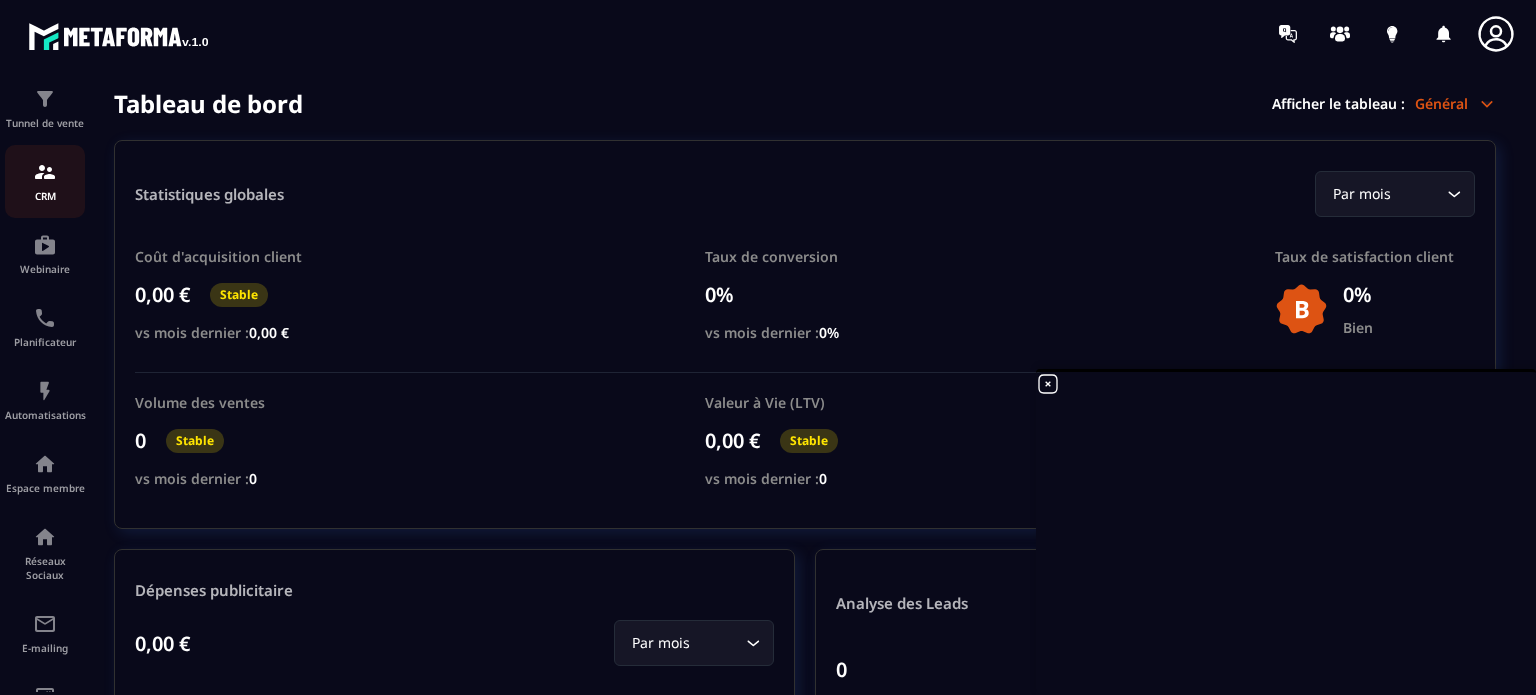 scroll, scrollTop: 100, scrollLeft: 0, axis: vertical 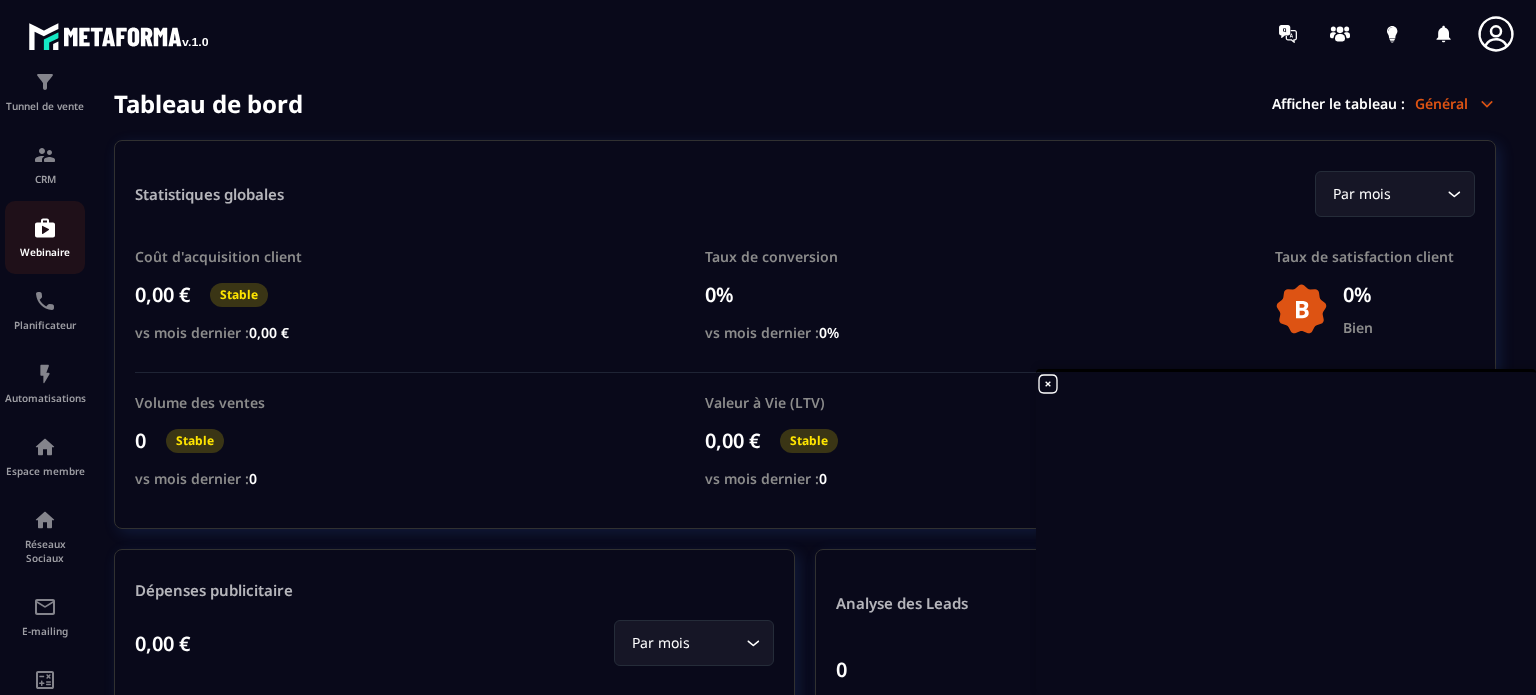 click on "Webinaire" at bounding box center (45, 237) 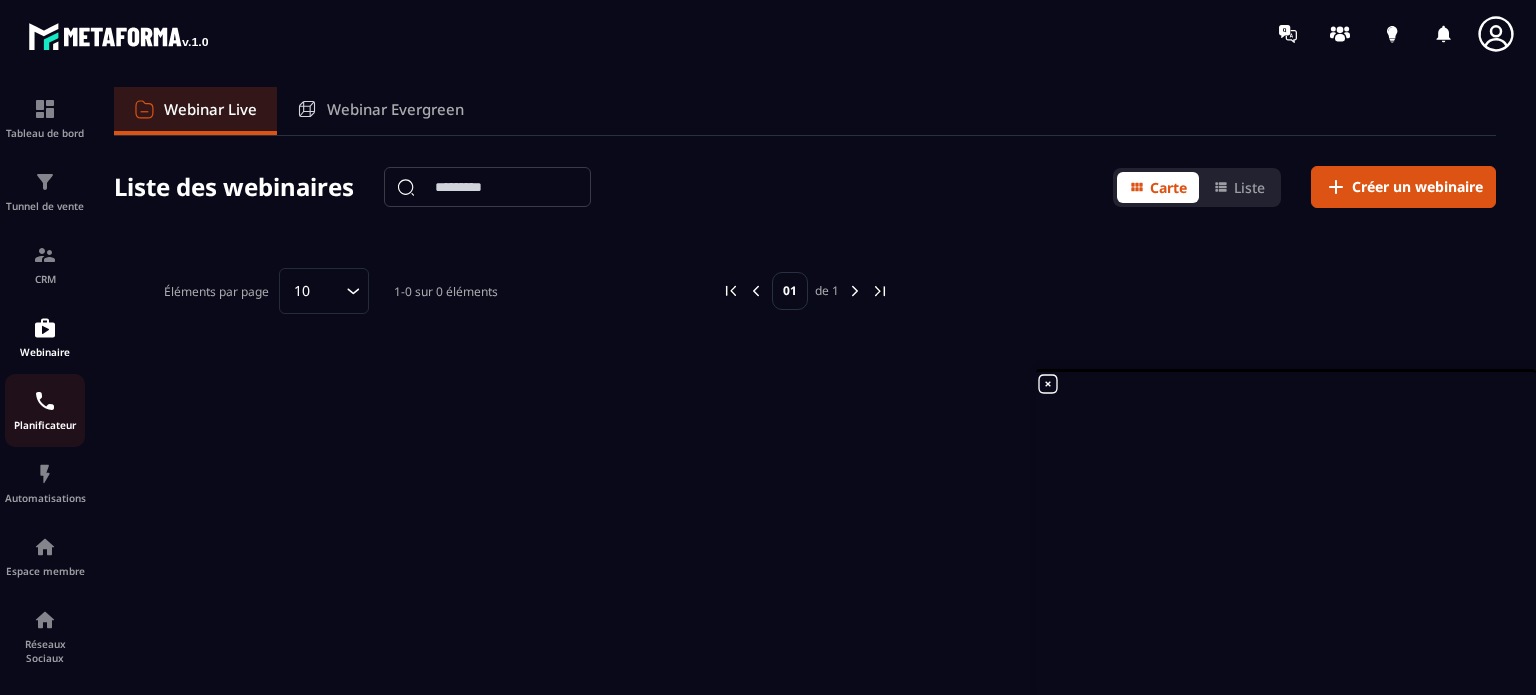 click at bounding box center (45, 401) 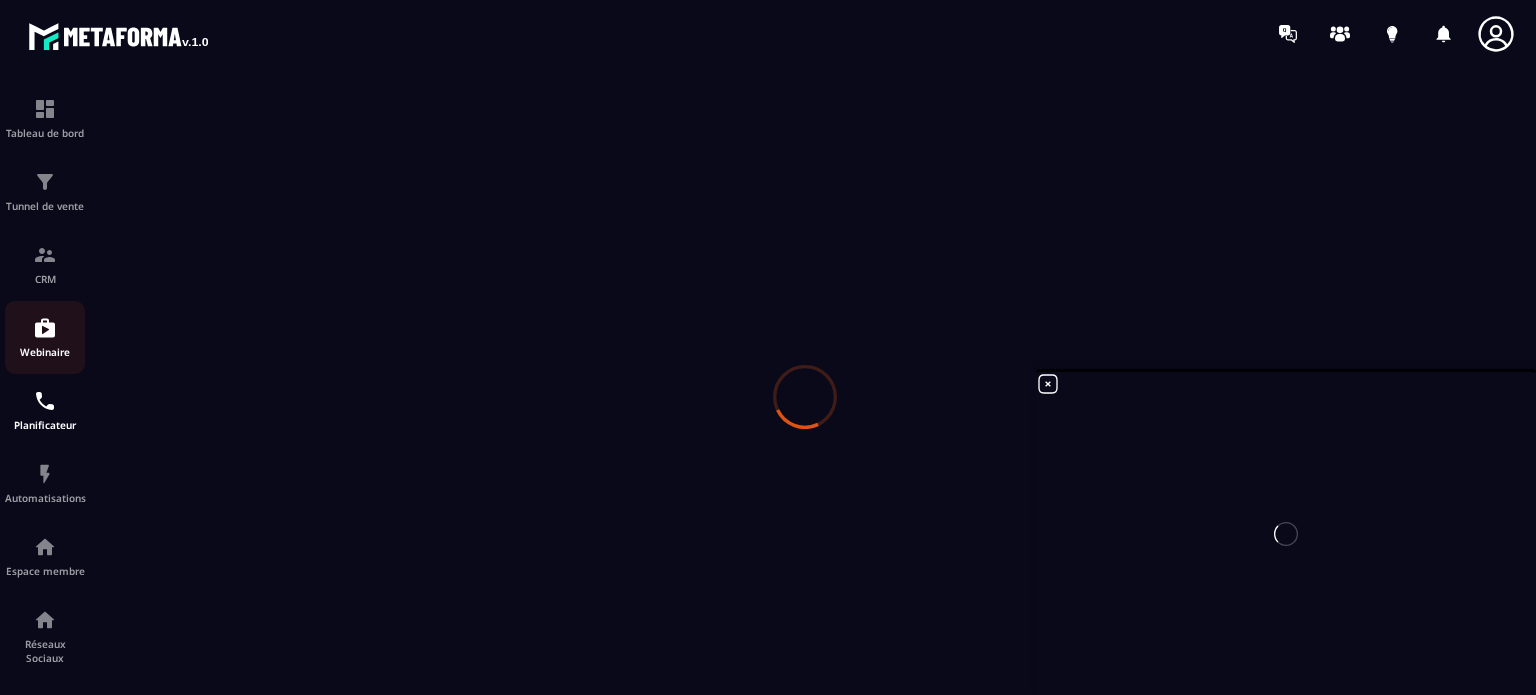 scroll, scrollTop: 0, scrollLeft: 0, axis: both 